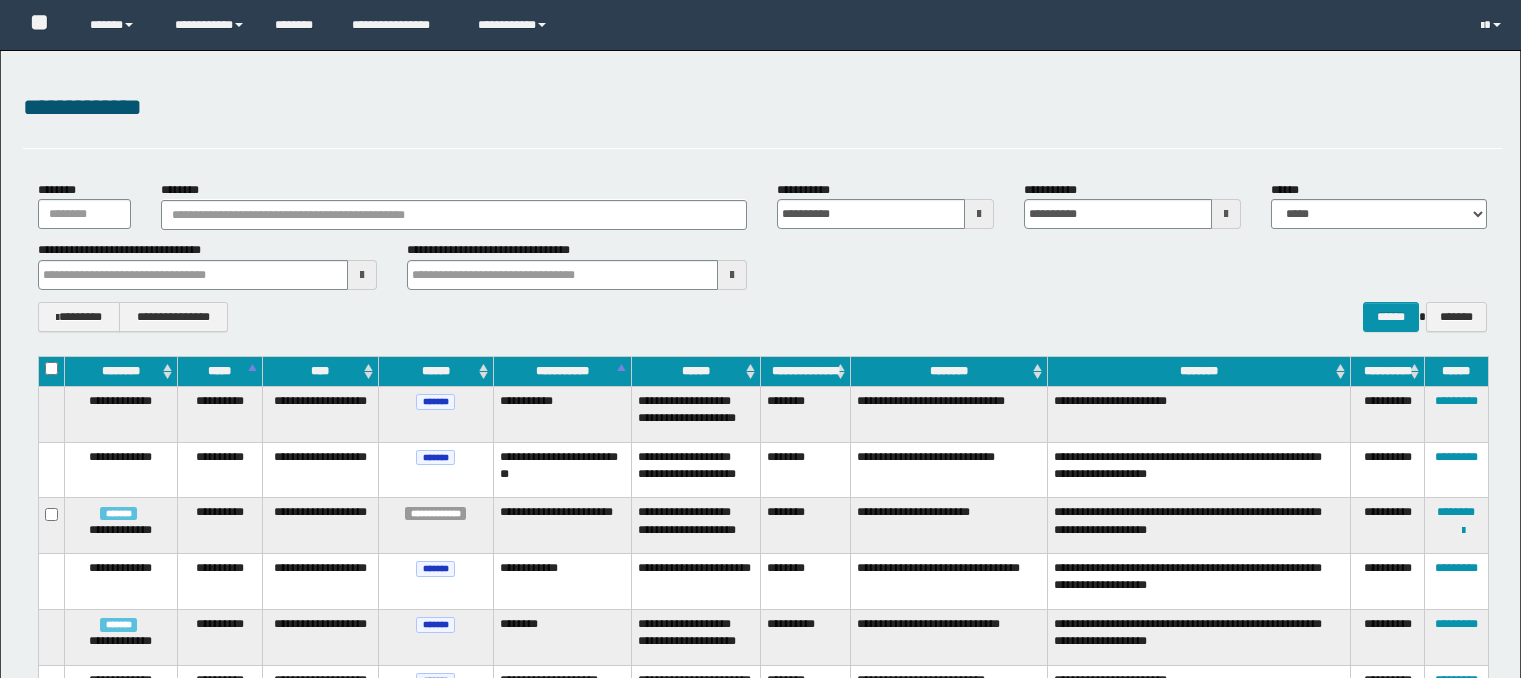 scroll, scrollTop: 0, scrollLeft: 0, axis: both 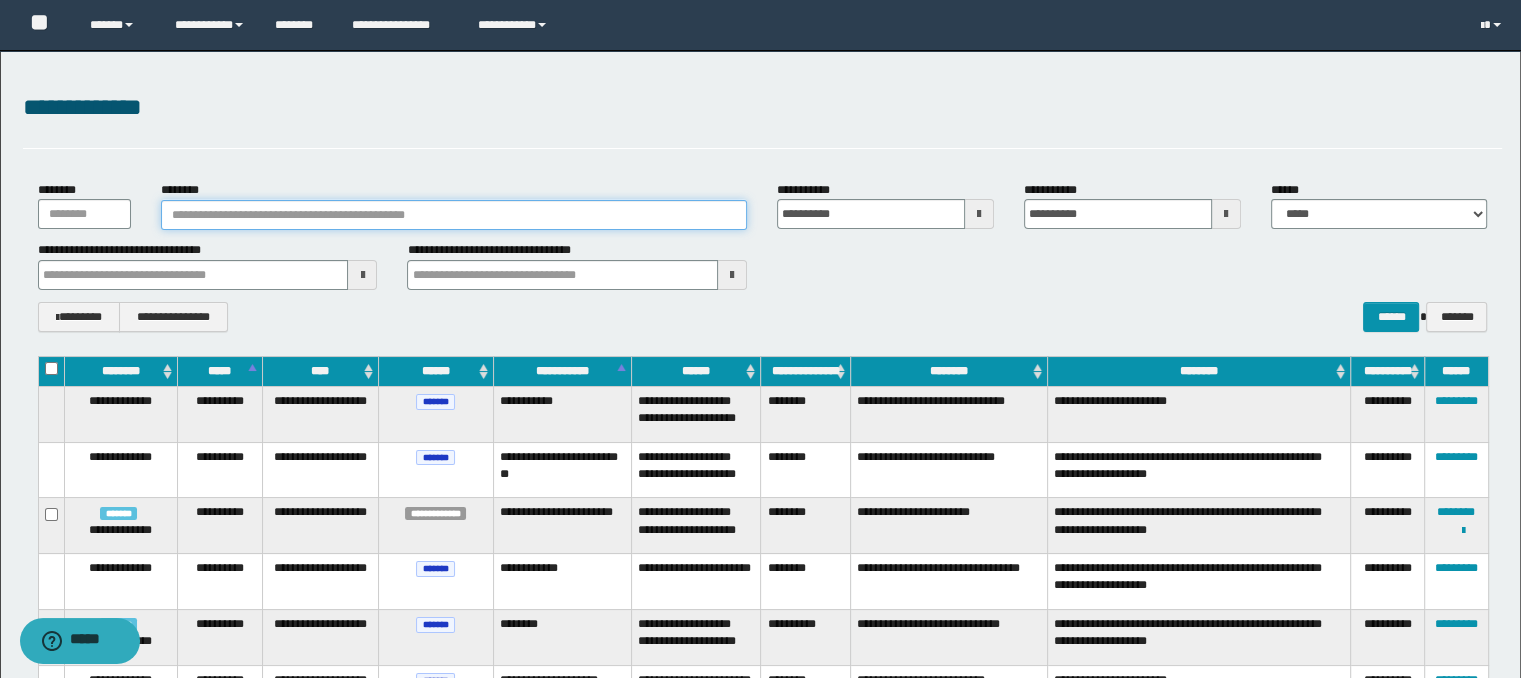 click on "********" at bounding box center [454, 215] 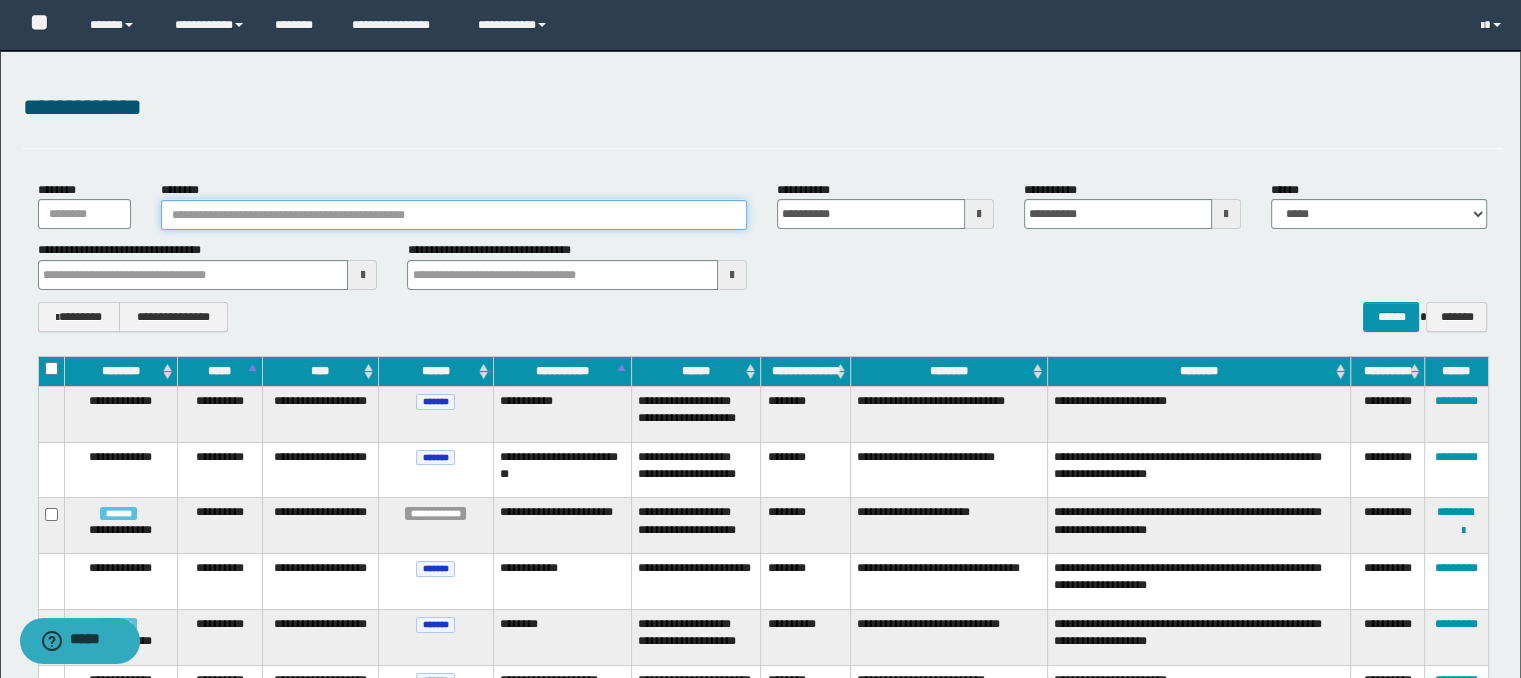 paste on "**********" 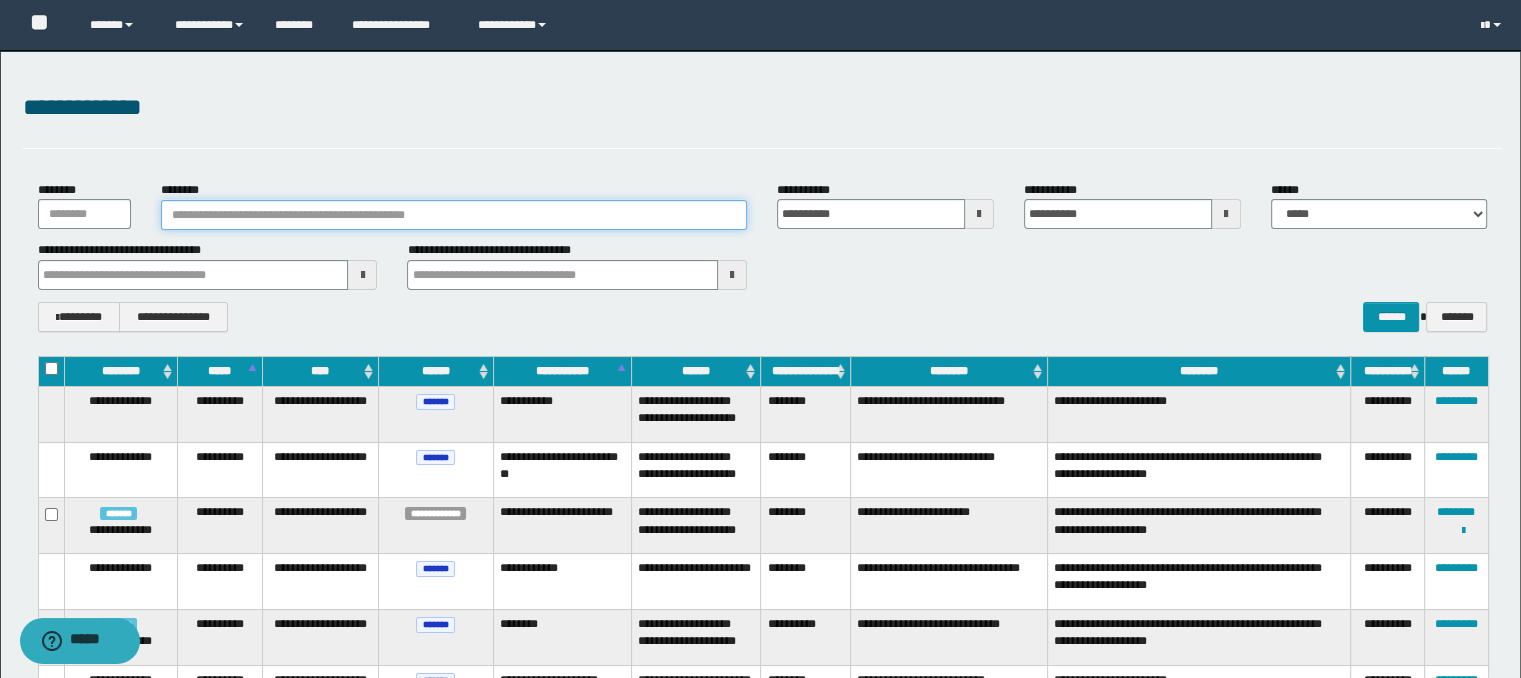 type on "**********" 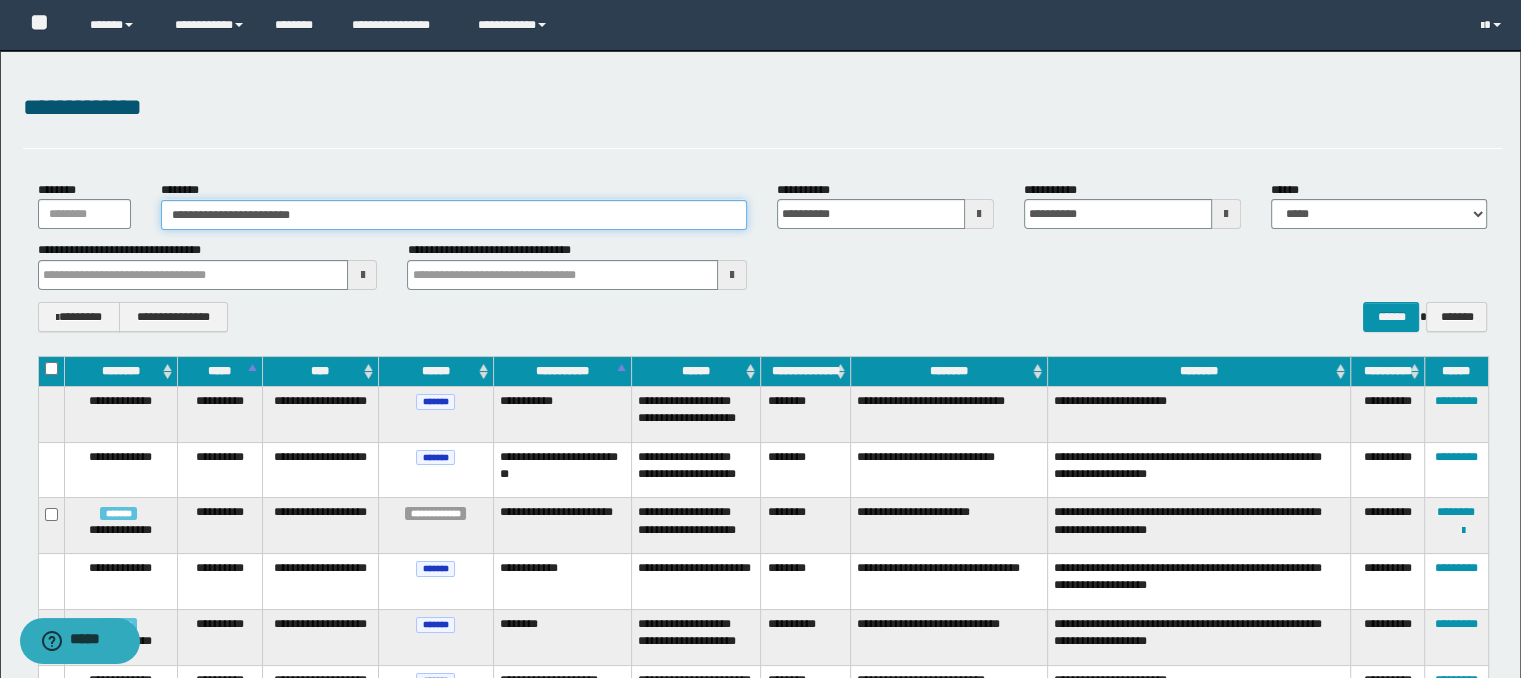 type on "**********" 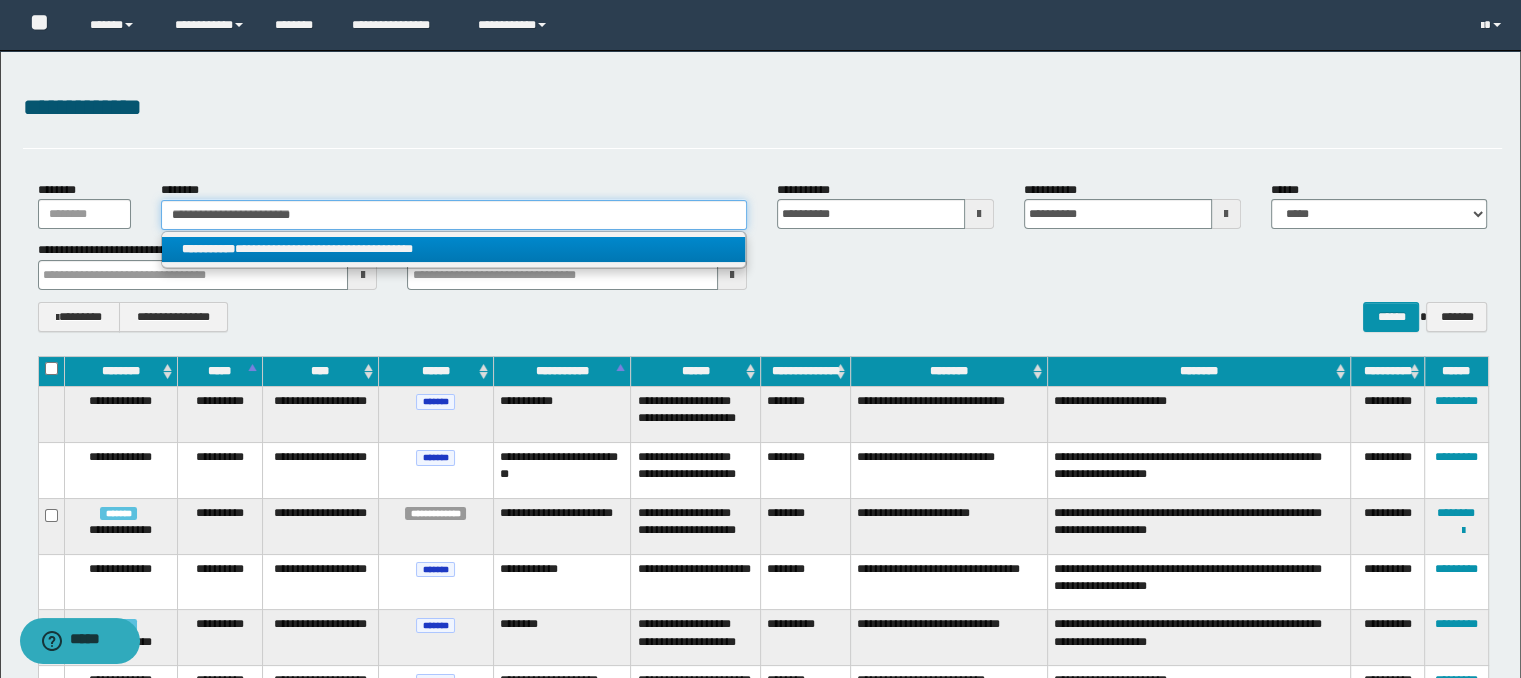type on "**********" 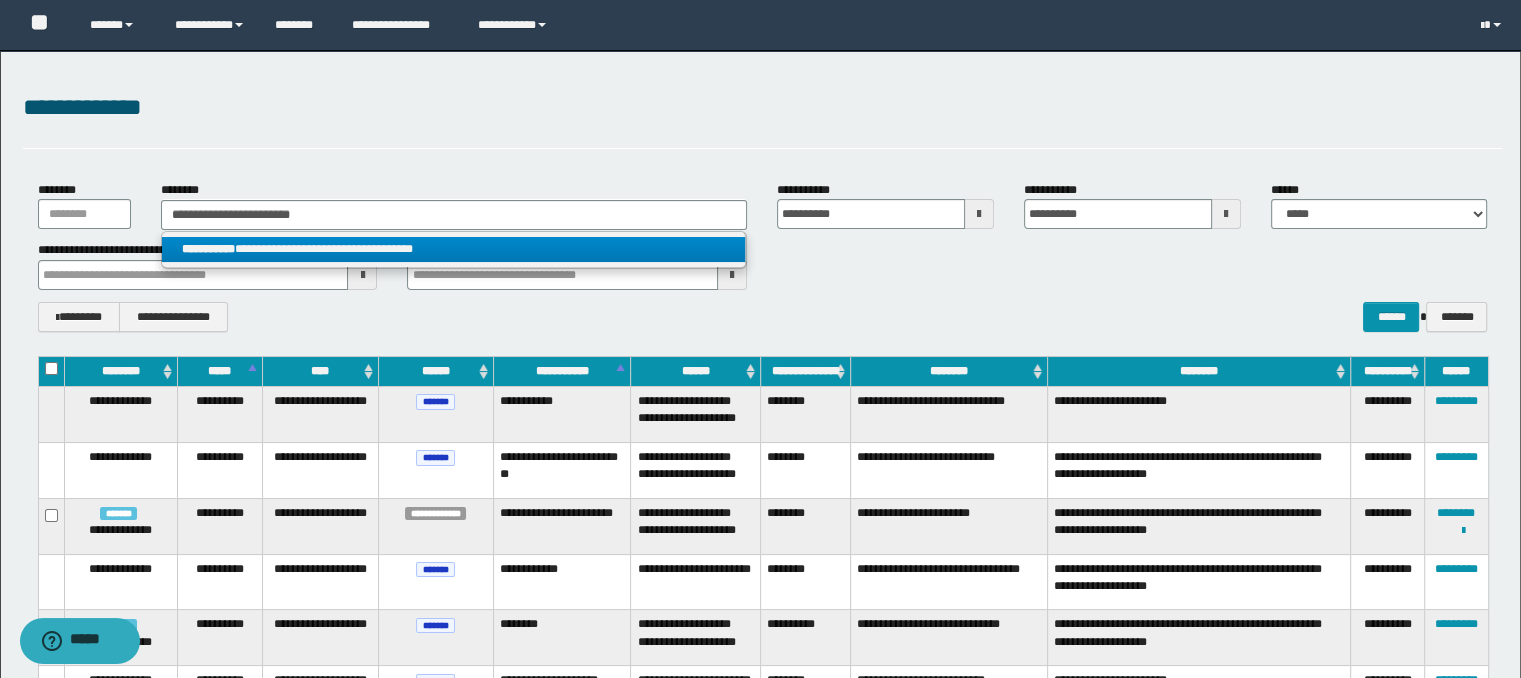 click on "**********" at bounding box center [454, 249] 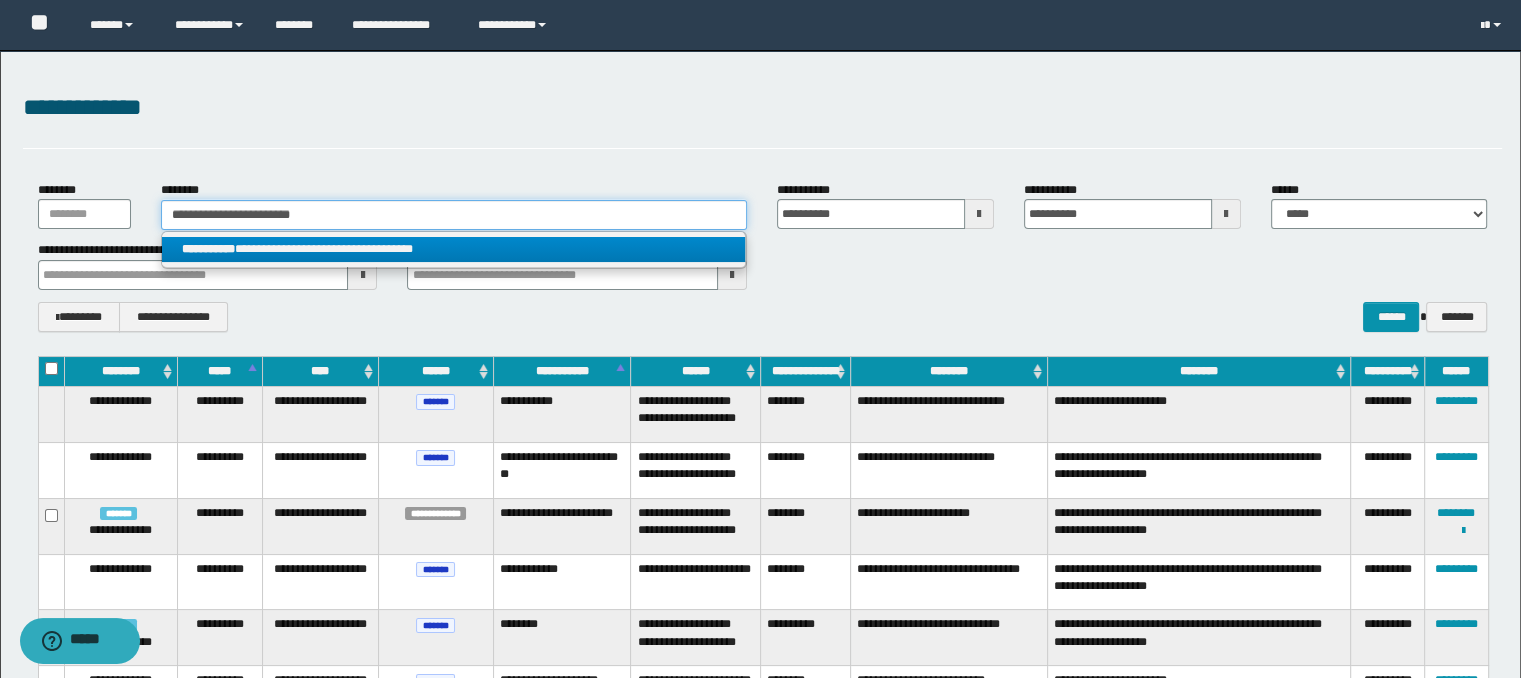 type 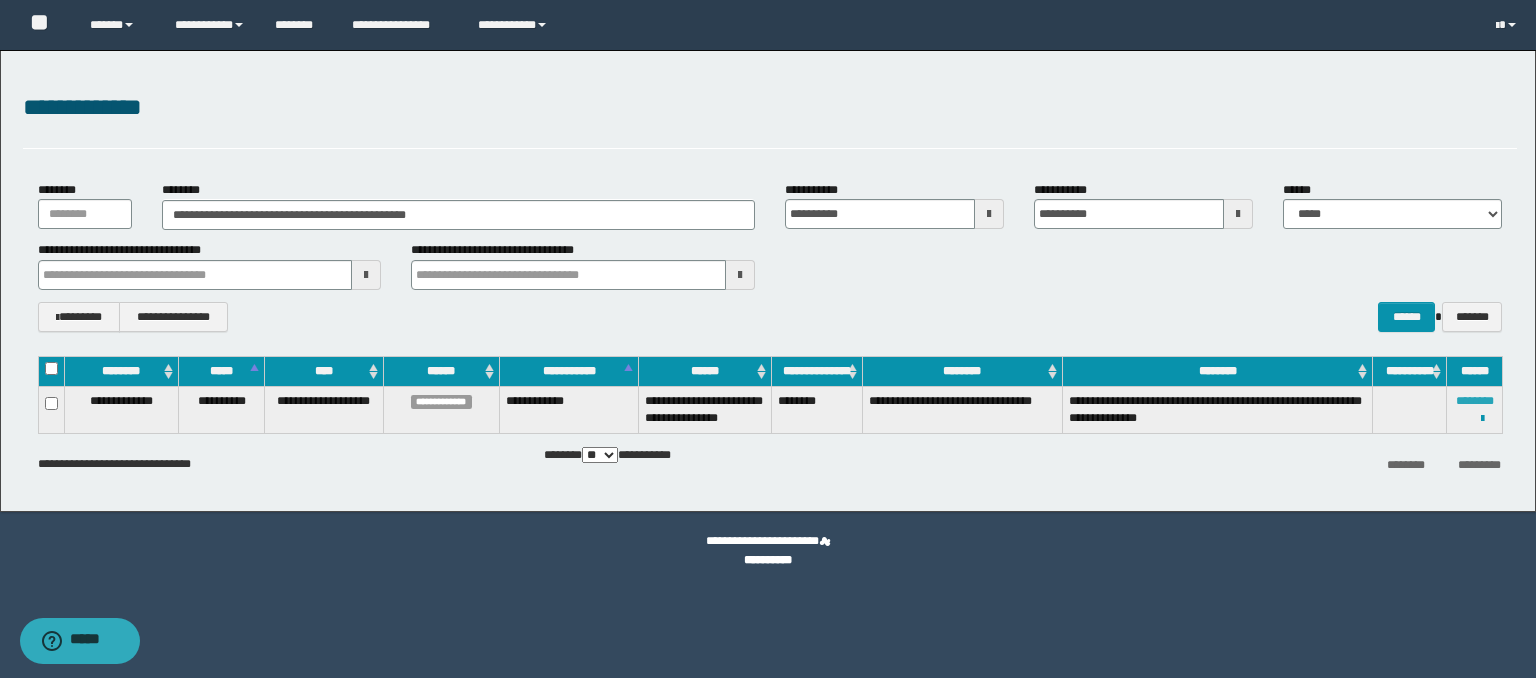 click on "********" at bounding box center [1475, 401] 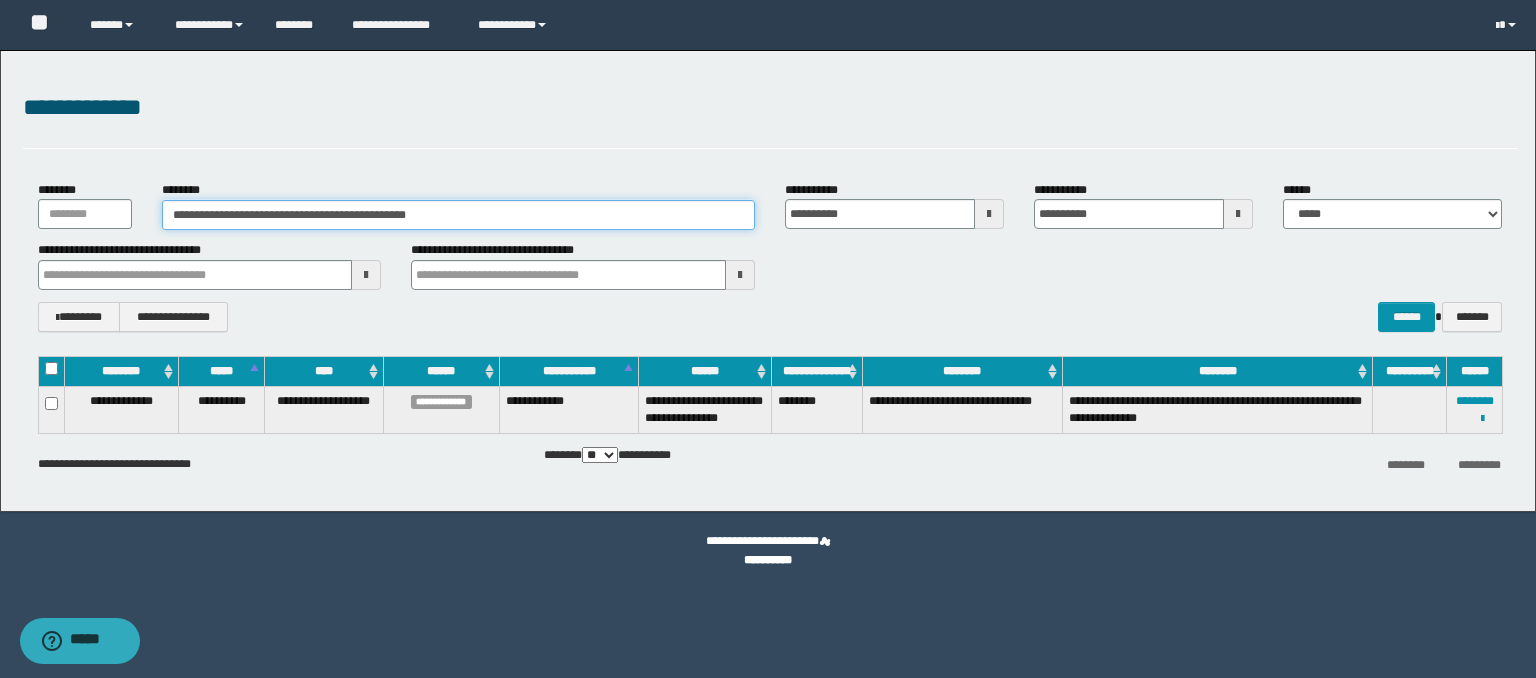 drag, startPoint x: 496, startPoint y: 215, endPoint x: 128, endPoint y: 205, distance: 368.13583 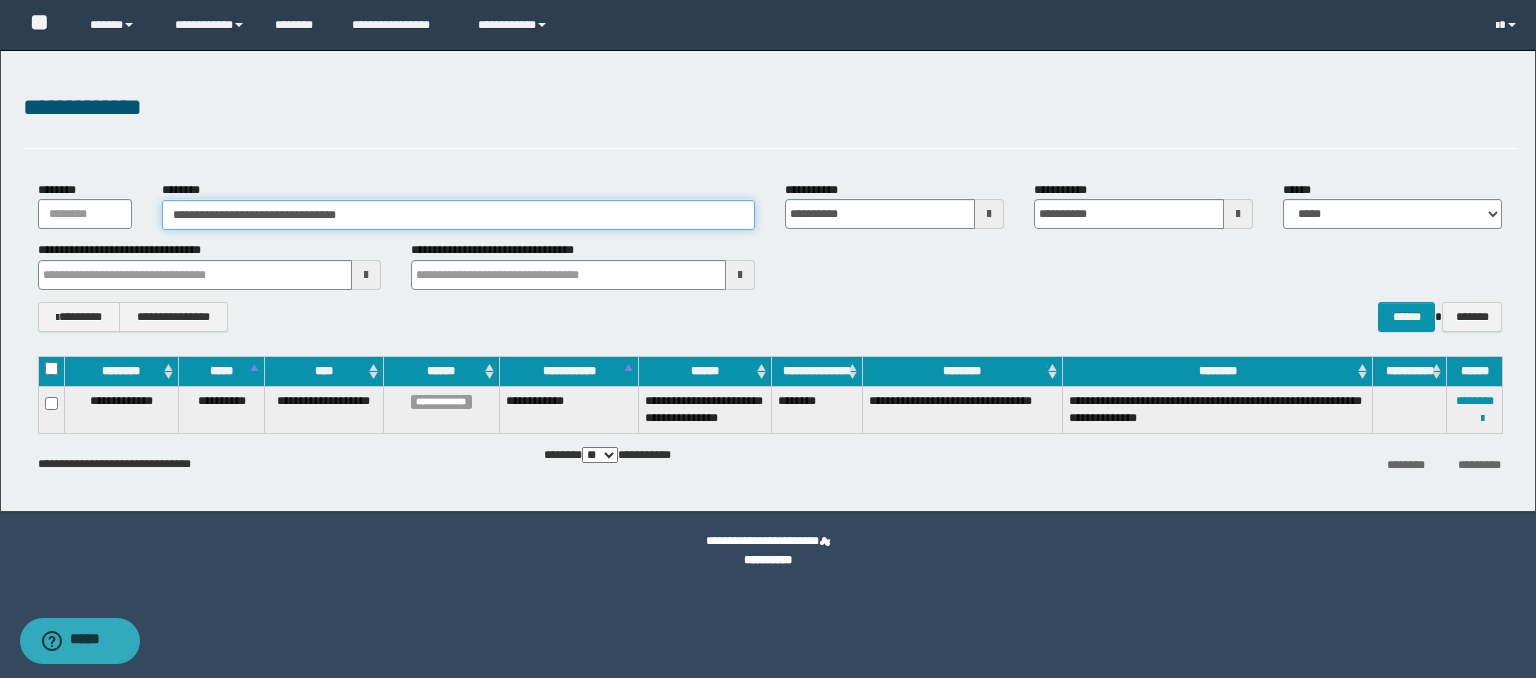 type on "**********" 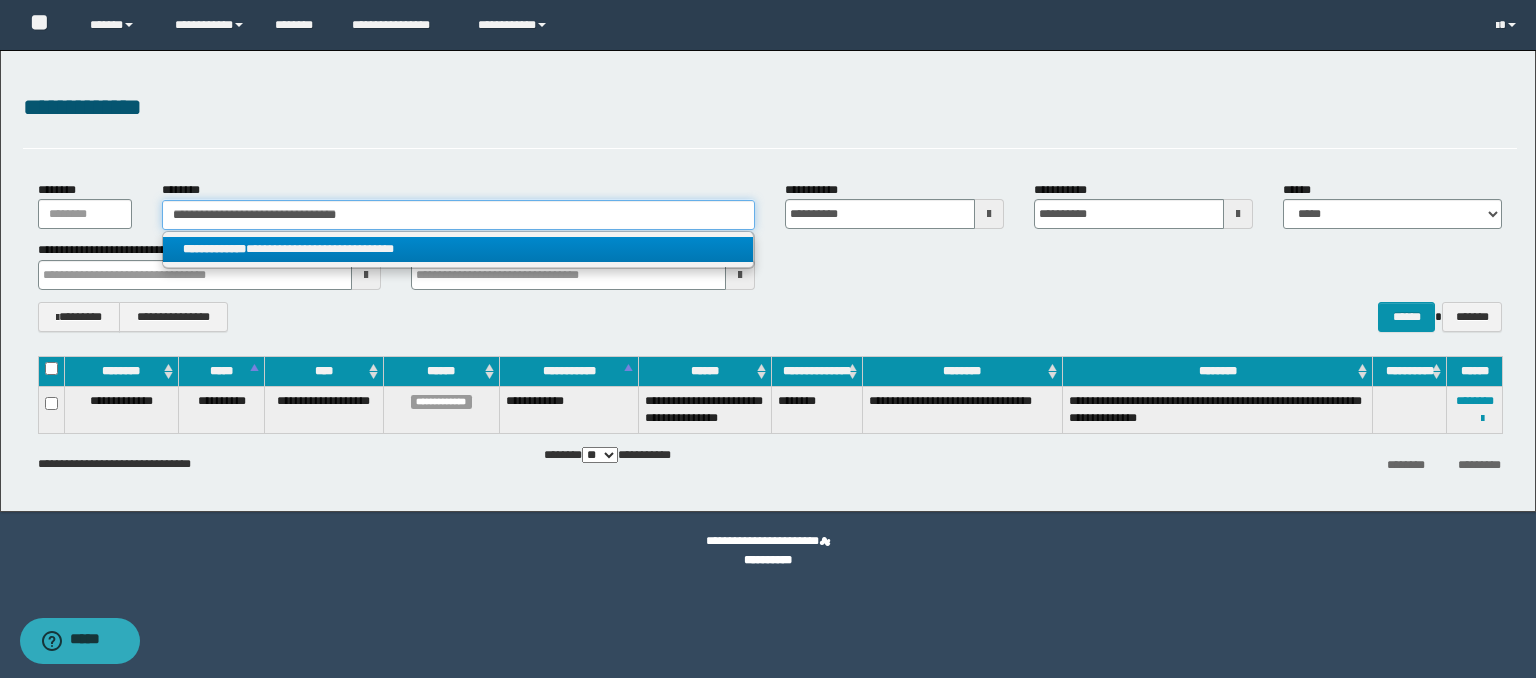 type on "**********" 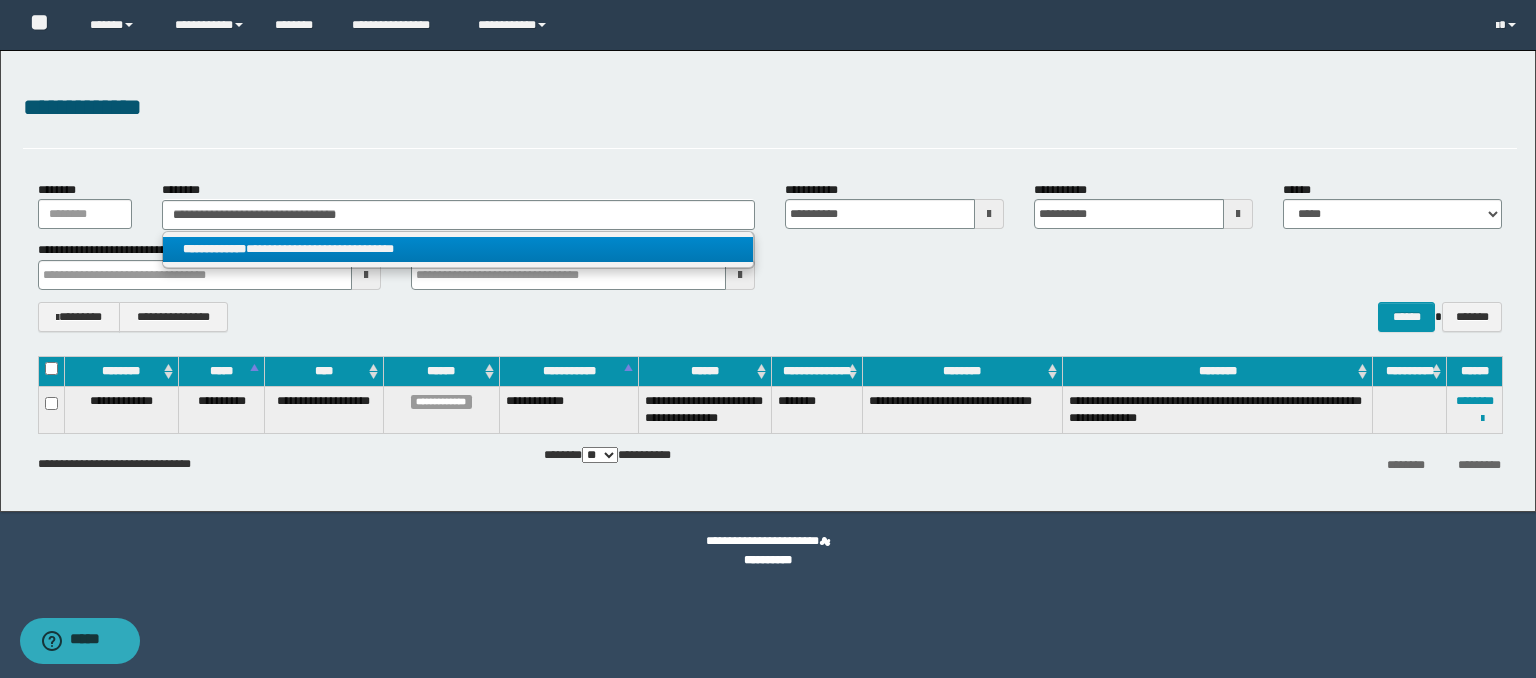 drag, startPoint x: 400, startPoint y: 247, endPoint x: 484, endPoint y: 258, distance: 84.71718 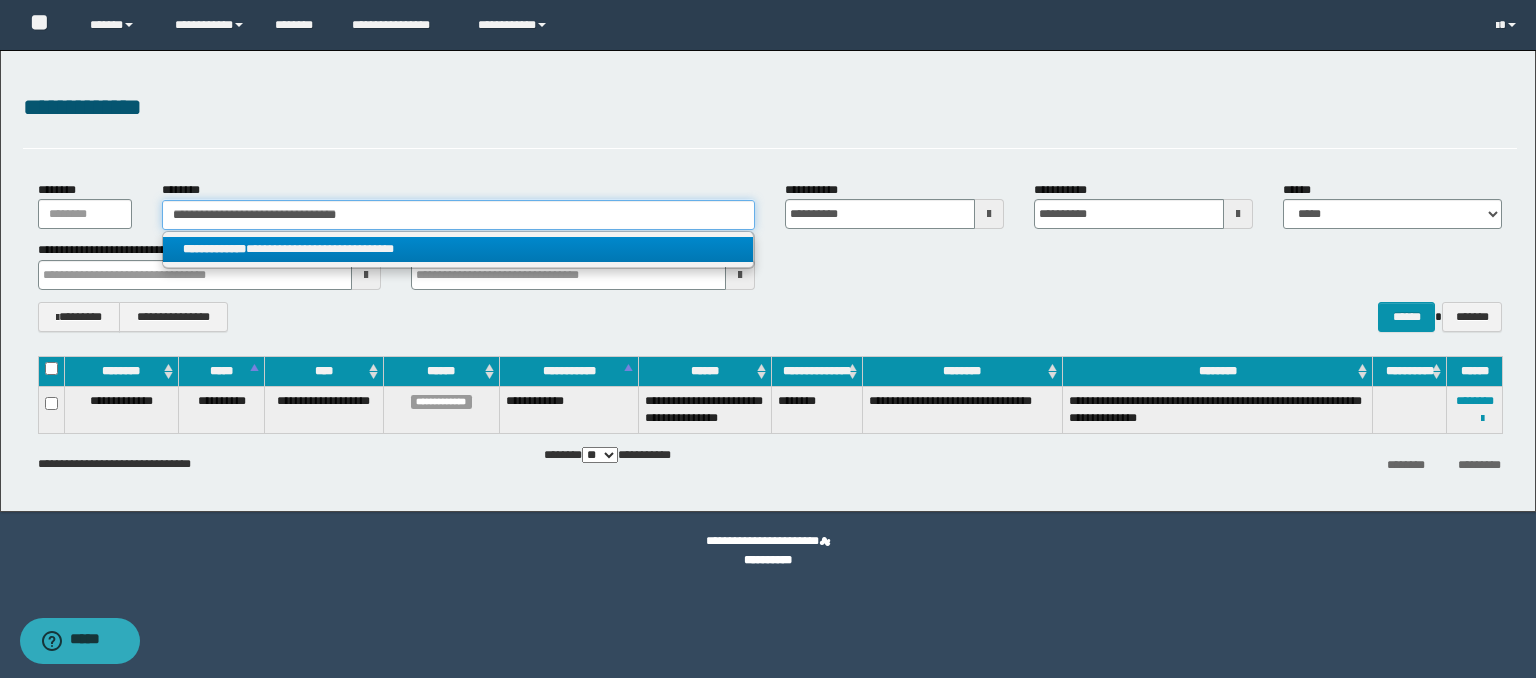 type 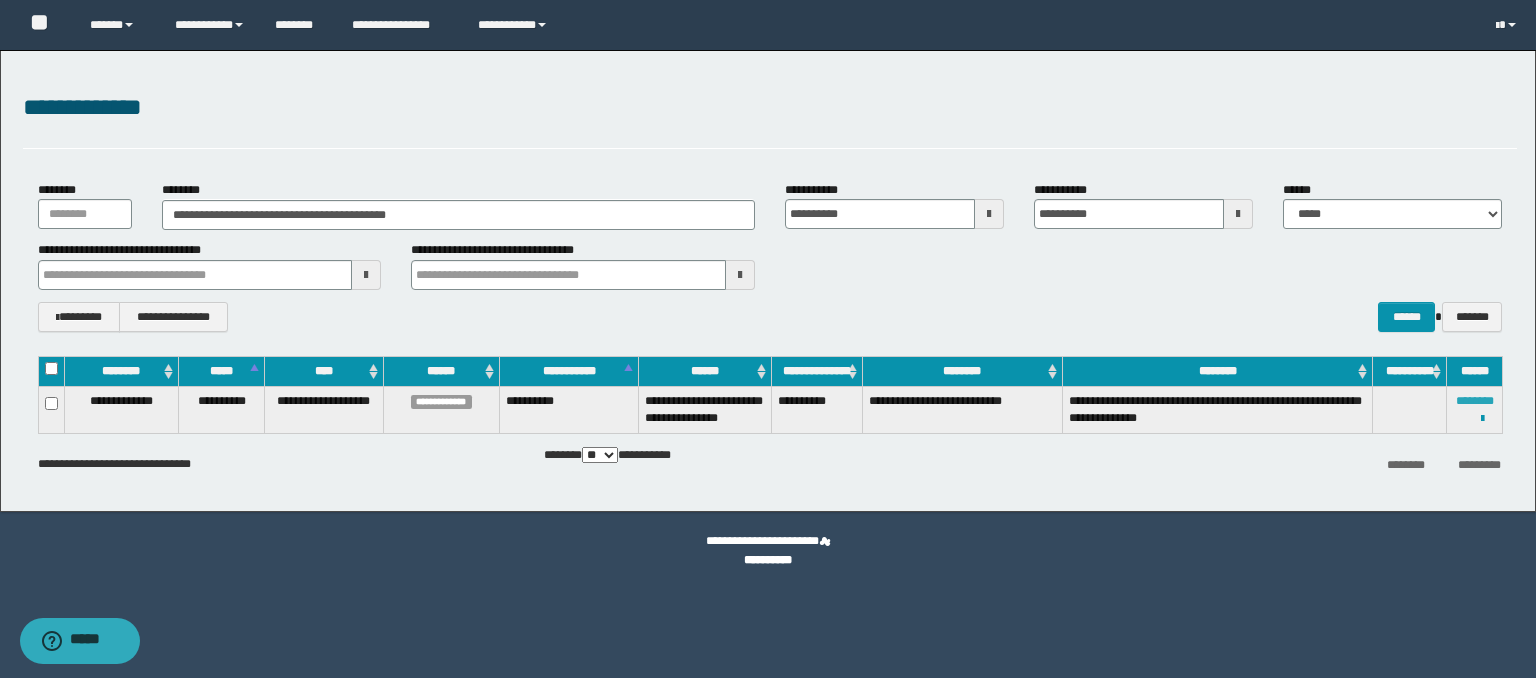 click on "********" at bounding box center [1475, 401] 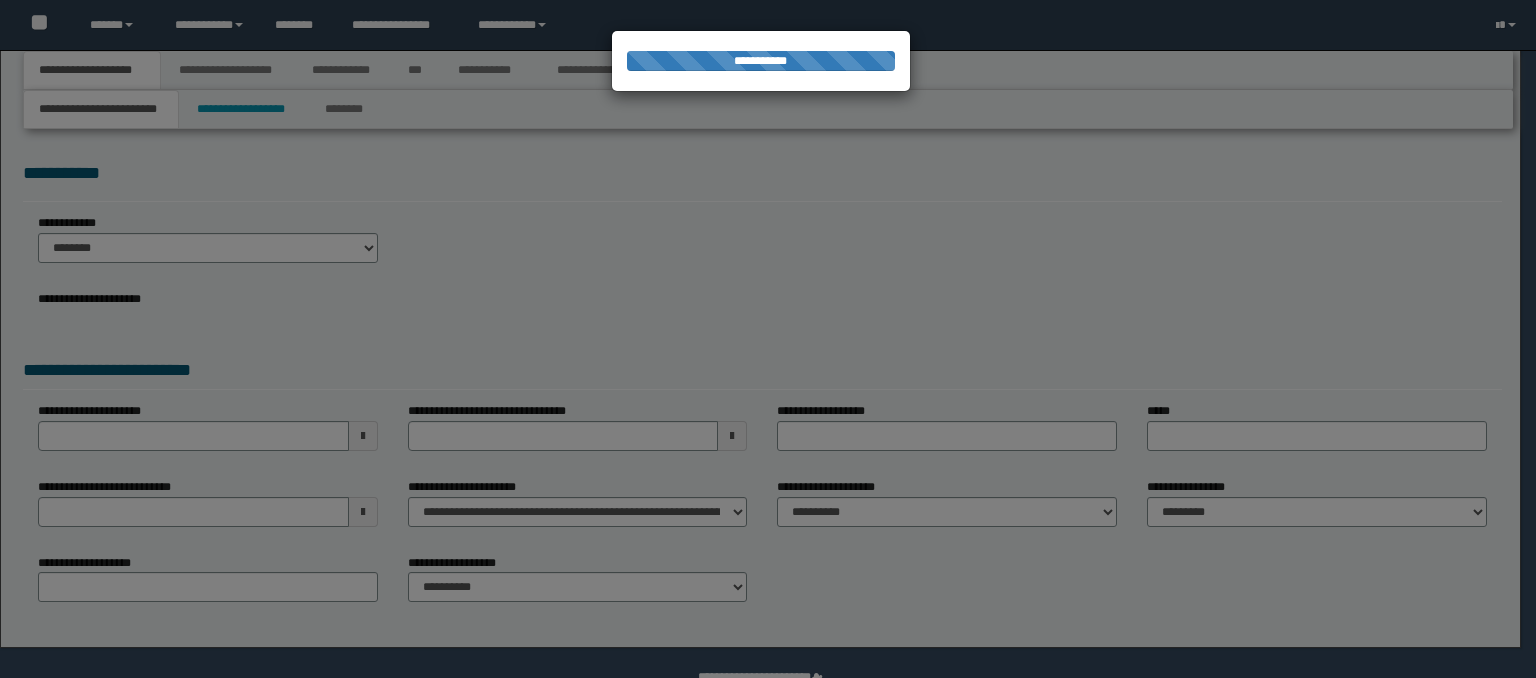 scroll, scrollTop: 0, scrollLeft: 0, axis: both 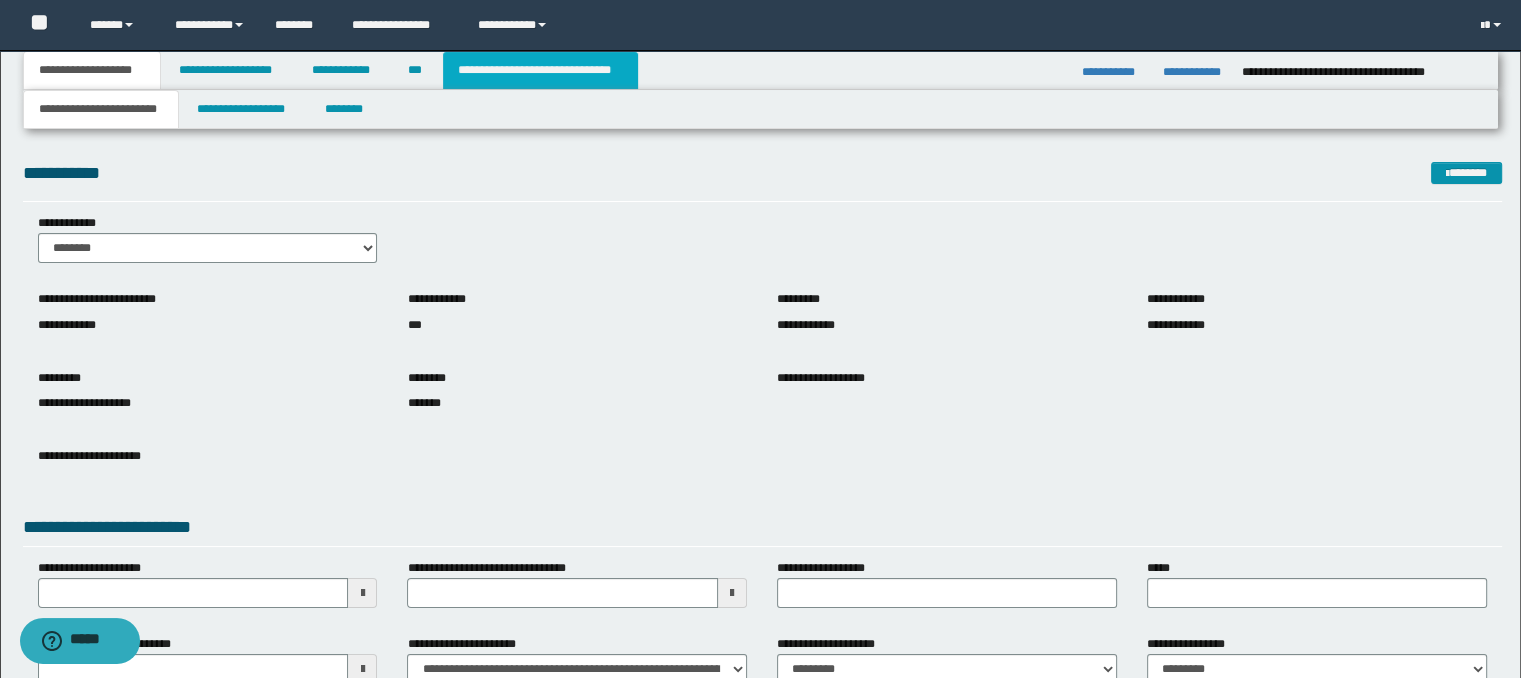 click on "**********" at bounding box center [540, 70] 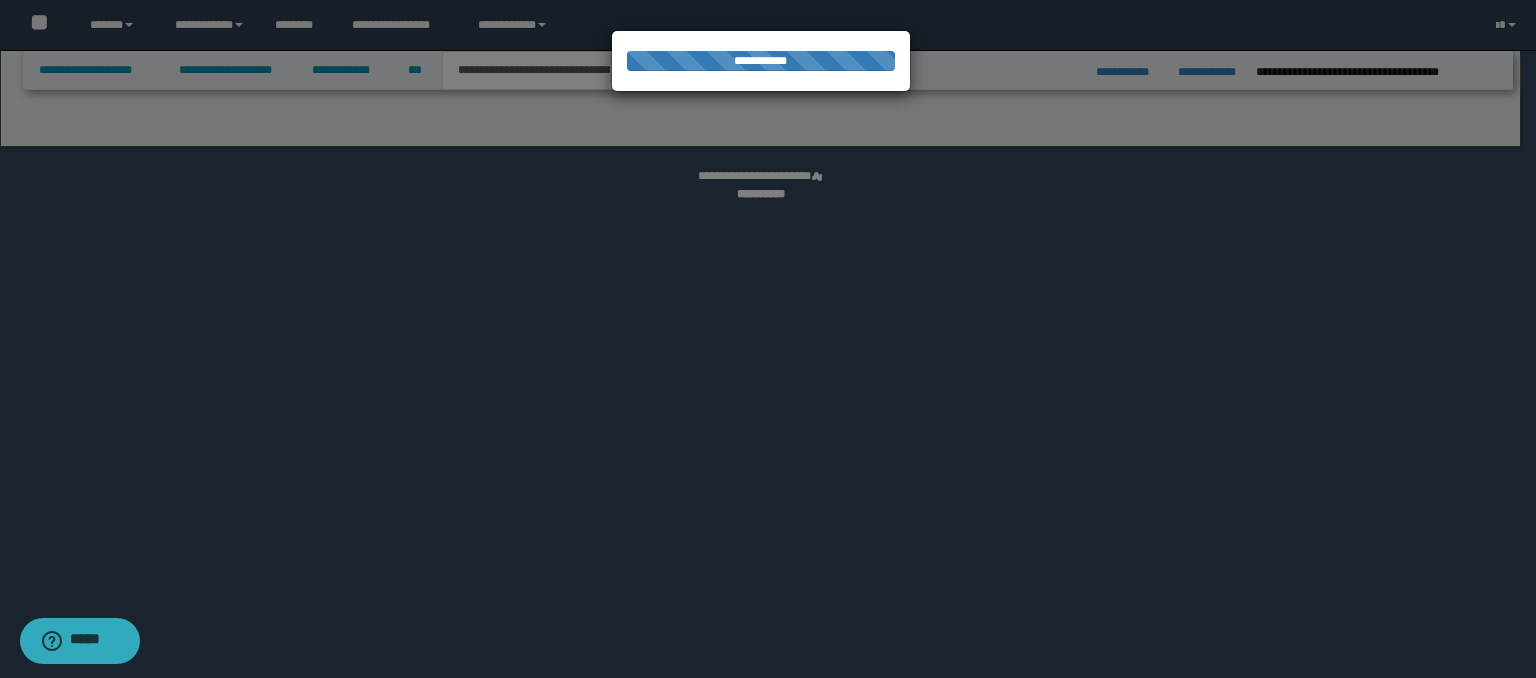 select on "*" 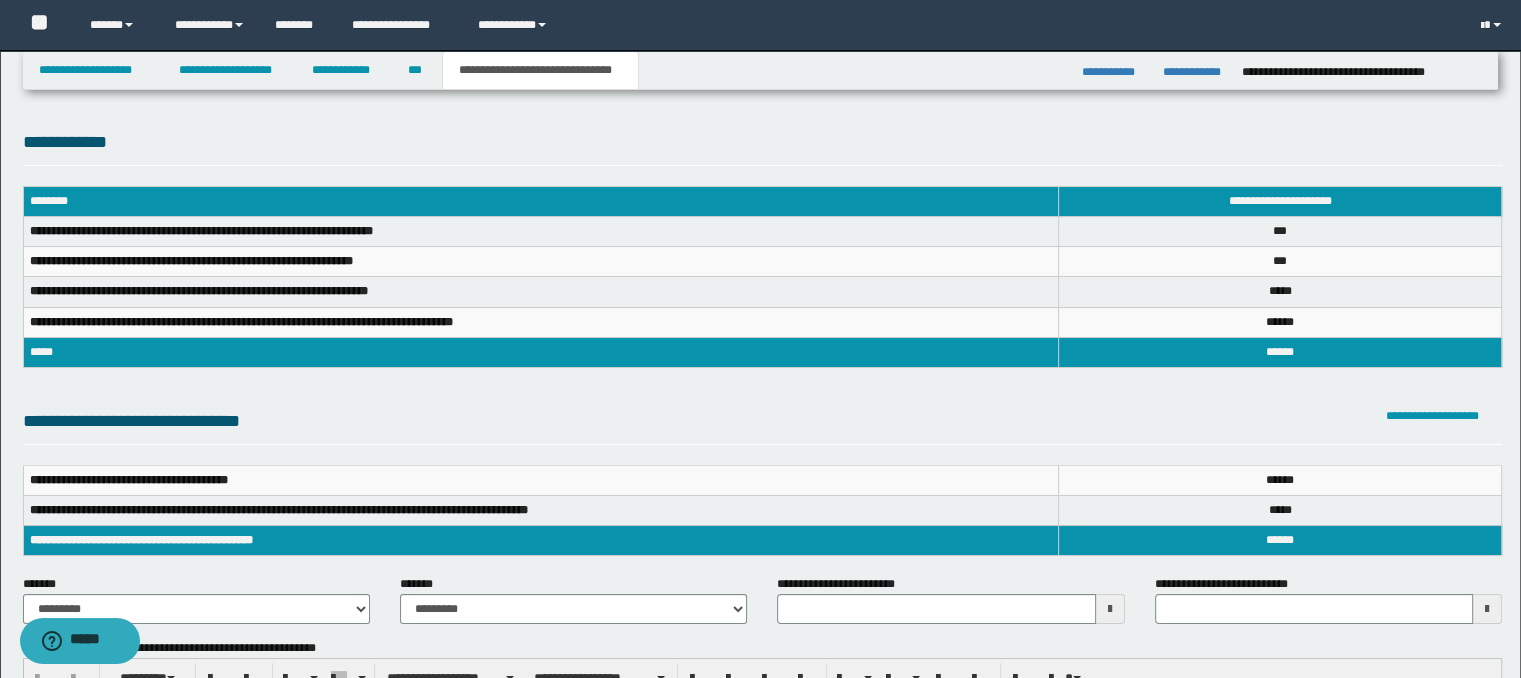 scroll, scrollTop: 0, scrollLeft: 0, axis: both 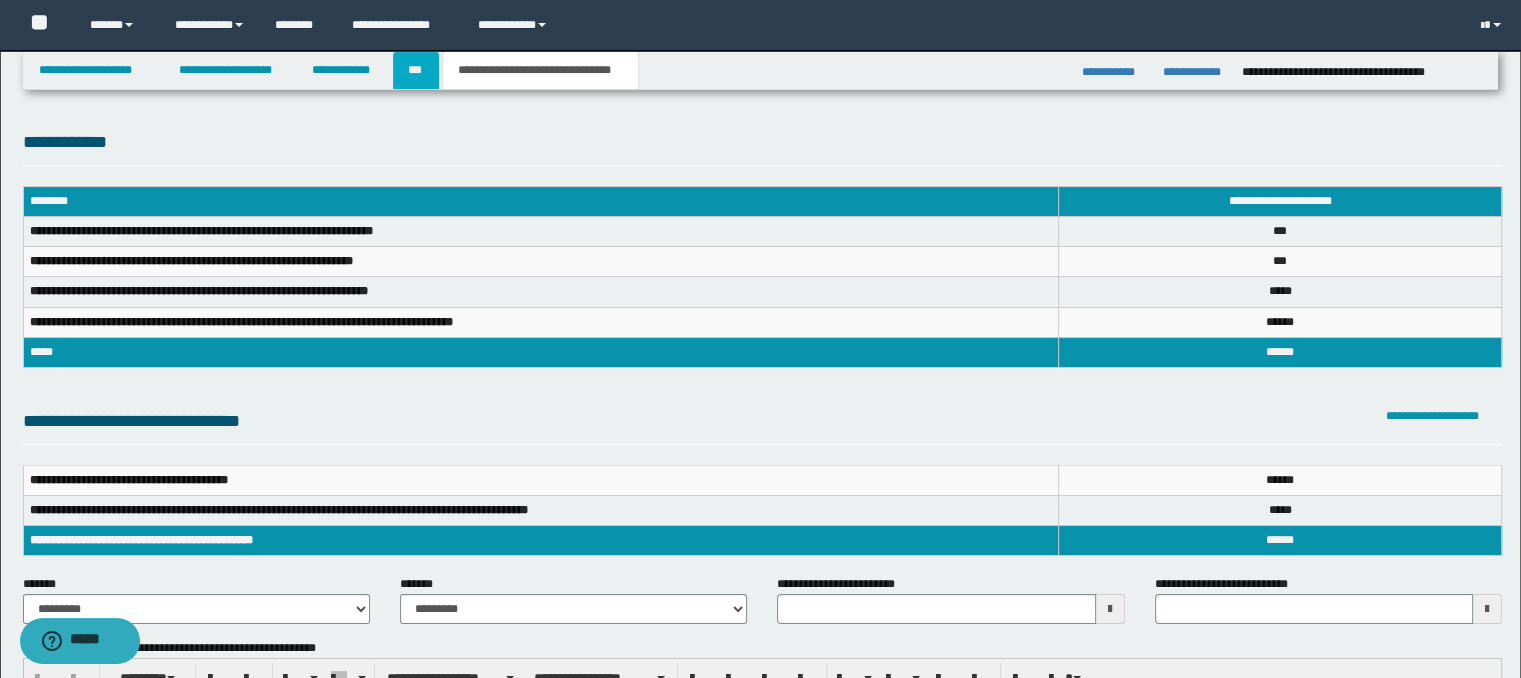 click on "***" at bounding box center (416, 70) 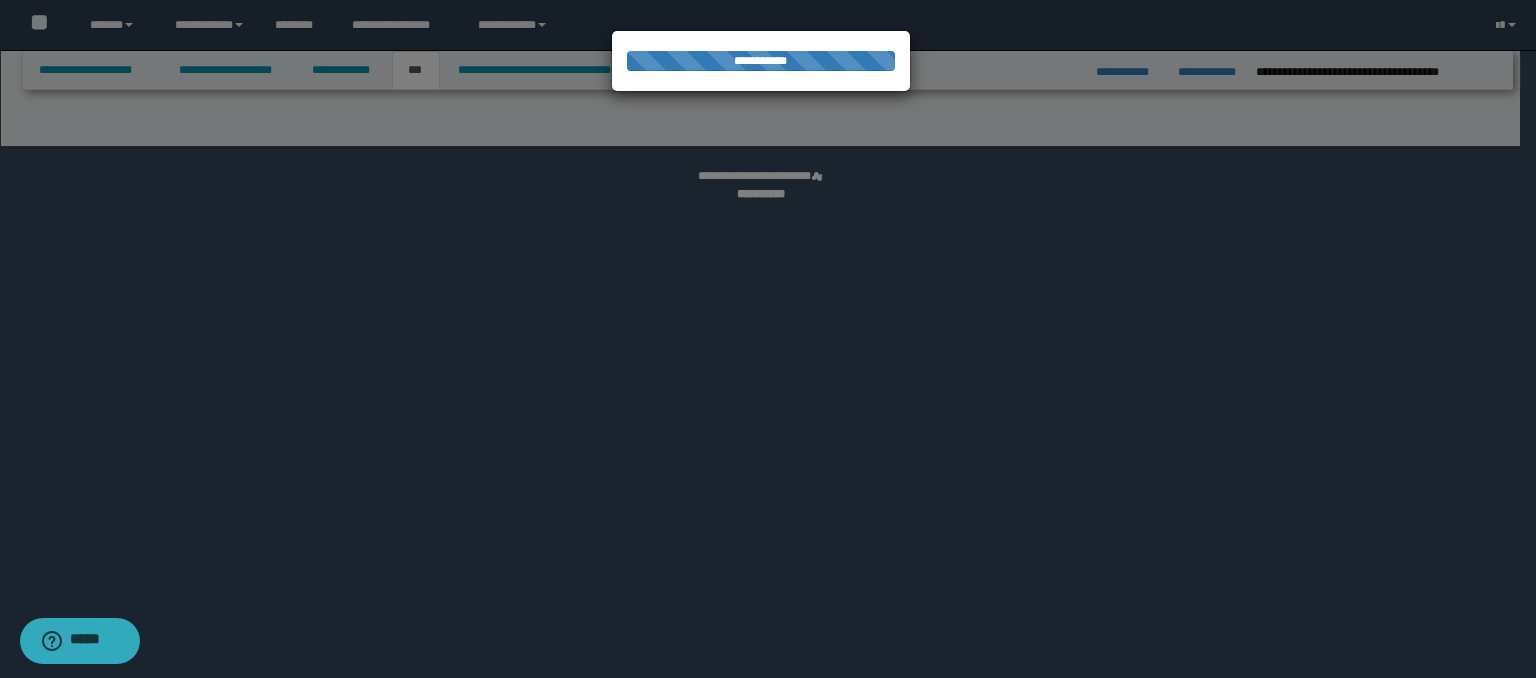 select on "**" 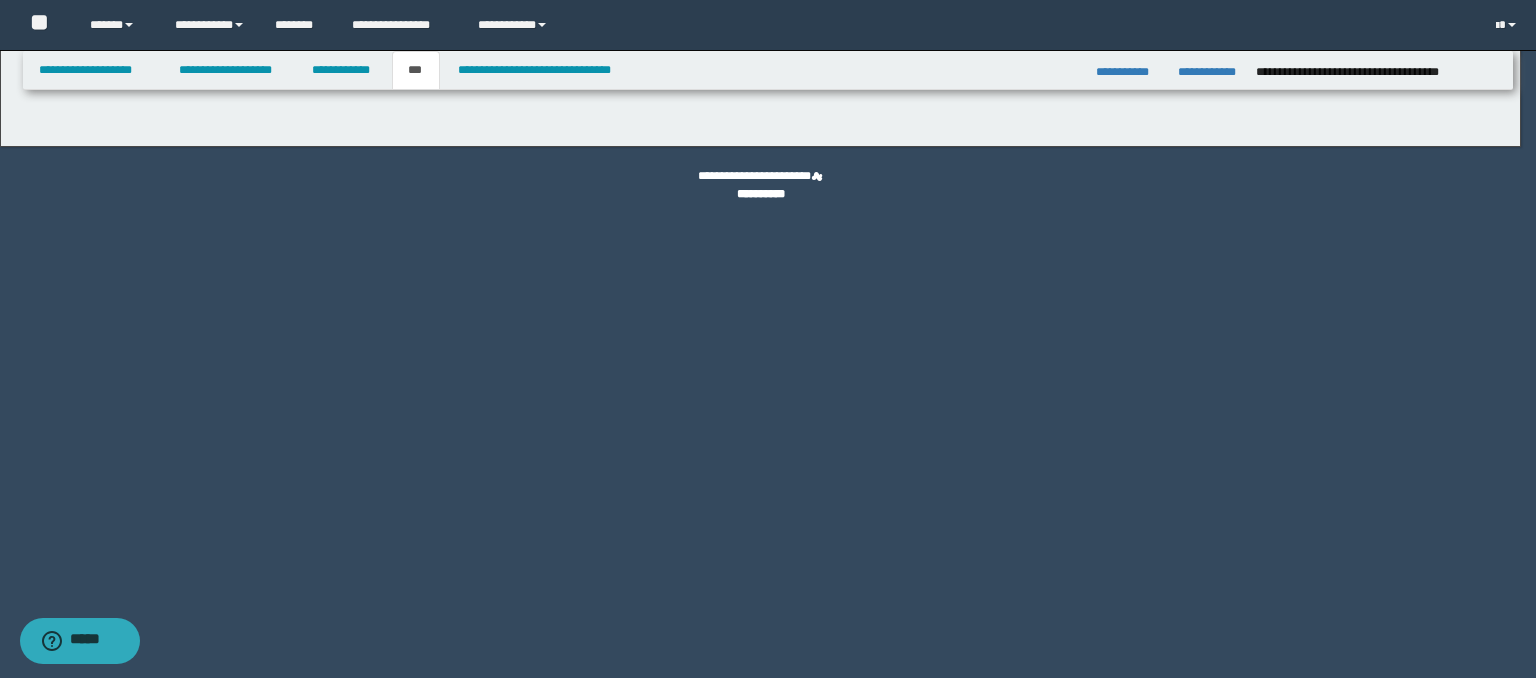 select on "***" 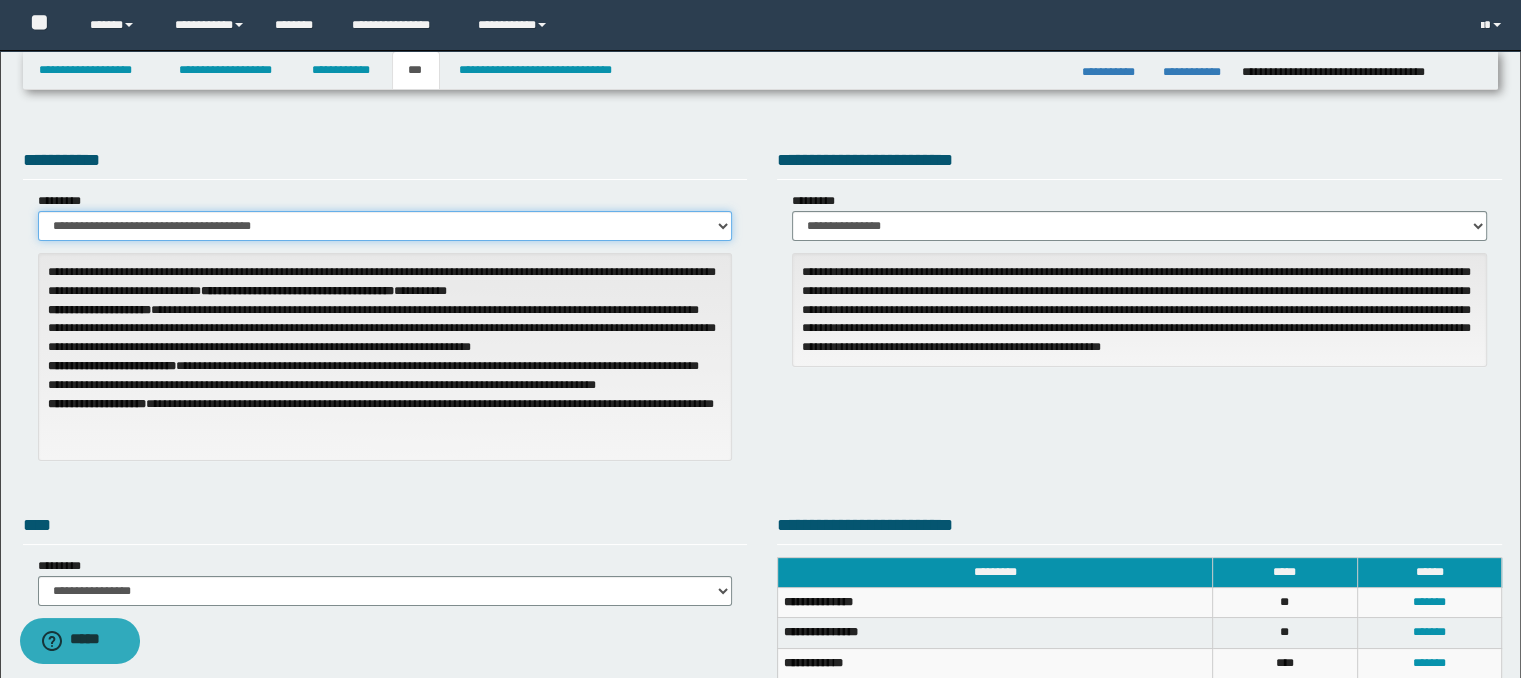 click on "**********" at bounding box center (385, 226) 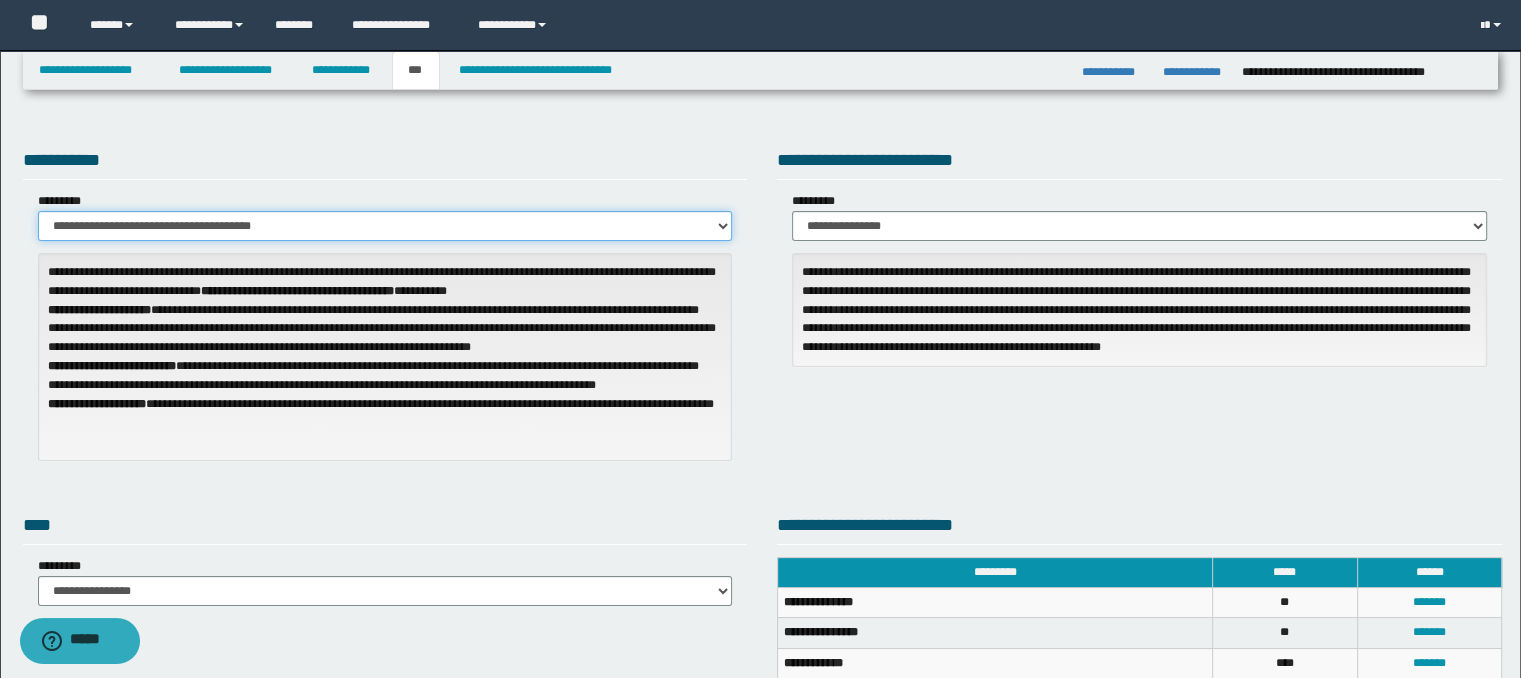 select on "**" 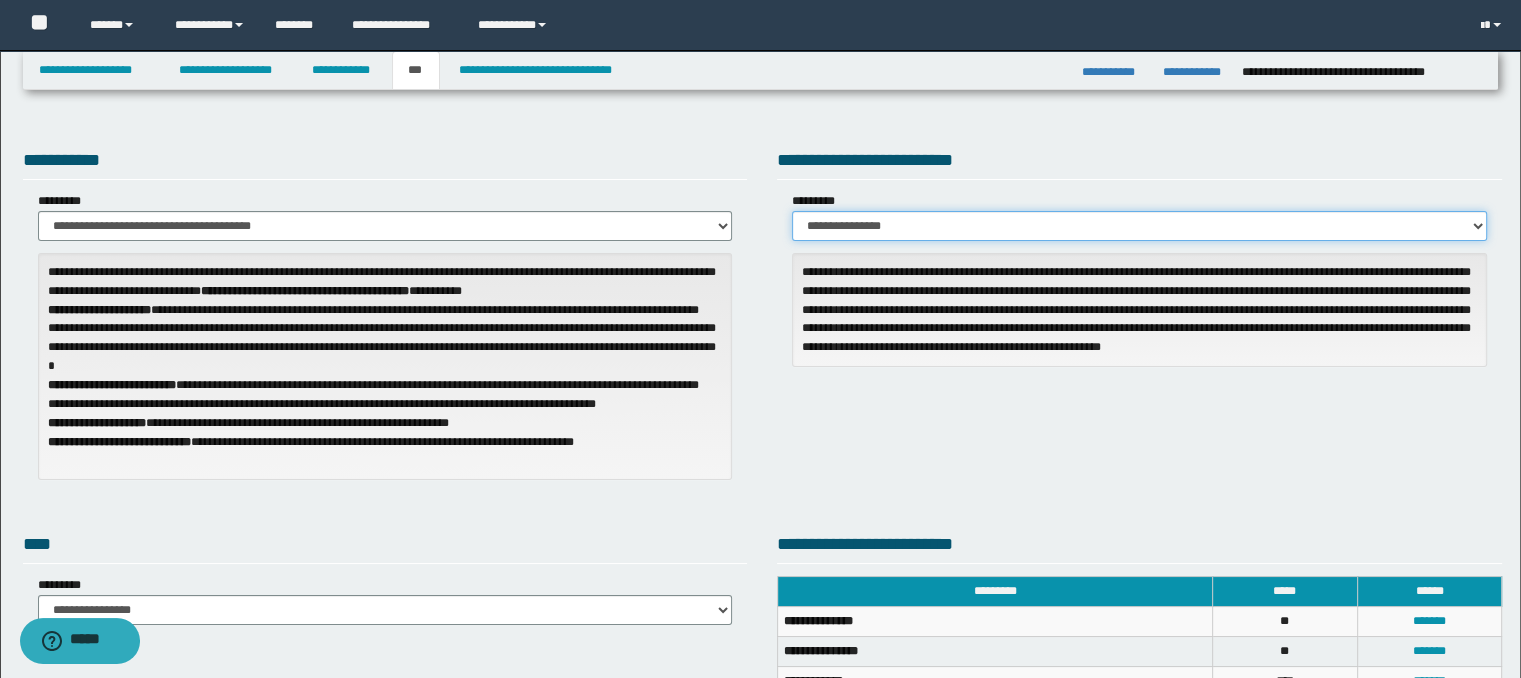 click on "**********" at bounding box center [1139, 226] 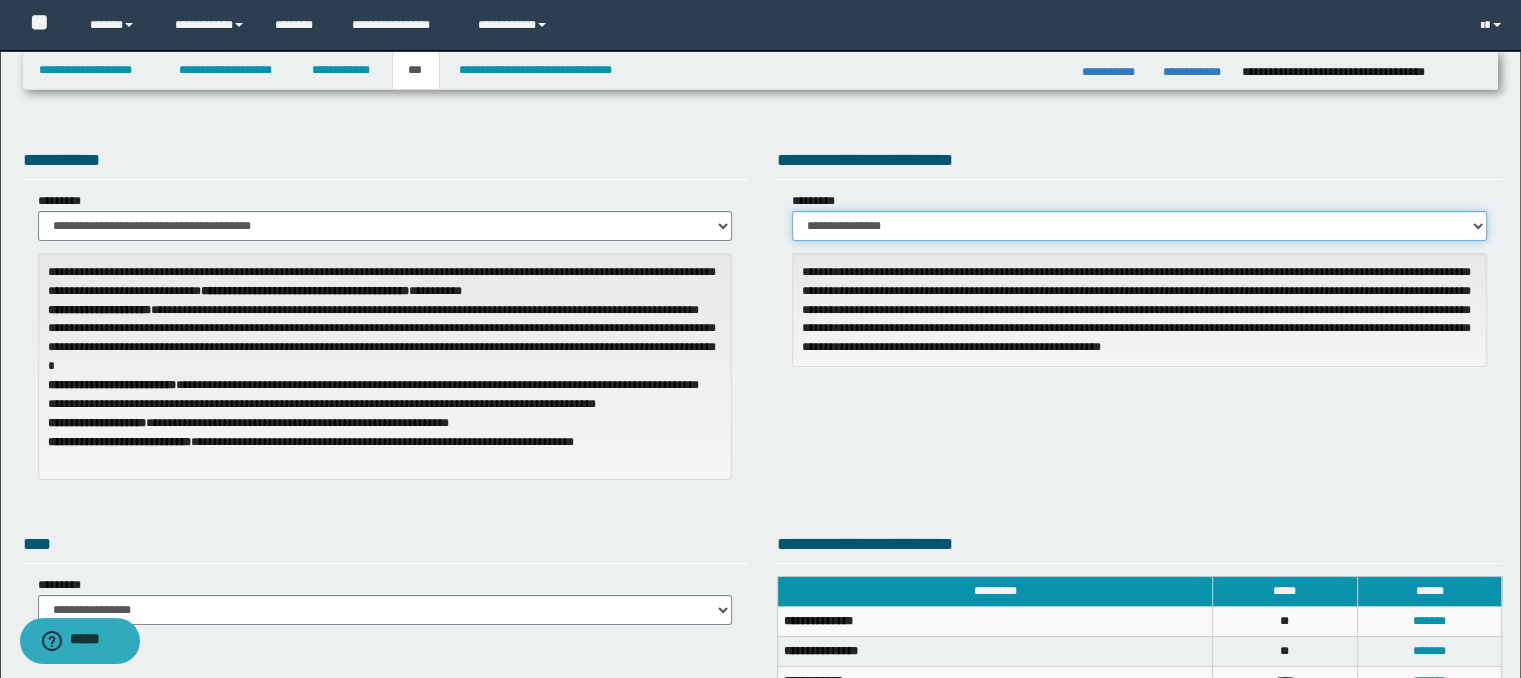 select on "***" 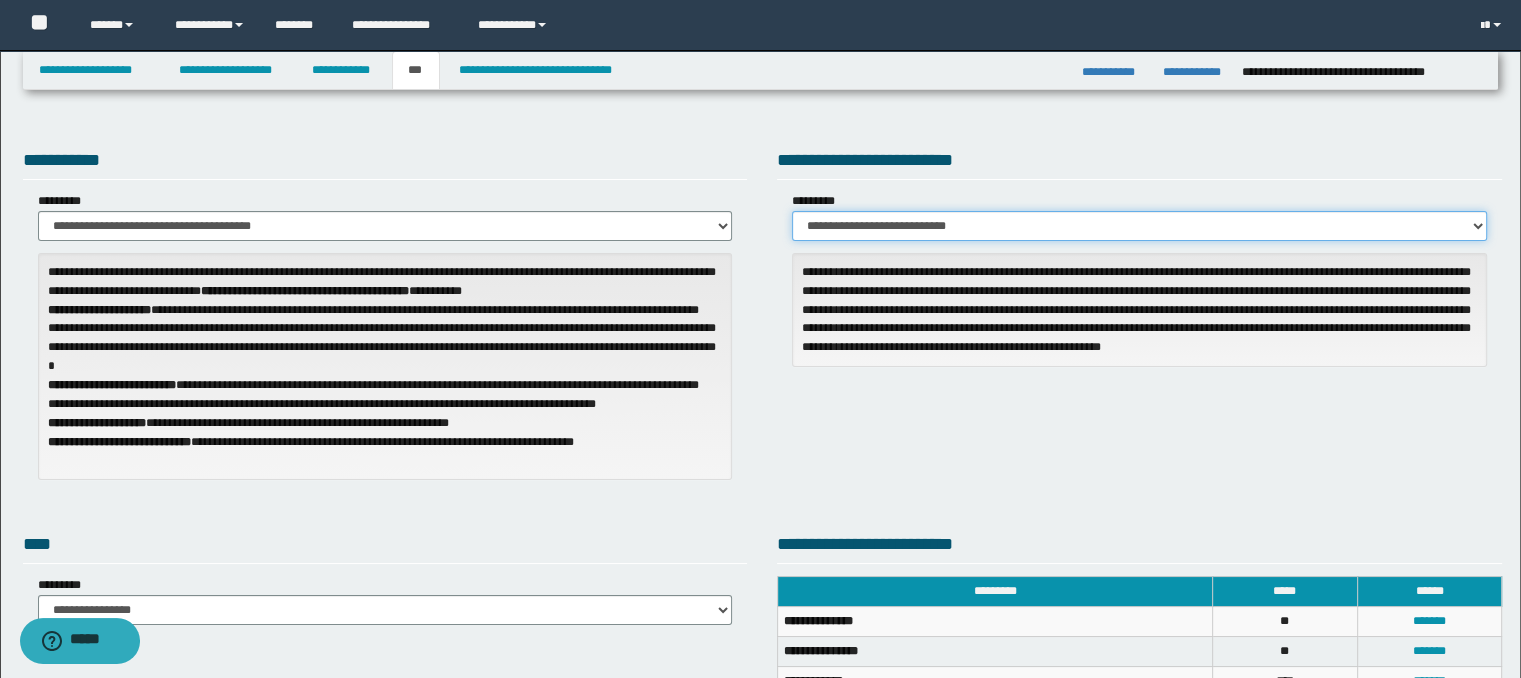 click on "**********" at bounding box center [1139, 226] 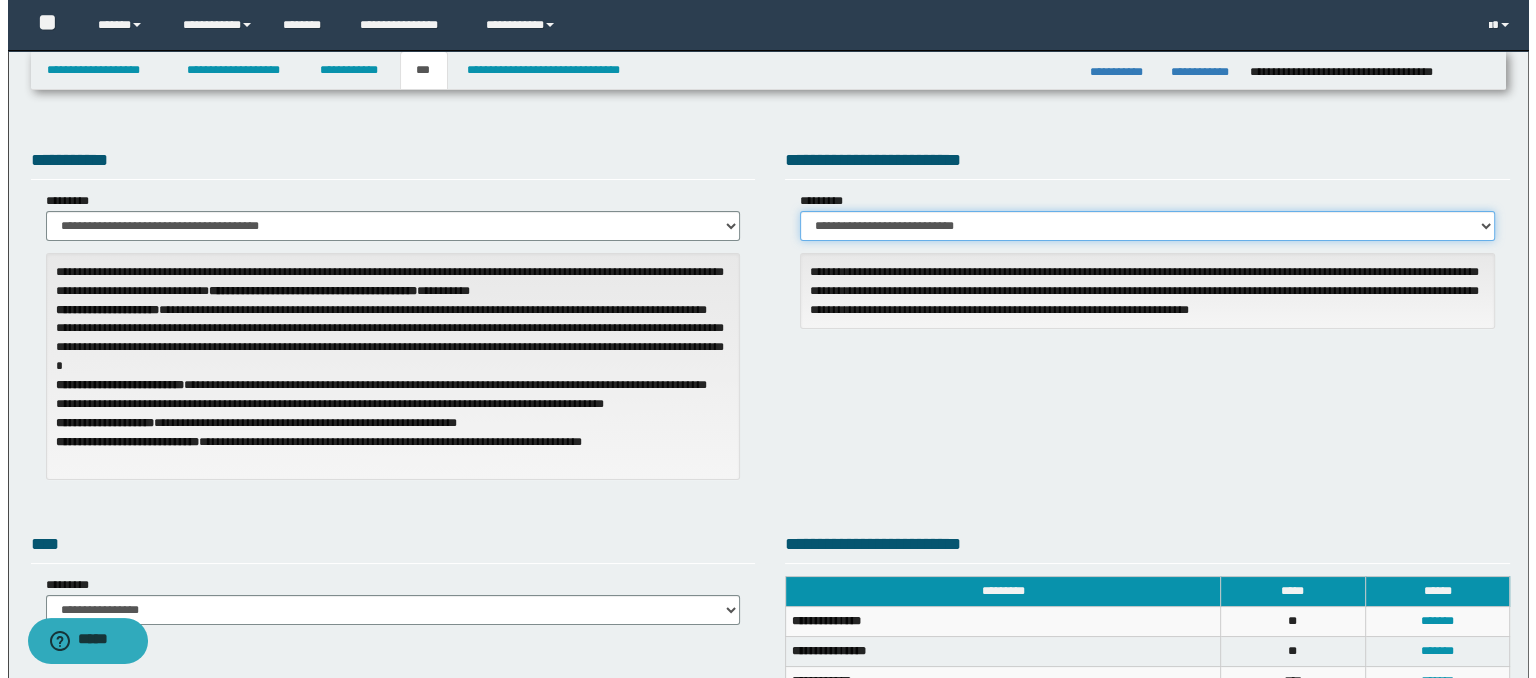scroll, scrollTop: 200, scrollLeft: 0, axis: vertical 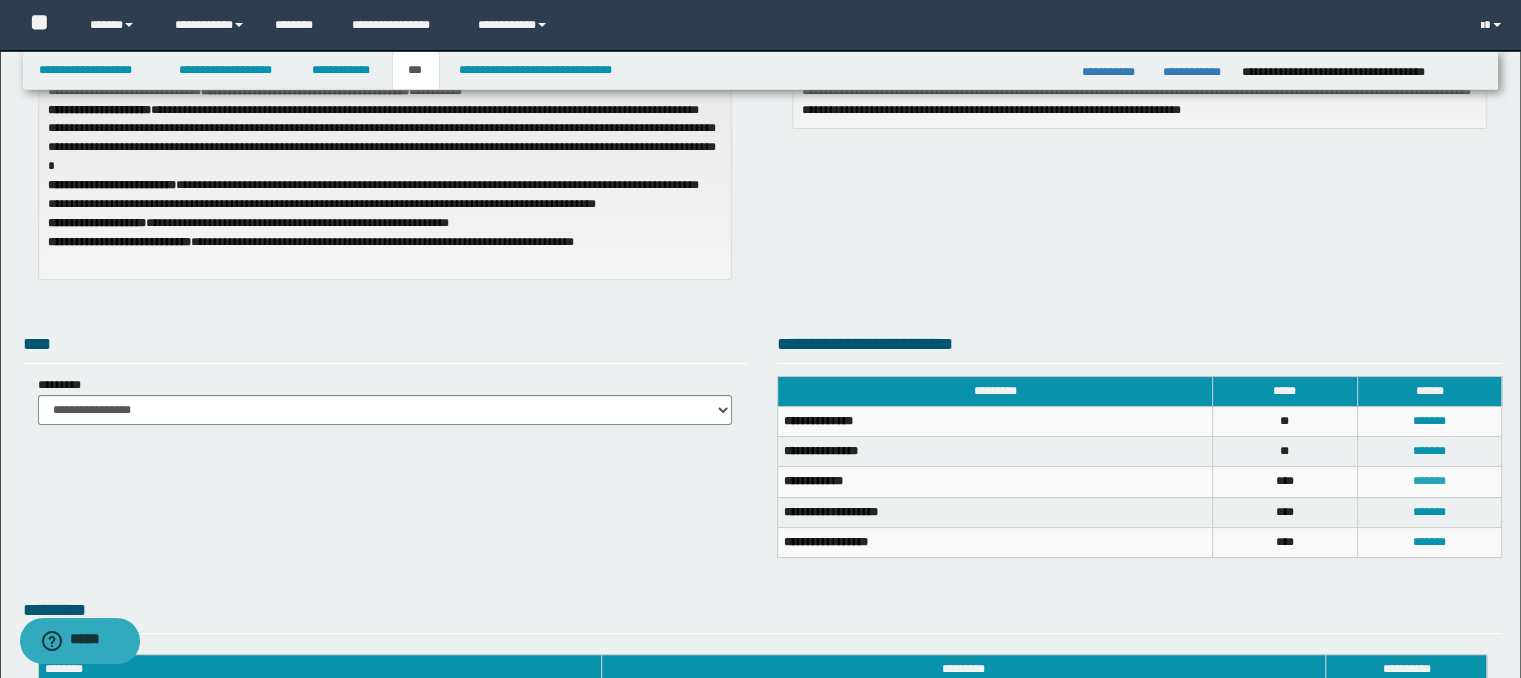 click on "*******" at bounding box center [1429, 481] 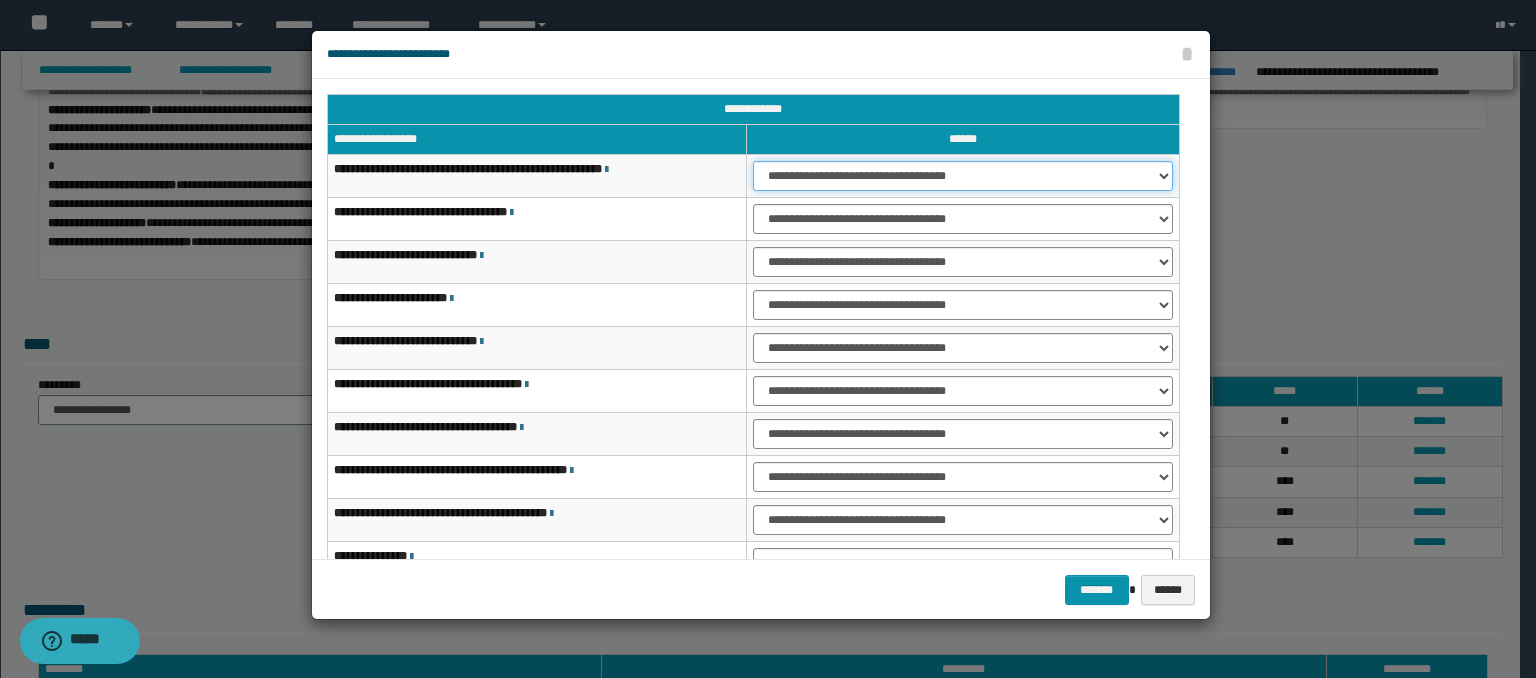 click on "**********" at bounding box center [963, 176] 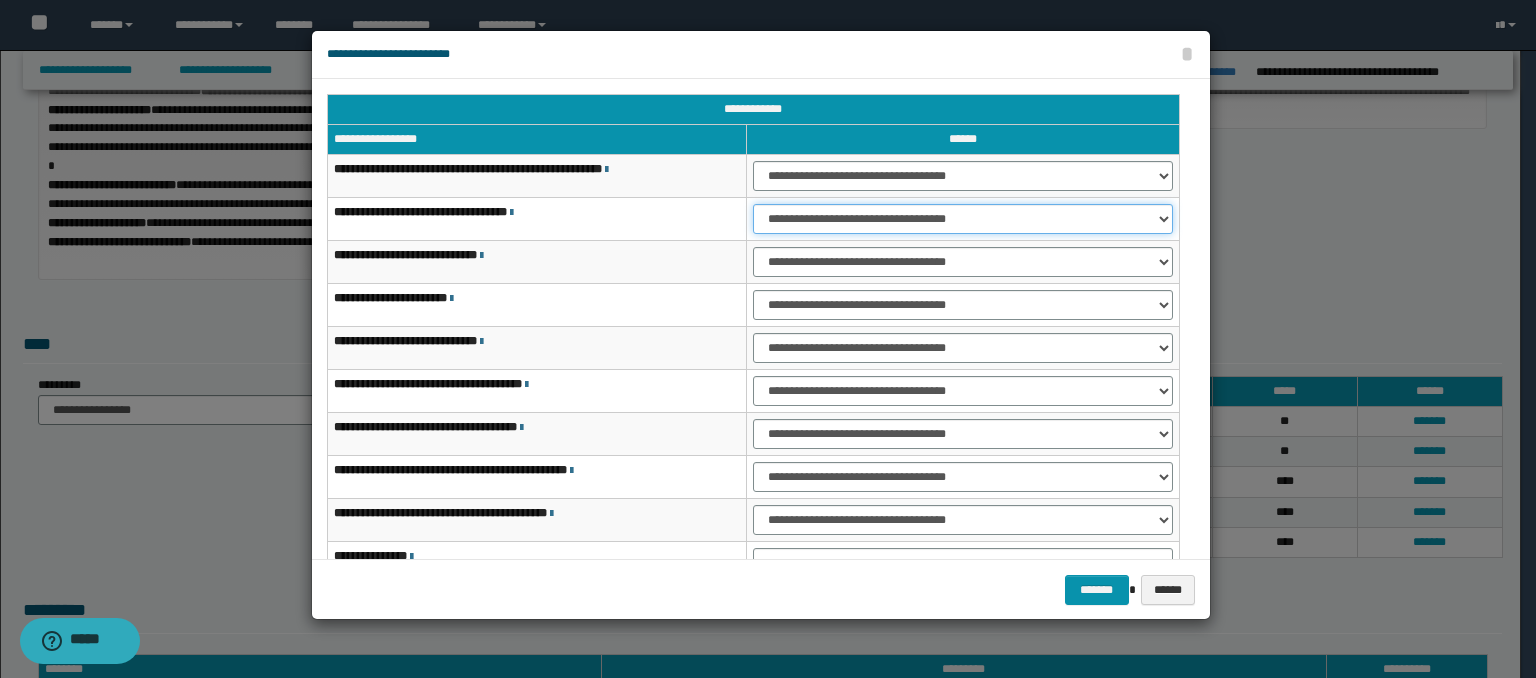 click on "**********" at bounding box center [963, 219] 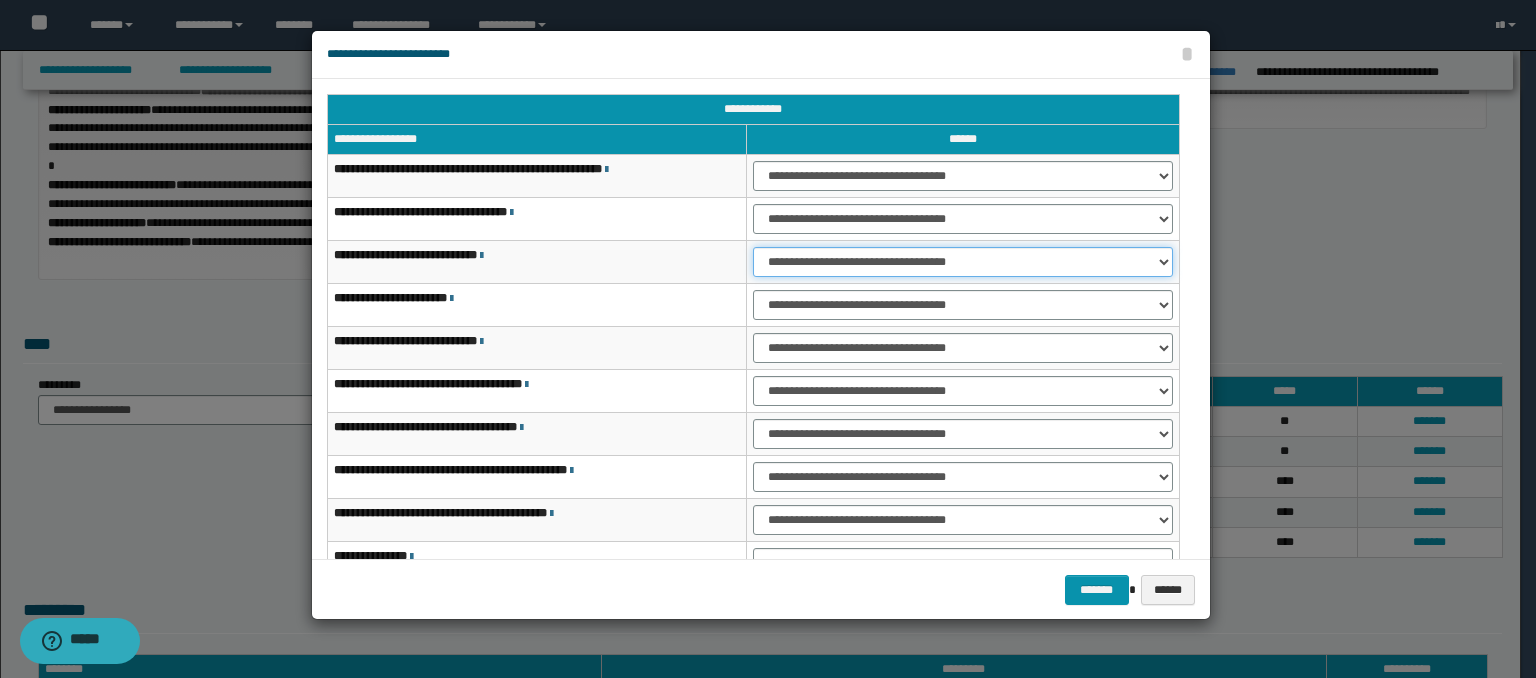 click on "**********" at bounding box center (963, 262) 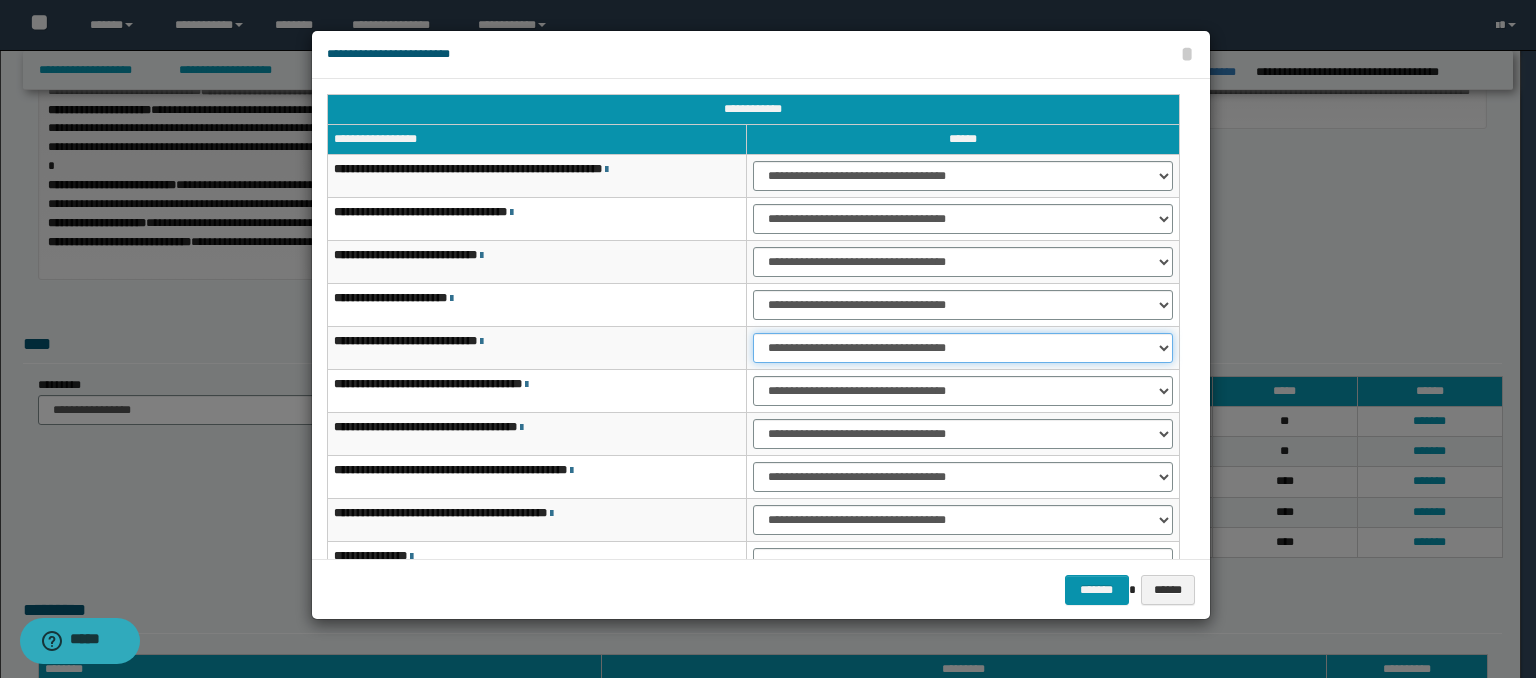 click on "**********" at bounding box center (963, 348) 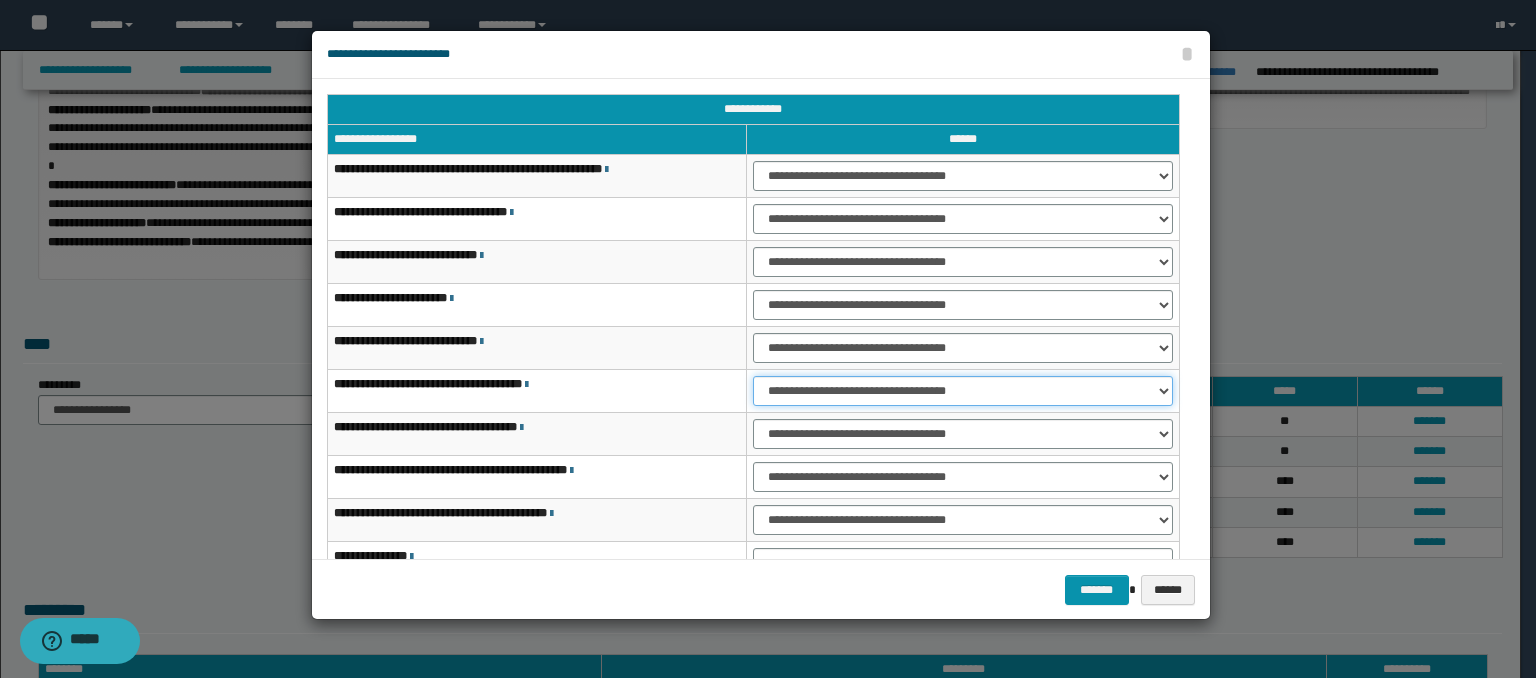 click on "**********" at bounding box center [963, 391] 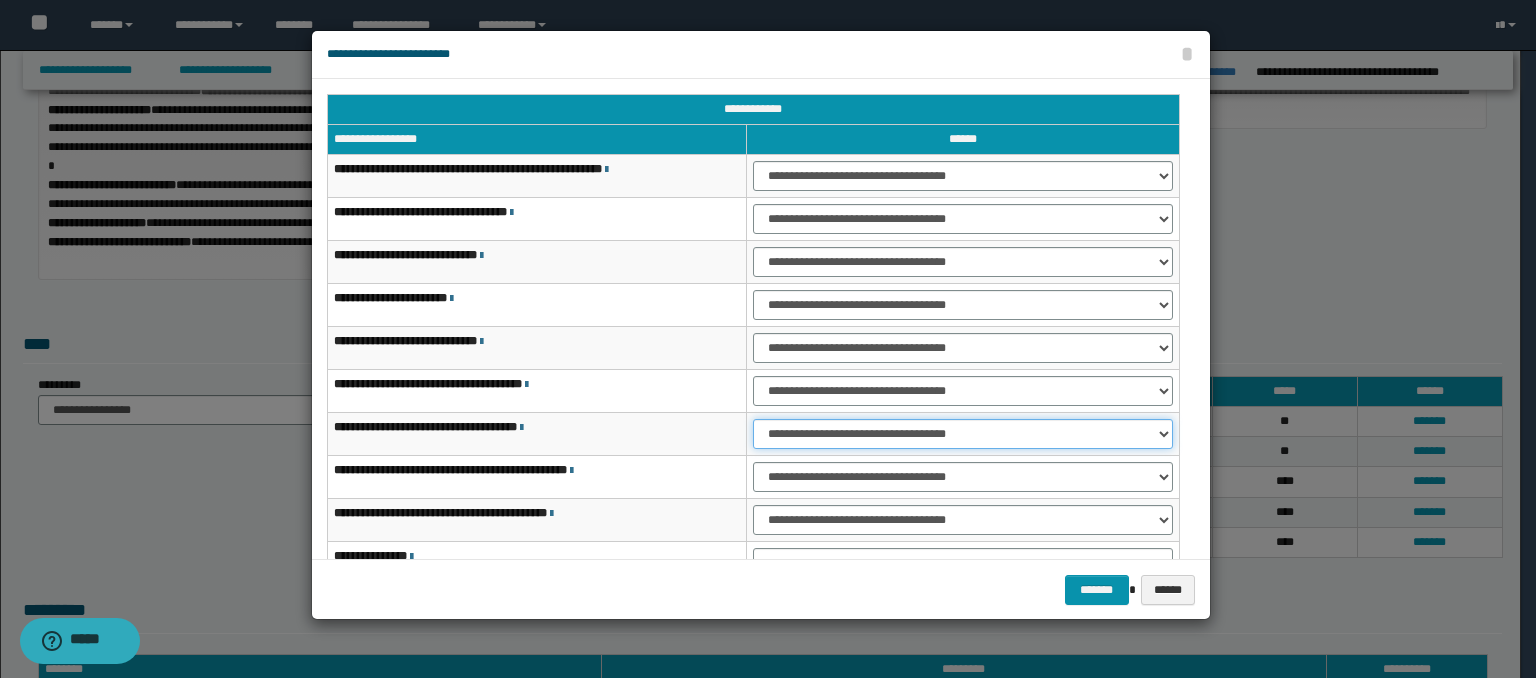 click on "**********" at bounding box center (963, 434) 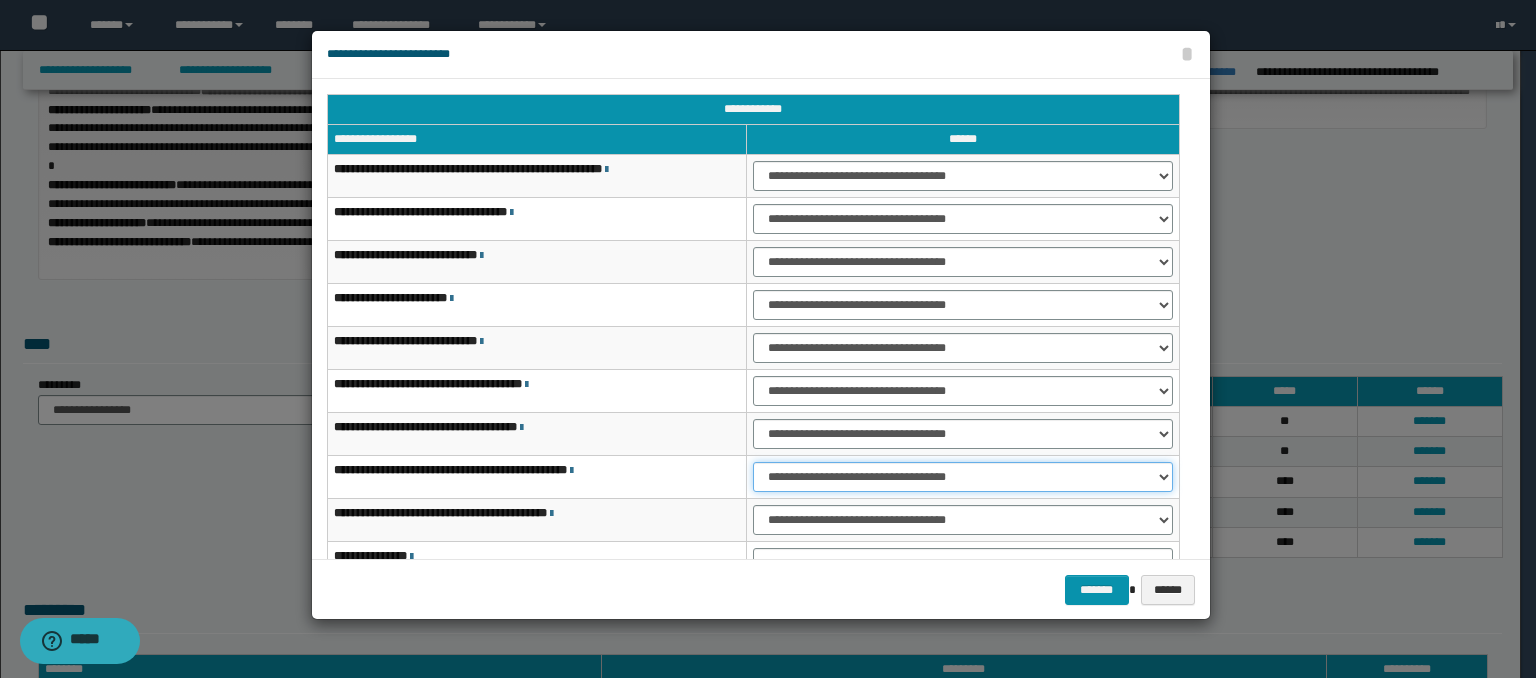 click on "**********" at bounding box center (963, 477) 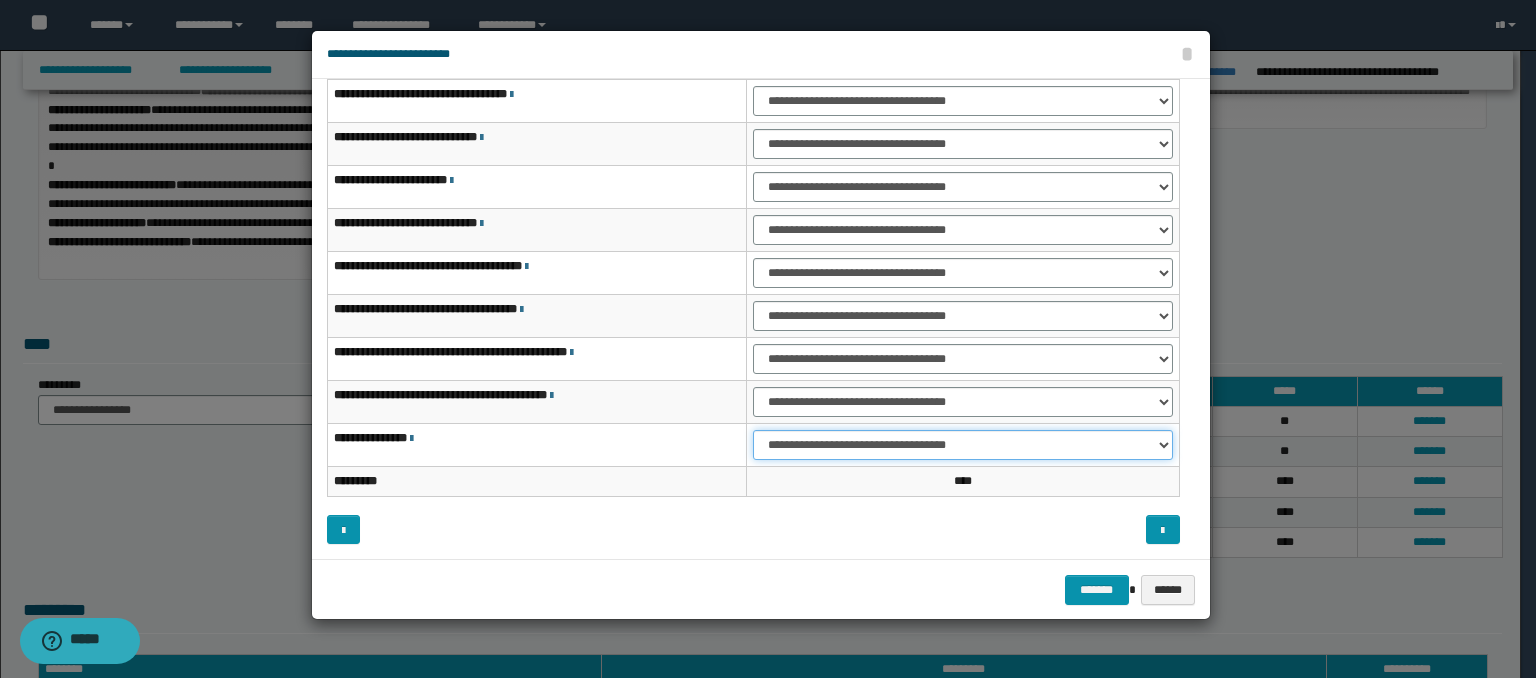 click on "**********" at bounding box center (963, 445) 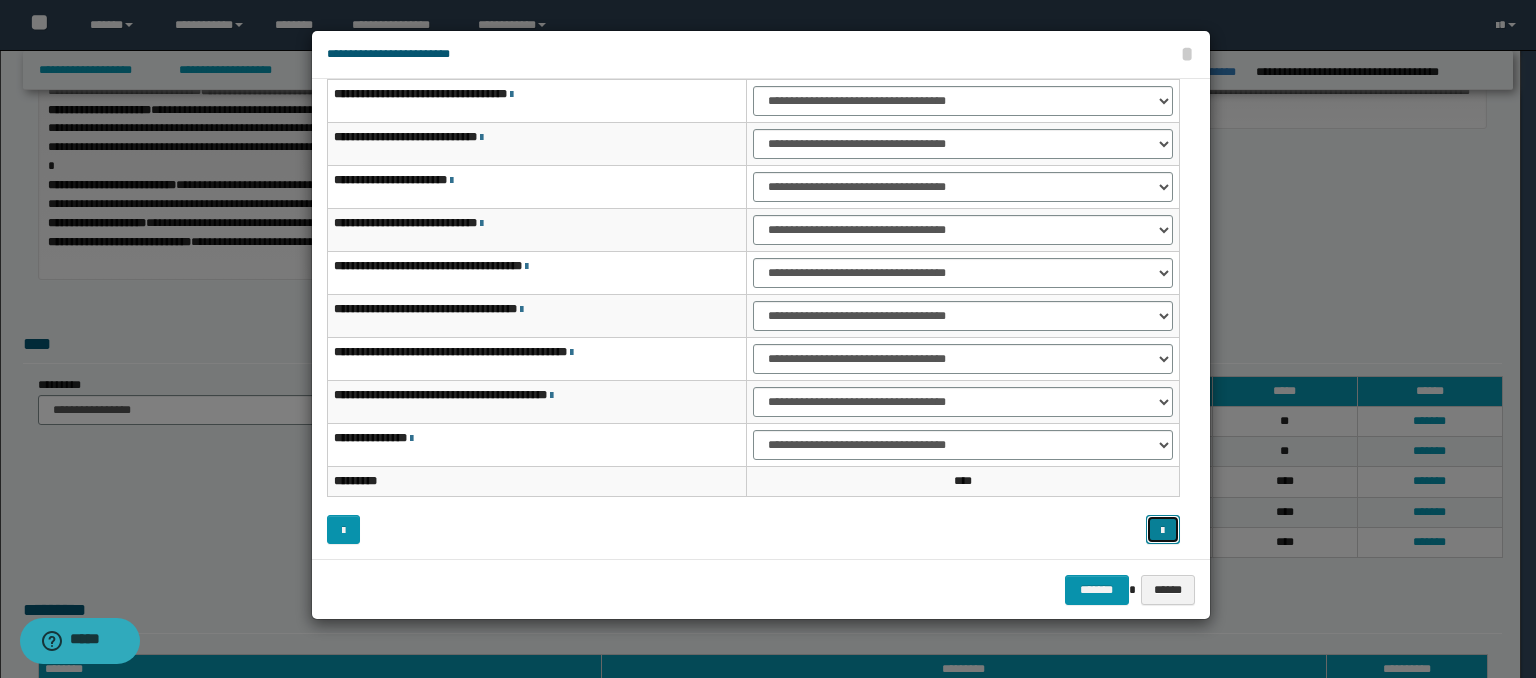 click at bounding box center [1162, 531] 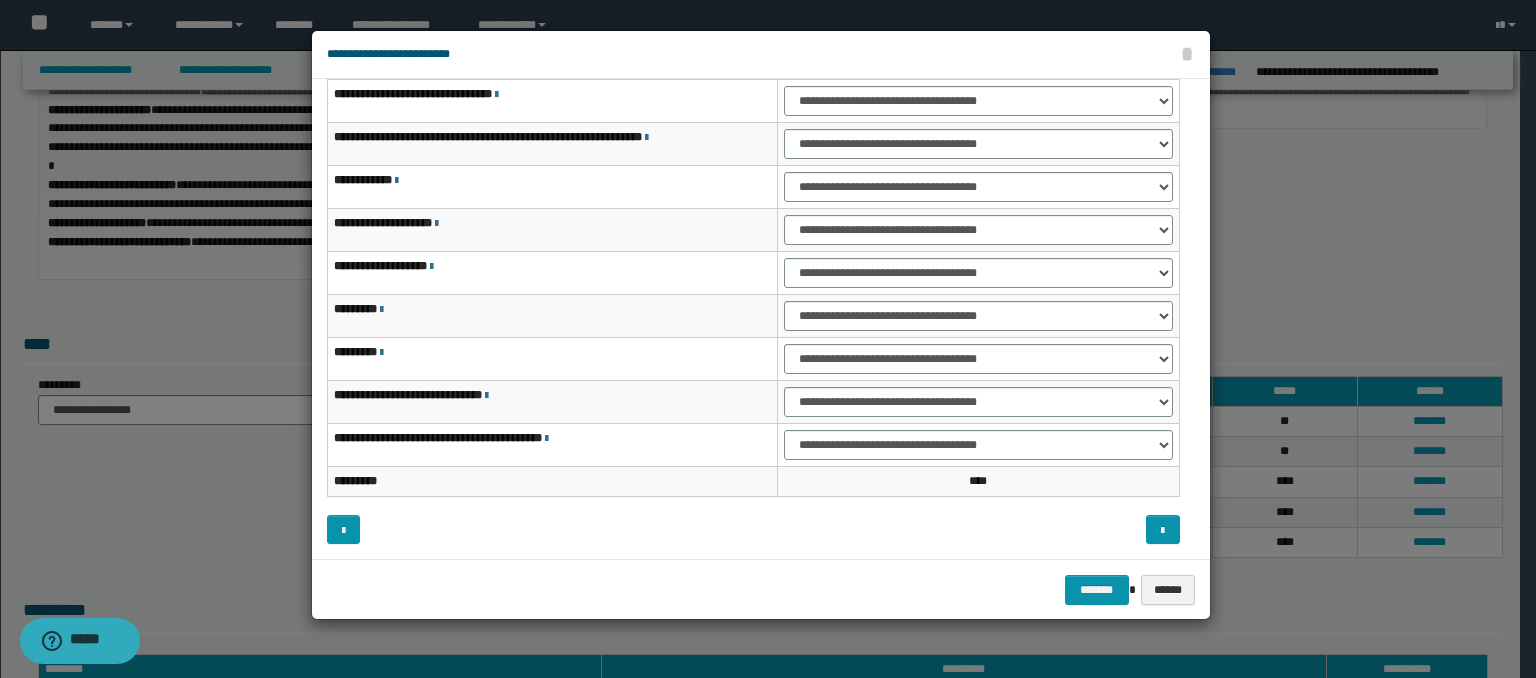 scroll, scrollTop: 0, scrollLeft: 0, axis: both 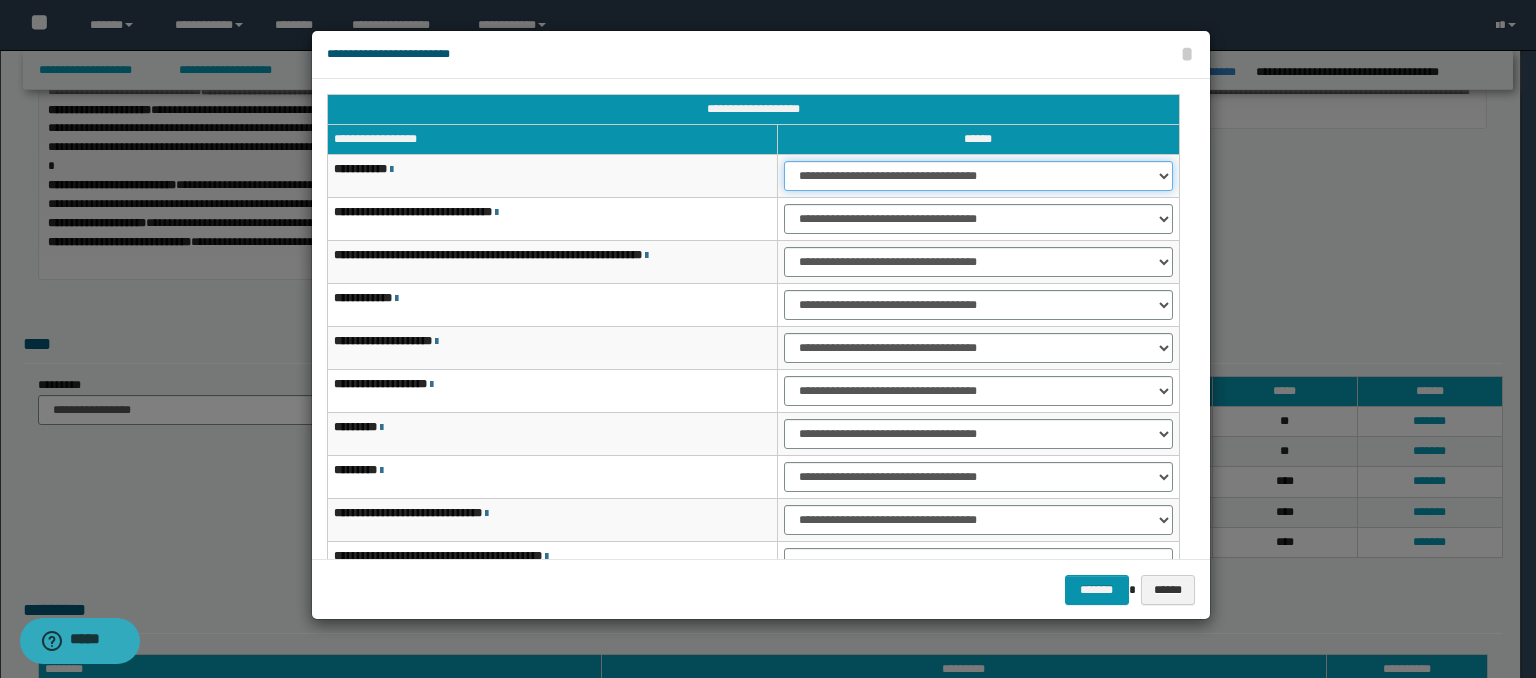 click on "**********" at bounding box center [978, 176] 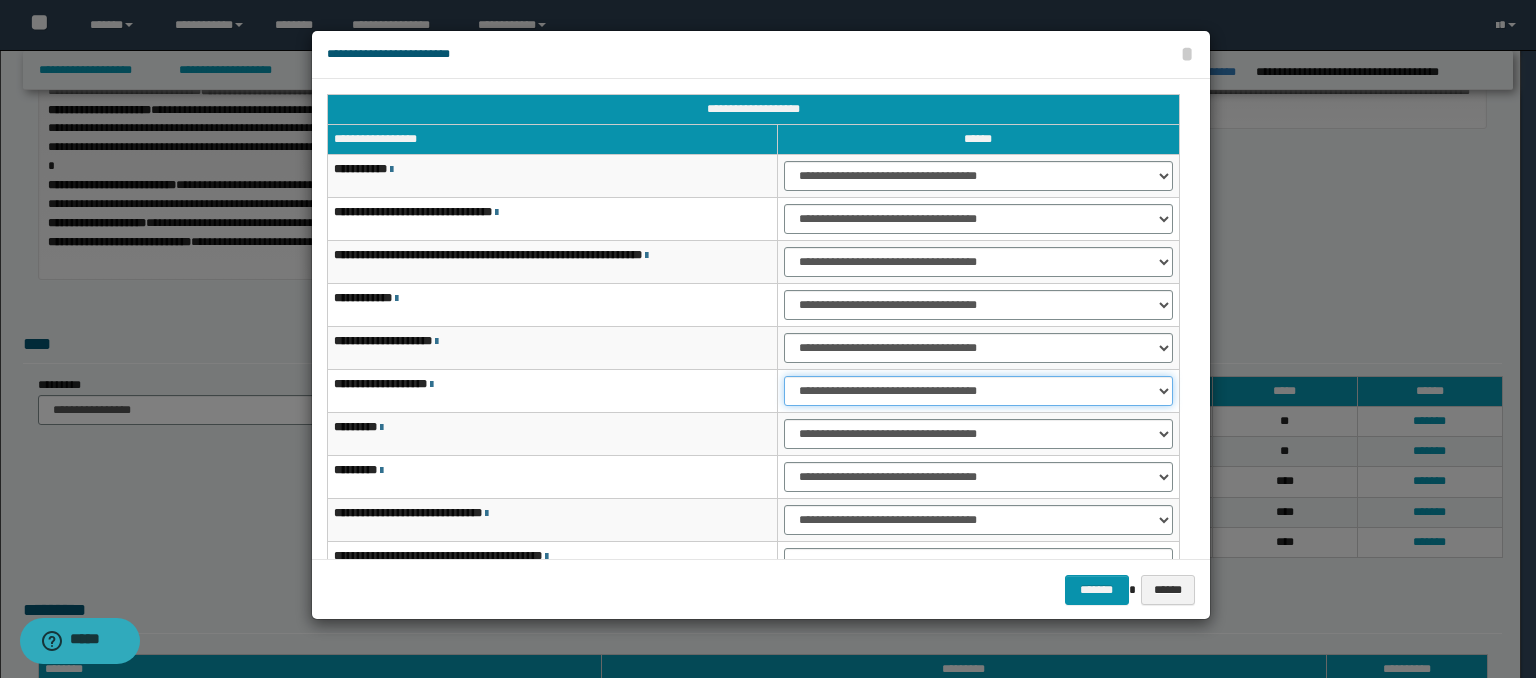 click on "**********" at bounding box center (978, 391) 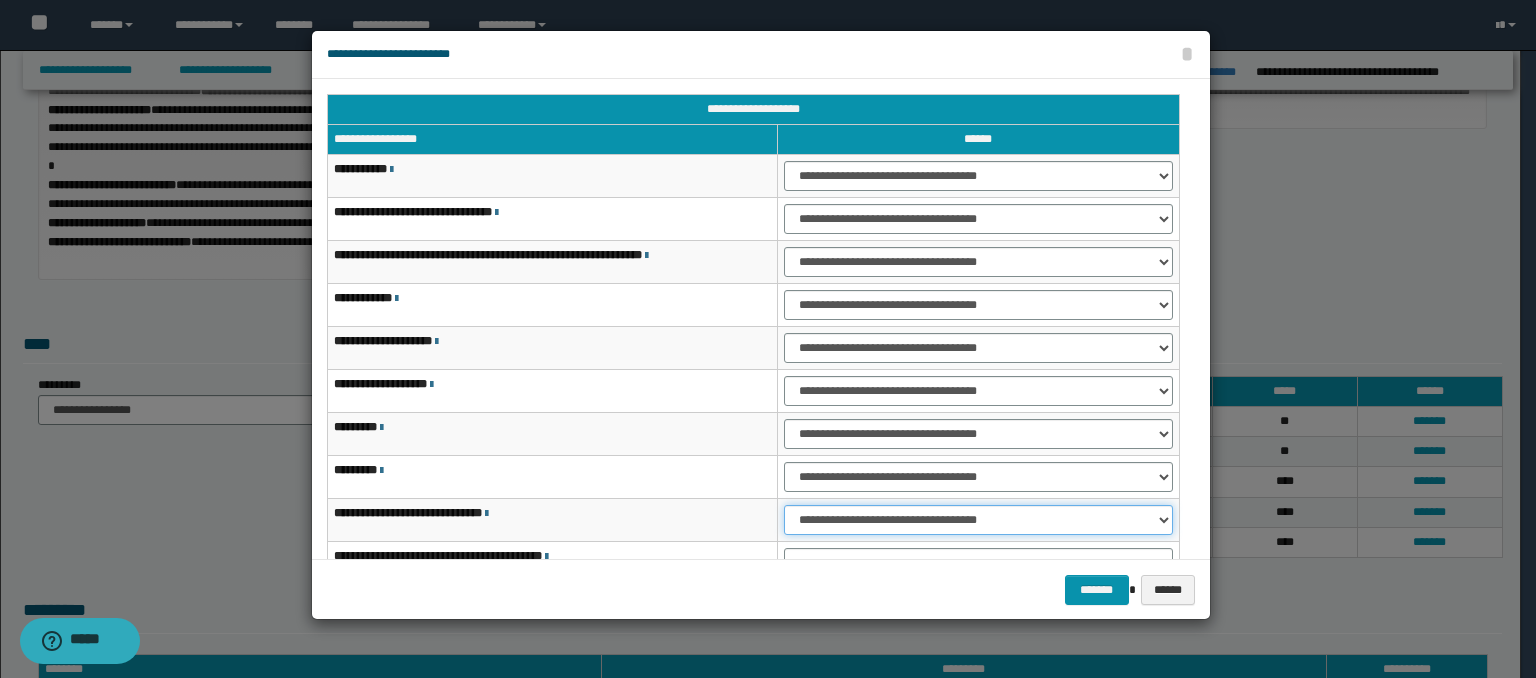 click on "**********" at bounding box center [978, 520] 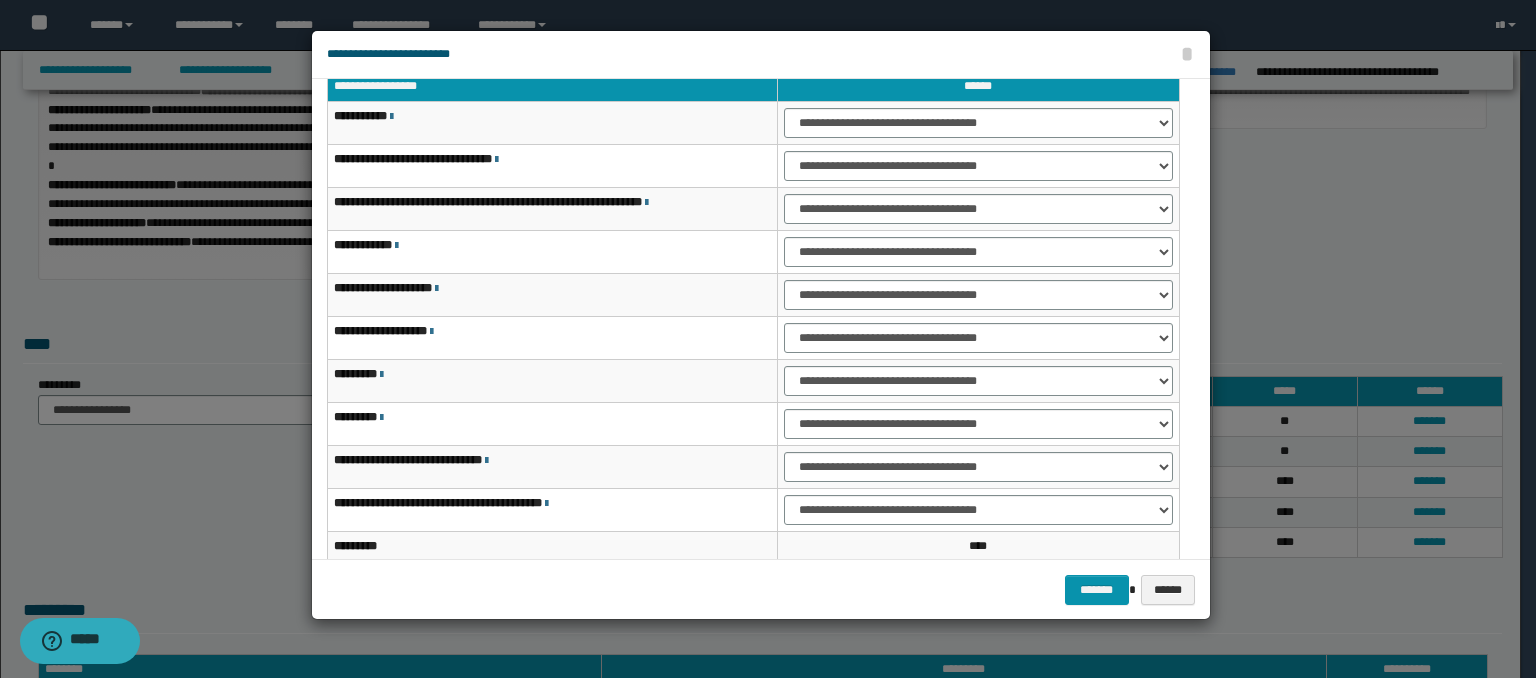 scroll, scrollTop: 118, scrollLeft: 0, axis: vertical 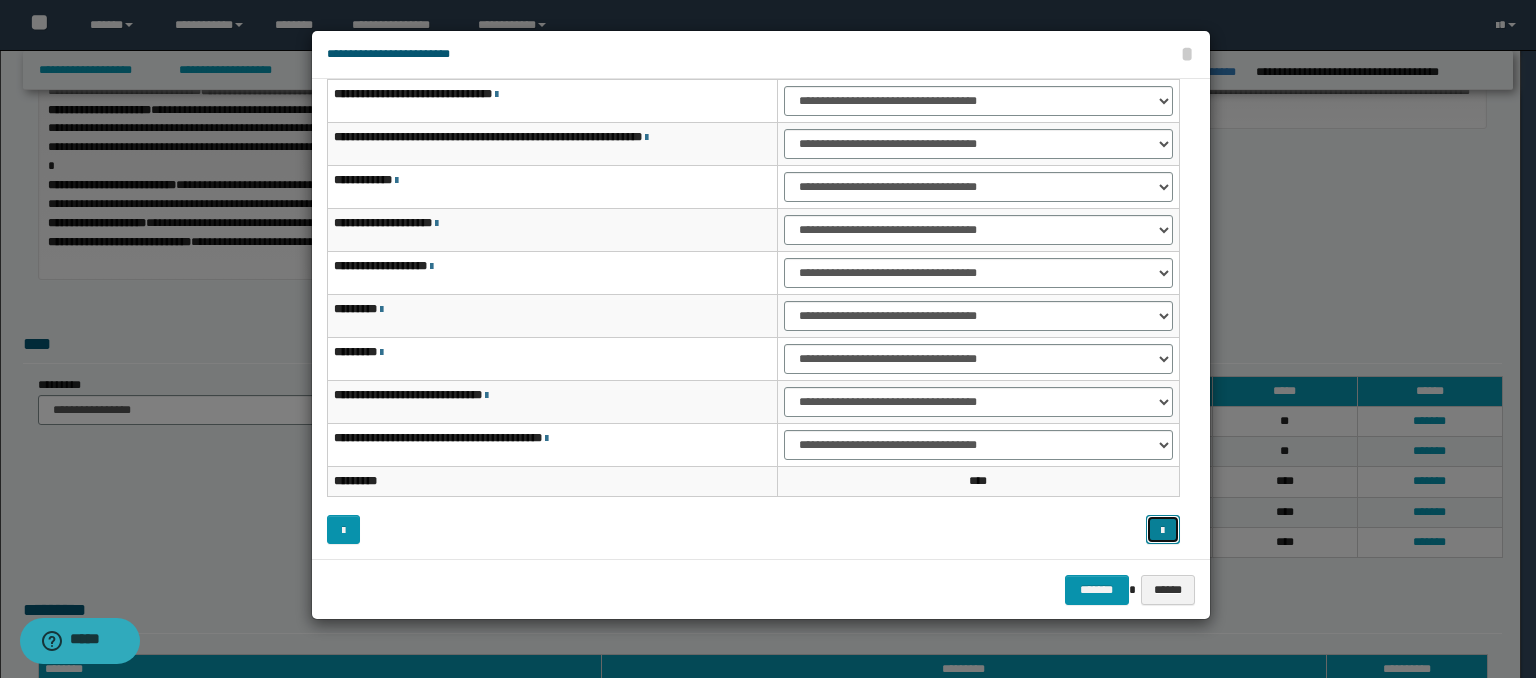 click at bounding box center [1162, 531] 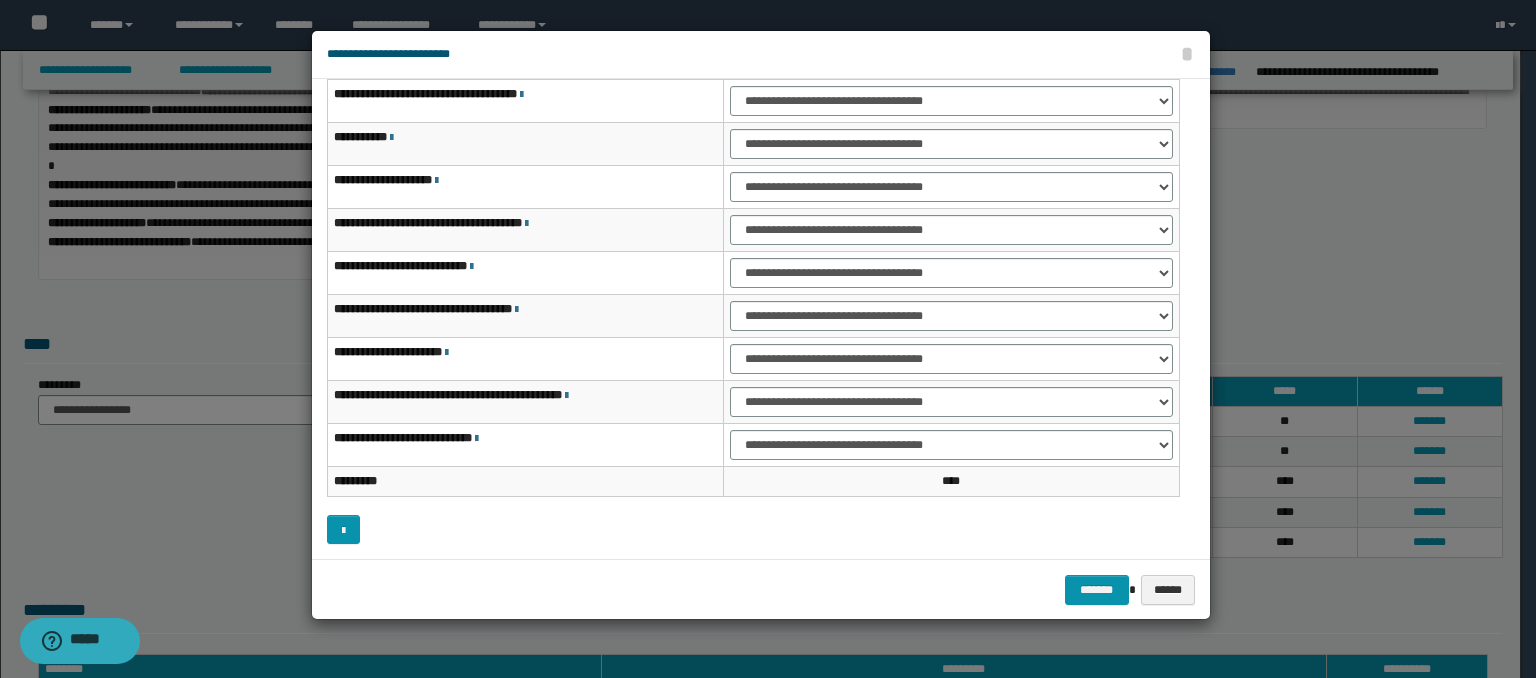 scroll, scrollTop: 0, scrollLeft: 0, axis: both 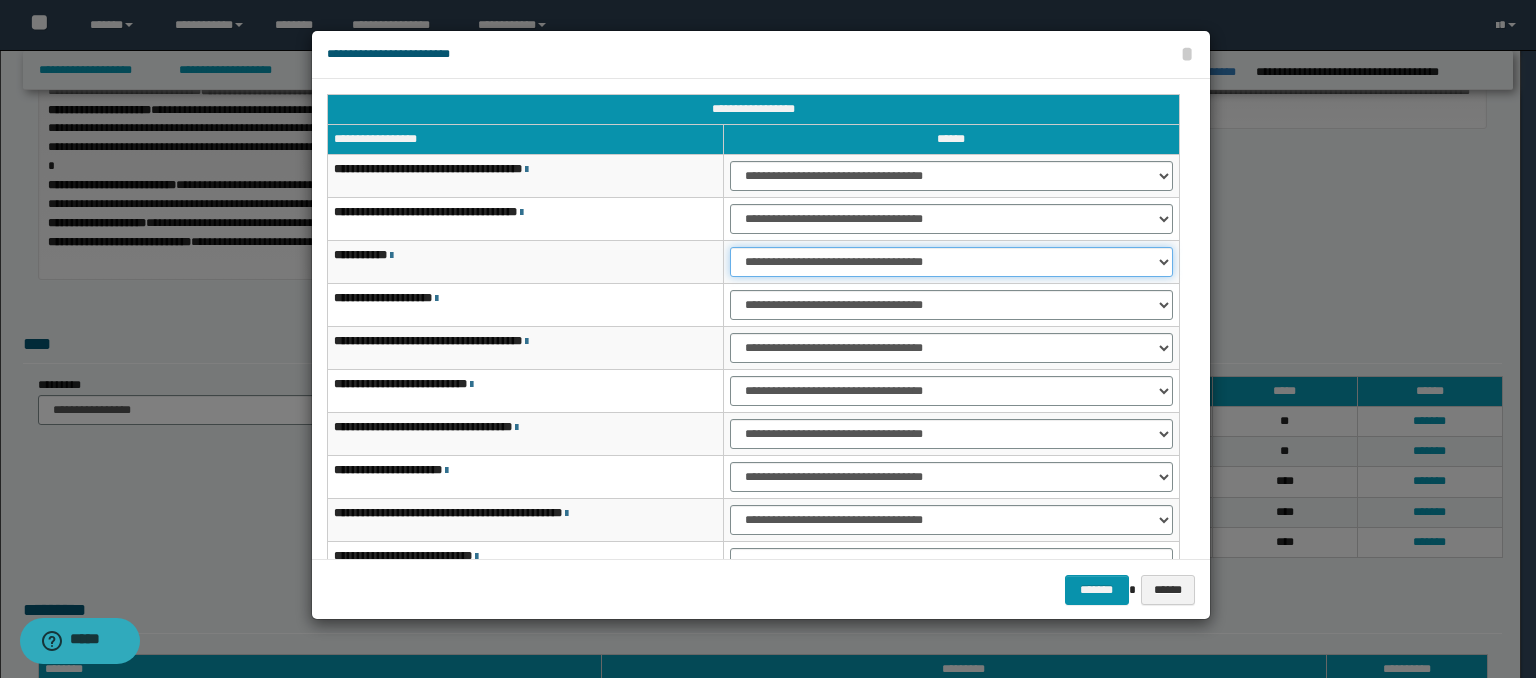 click on "**********" at bounding box center [951, 262] 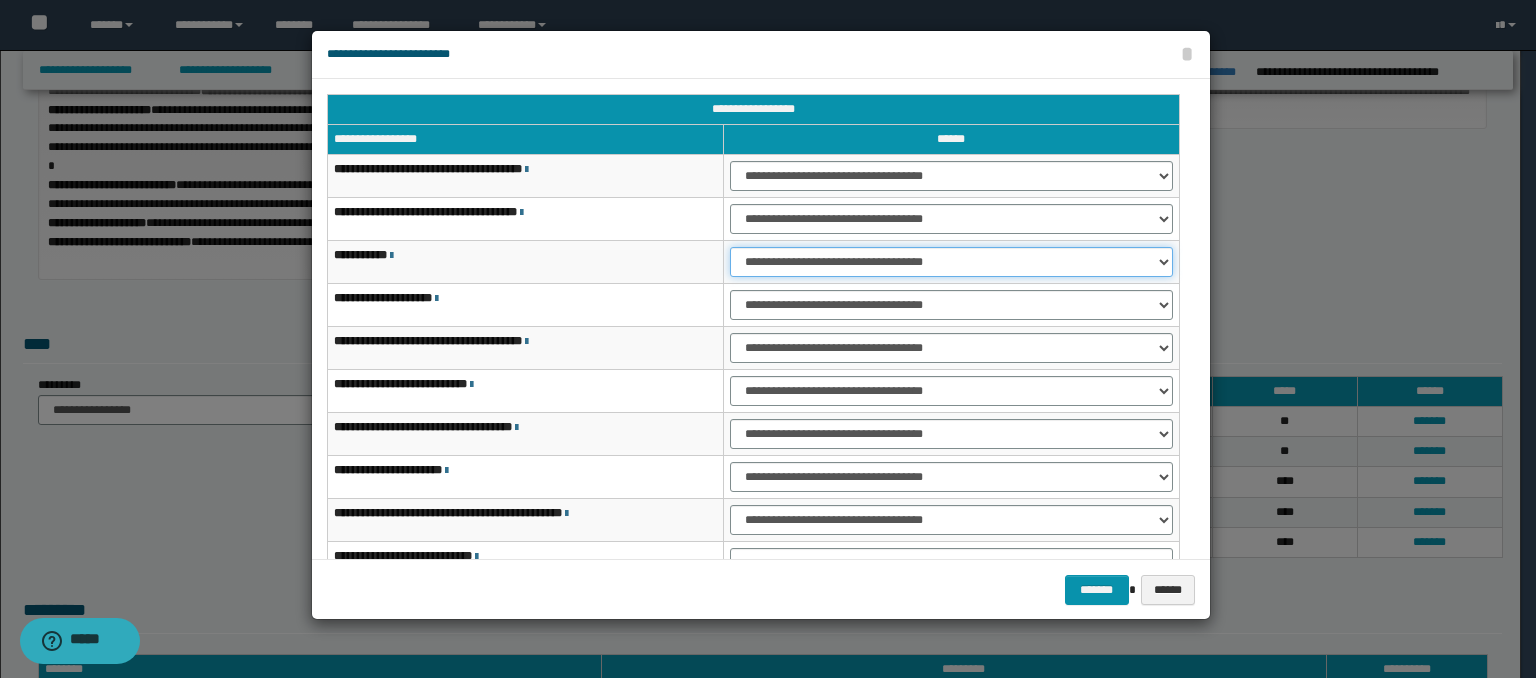 select on "***" 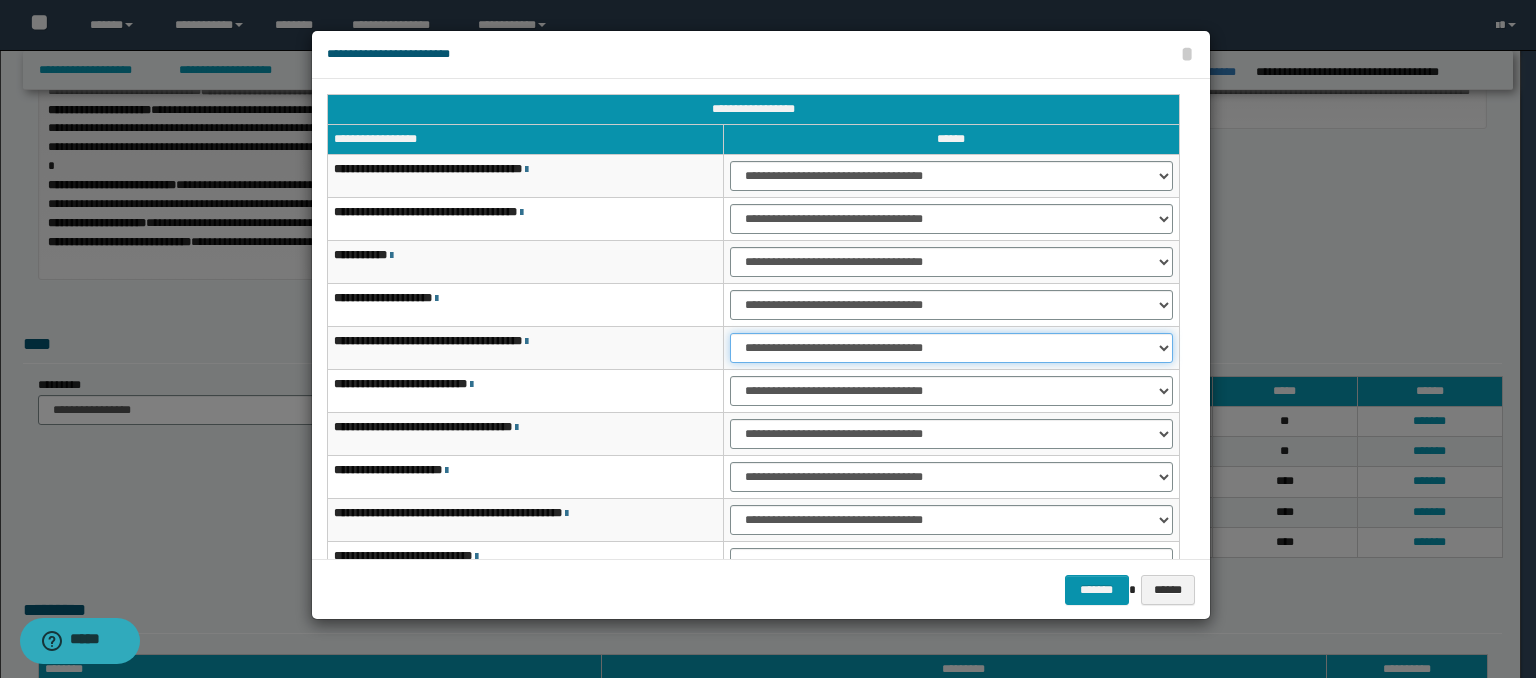 click on "**********" at bounding box center (951, 348) 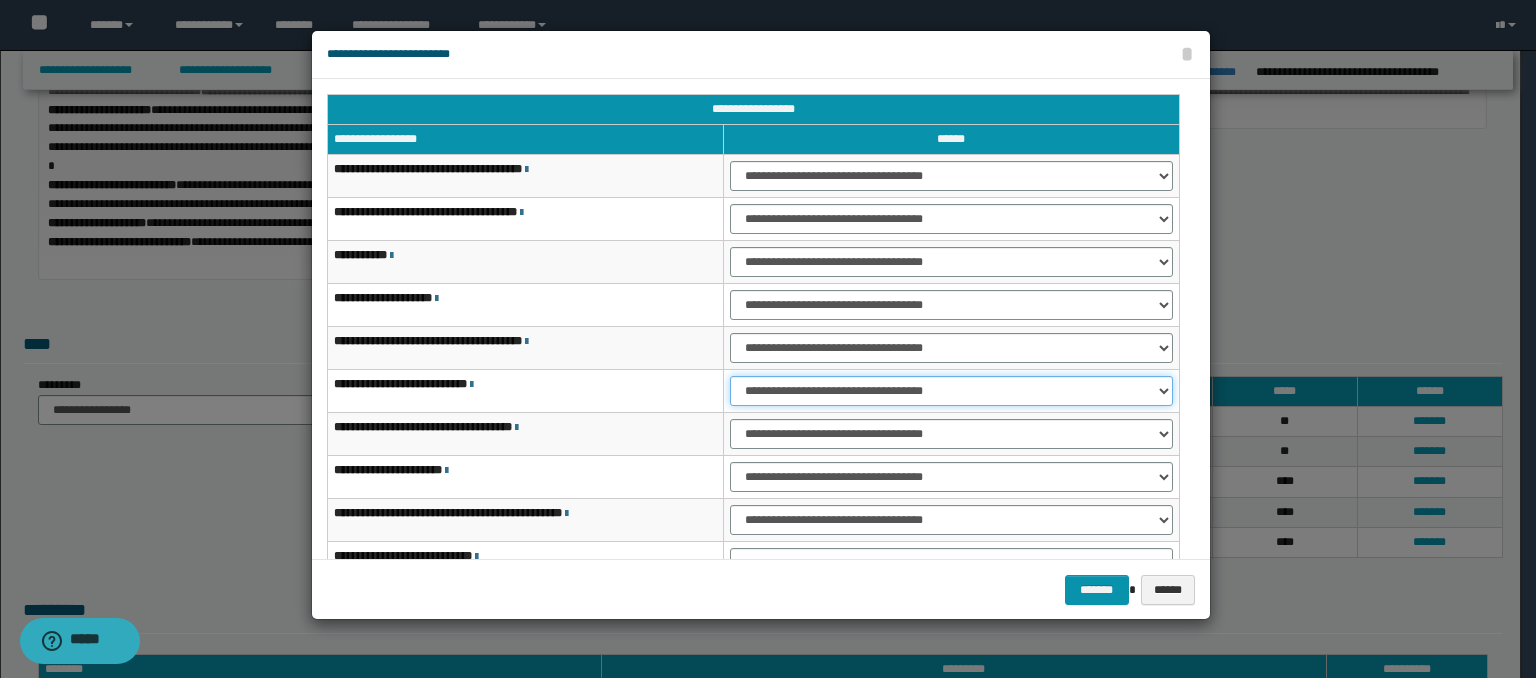 click on "**********" at bounding box center [951, 391] 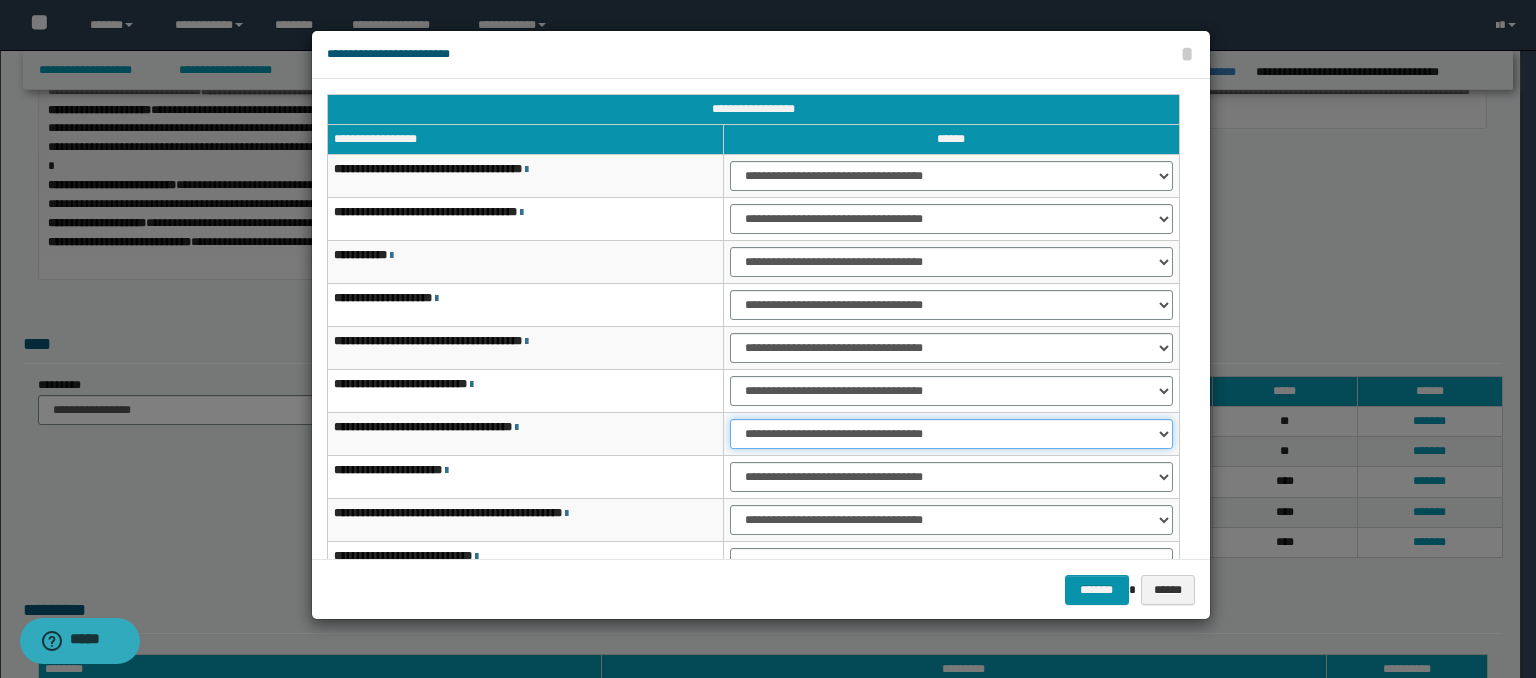 click on "**********" at bounding box center (951, 434) 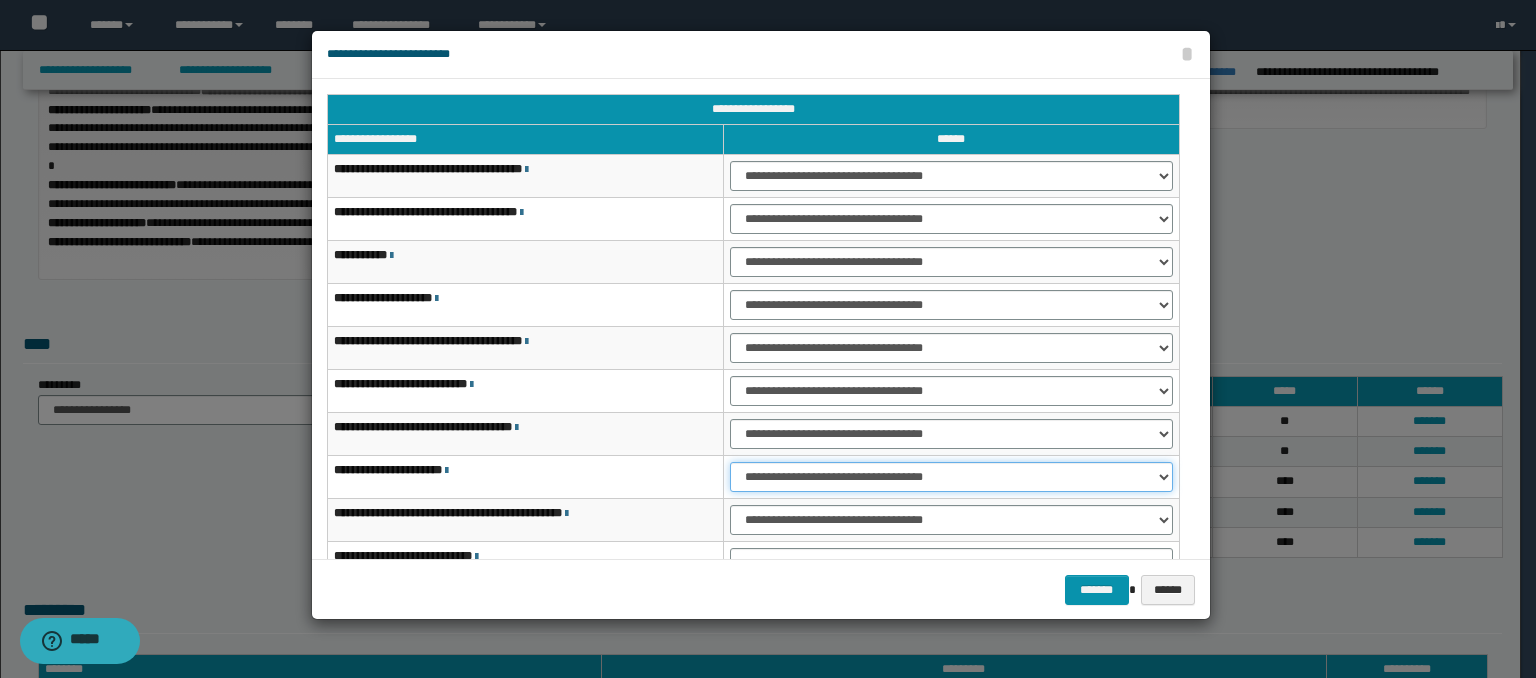 click on "**********" at bounding box center (951, 477) 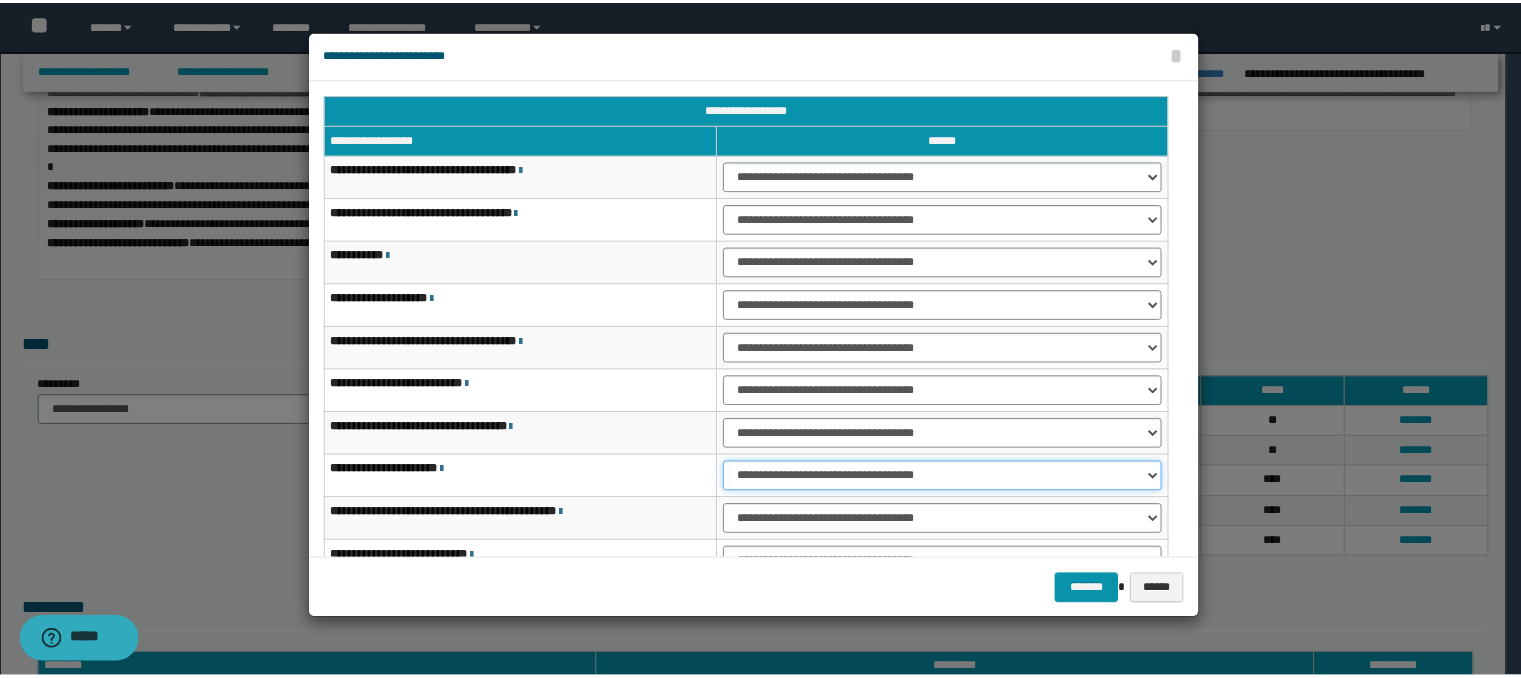 scroll, scrollTop: 100, scrollLeft: 0, axis: vertical 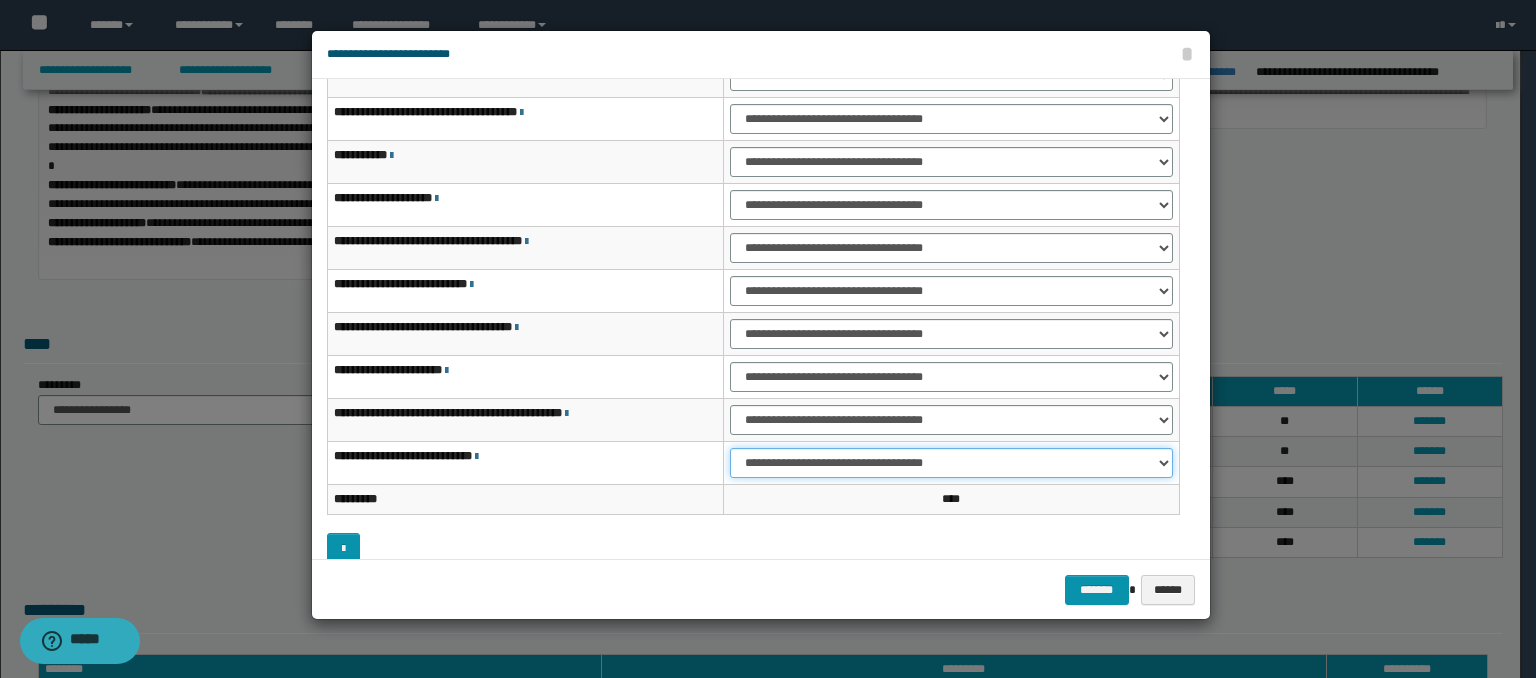 click on "**********" at bounding box center (951, 463) 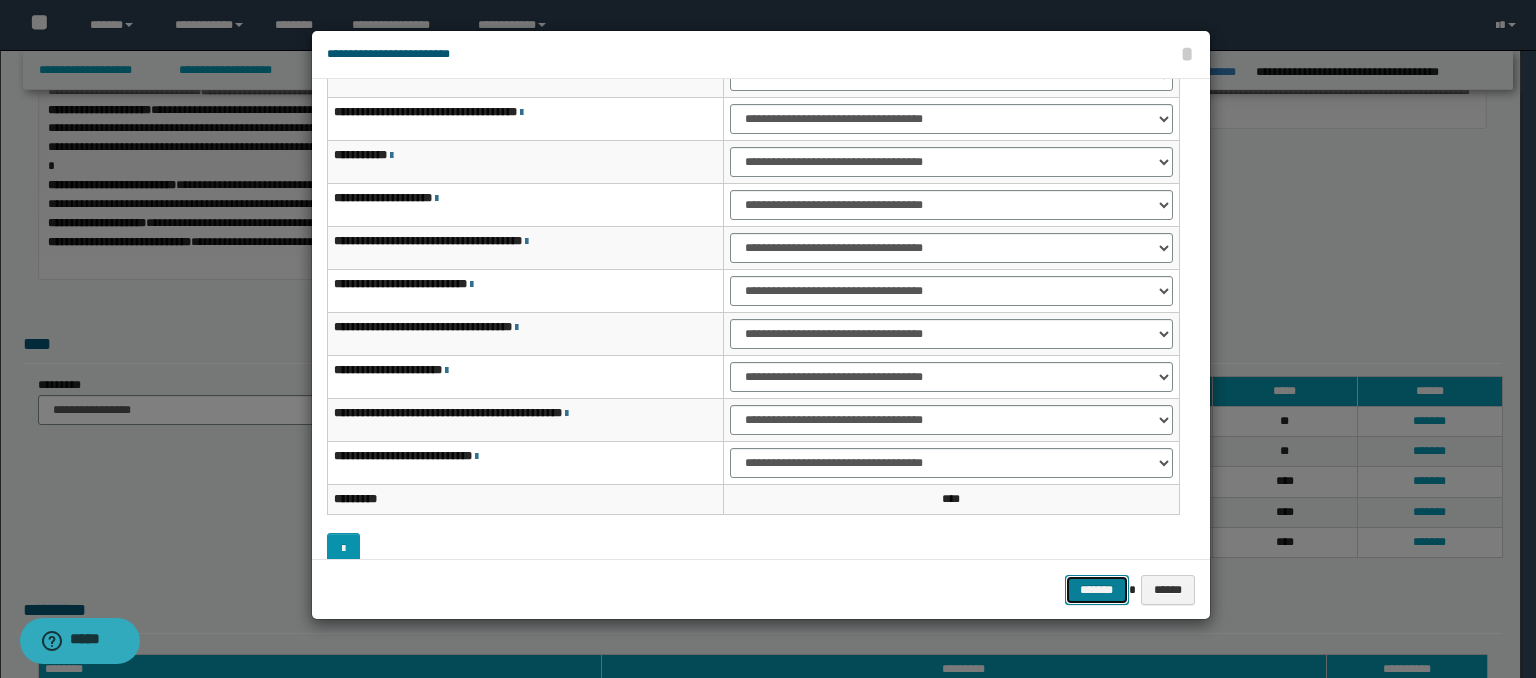 drag, startPoint x: 1084, startPoint y: 589, endPoint x: 1081, endPoint y: 574, distance: 15.297058 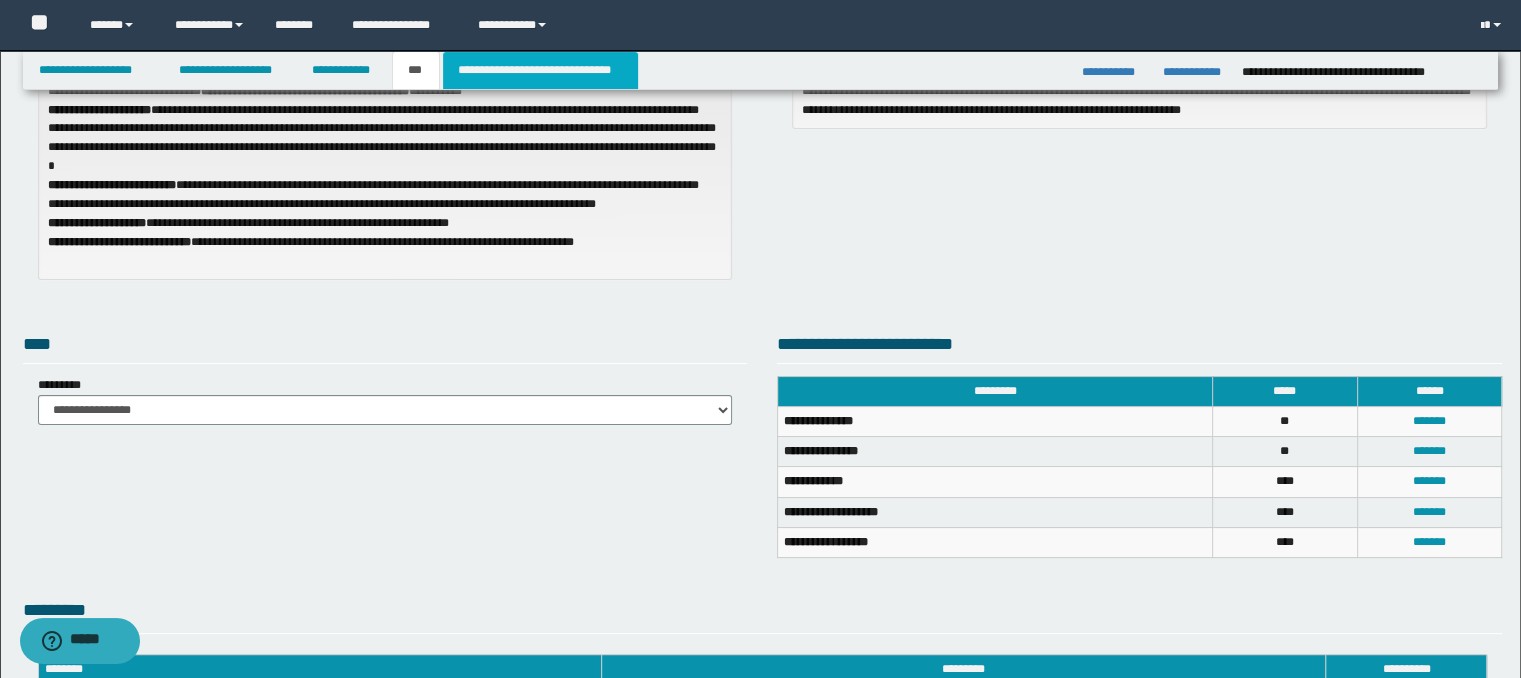 click on "**********" at bounding box center [540, 70] 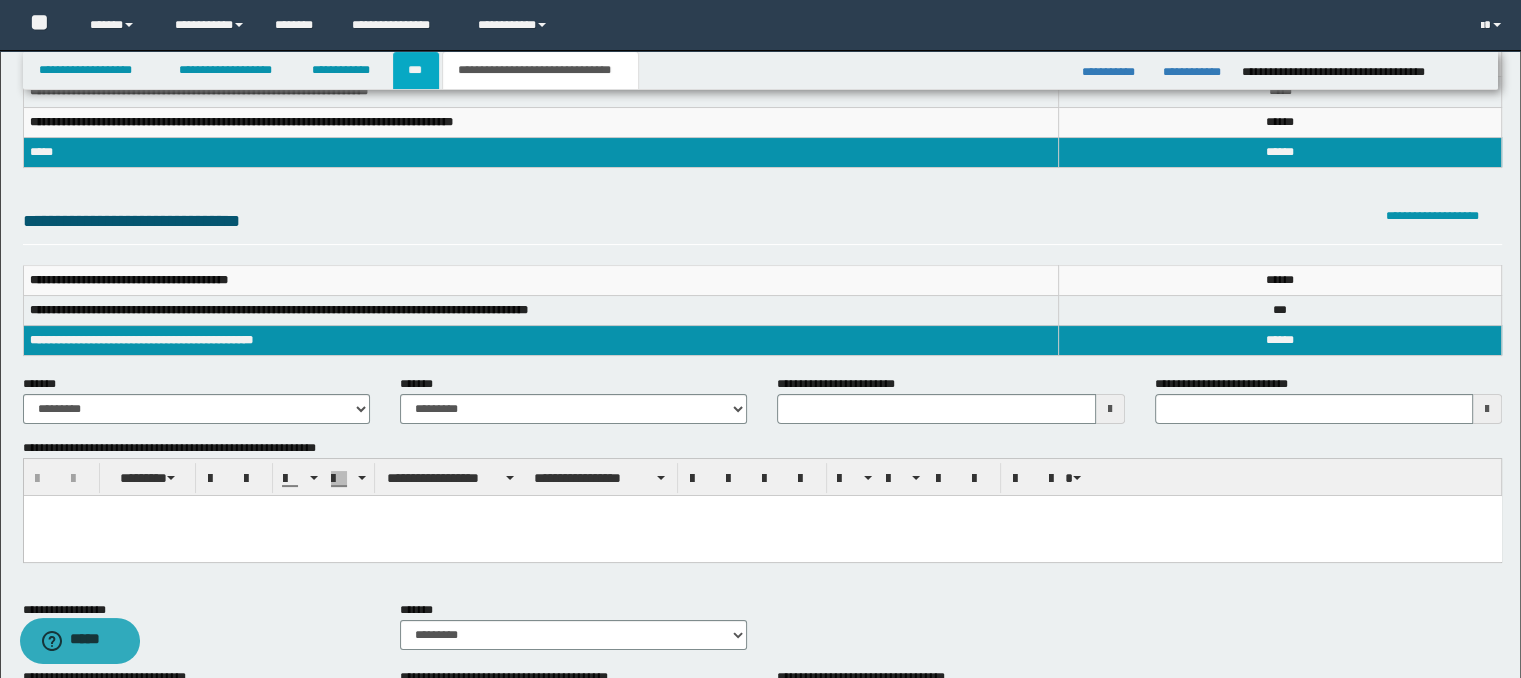 click on "***" at bounding box center (416, 70) 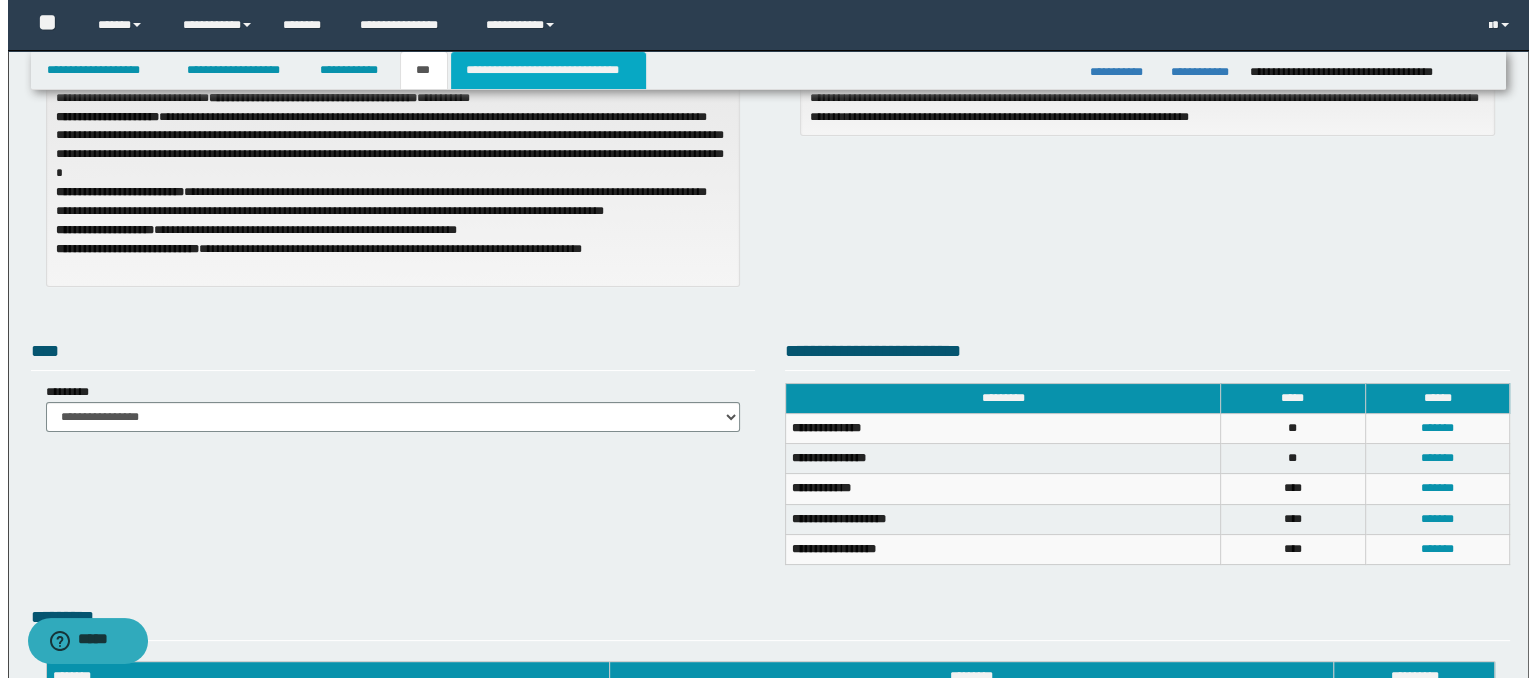 scroll, scrollTop: 200, scrollLeft: 0, axis: vertical 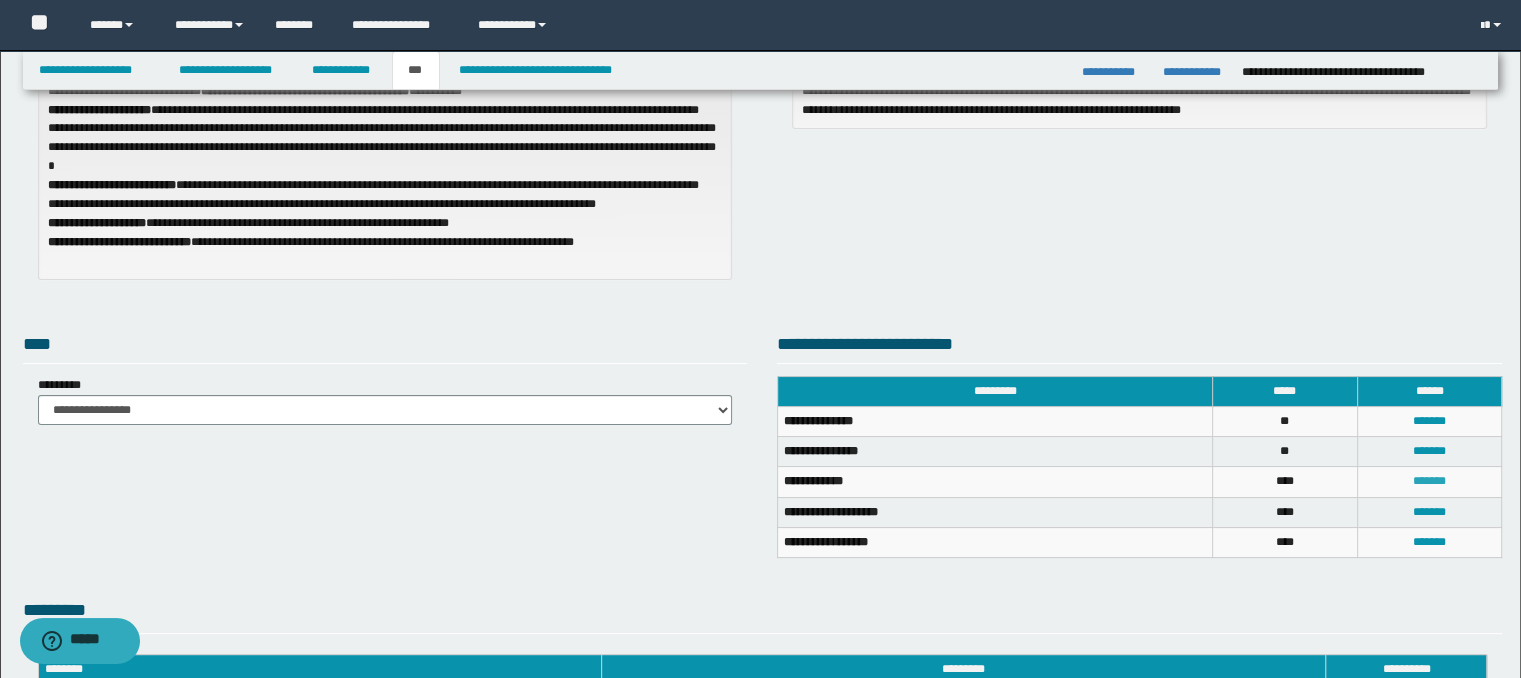 click on "*******" at bounding box center [1429, 481] 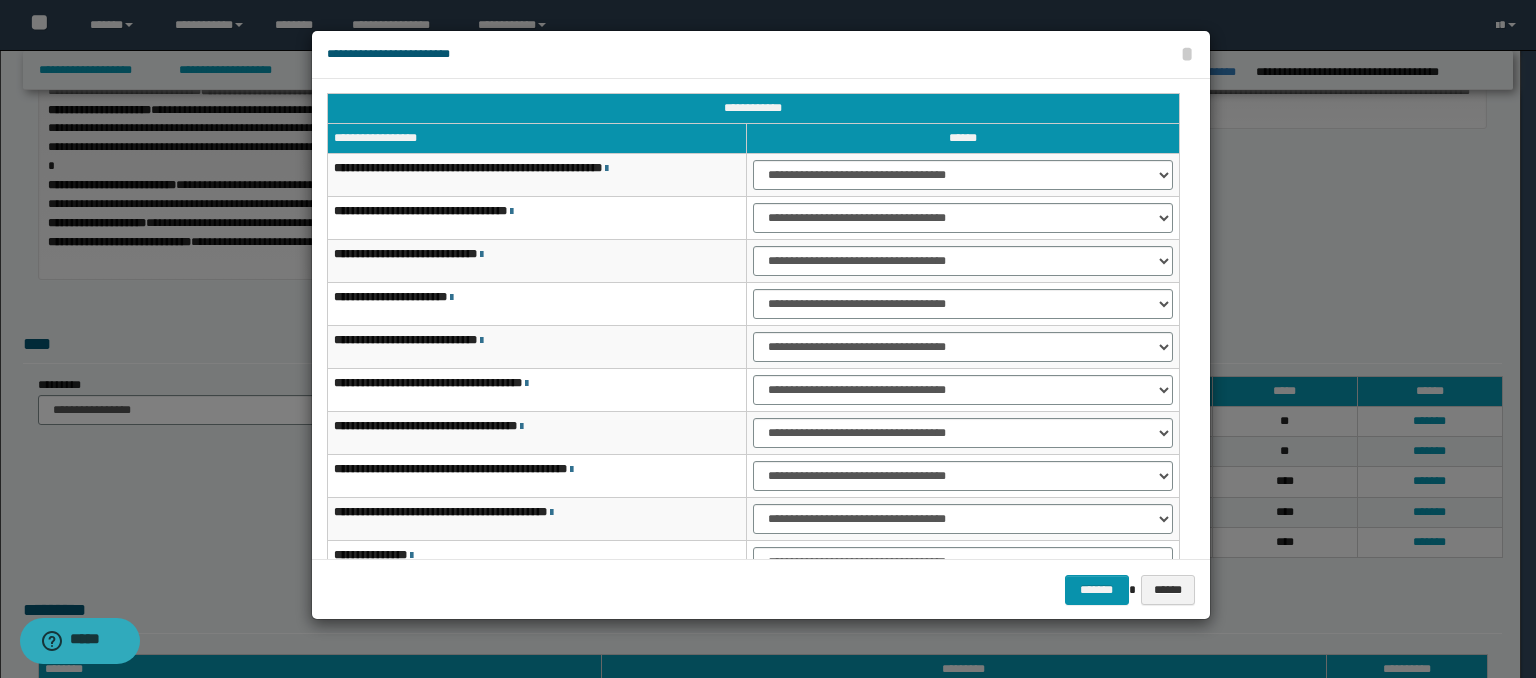 scroll, scrollTop: 0, scrollLeft: 0, axis: both 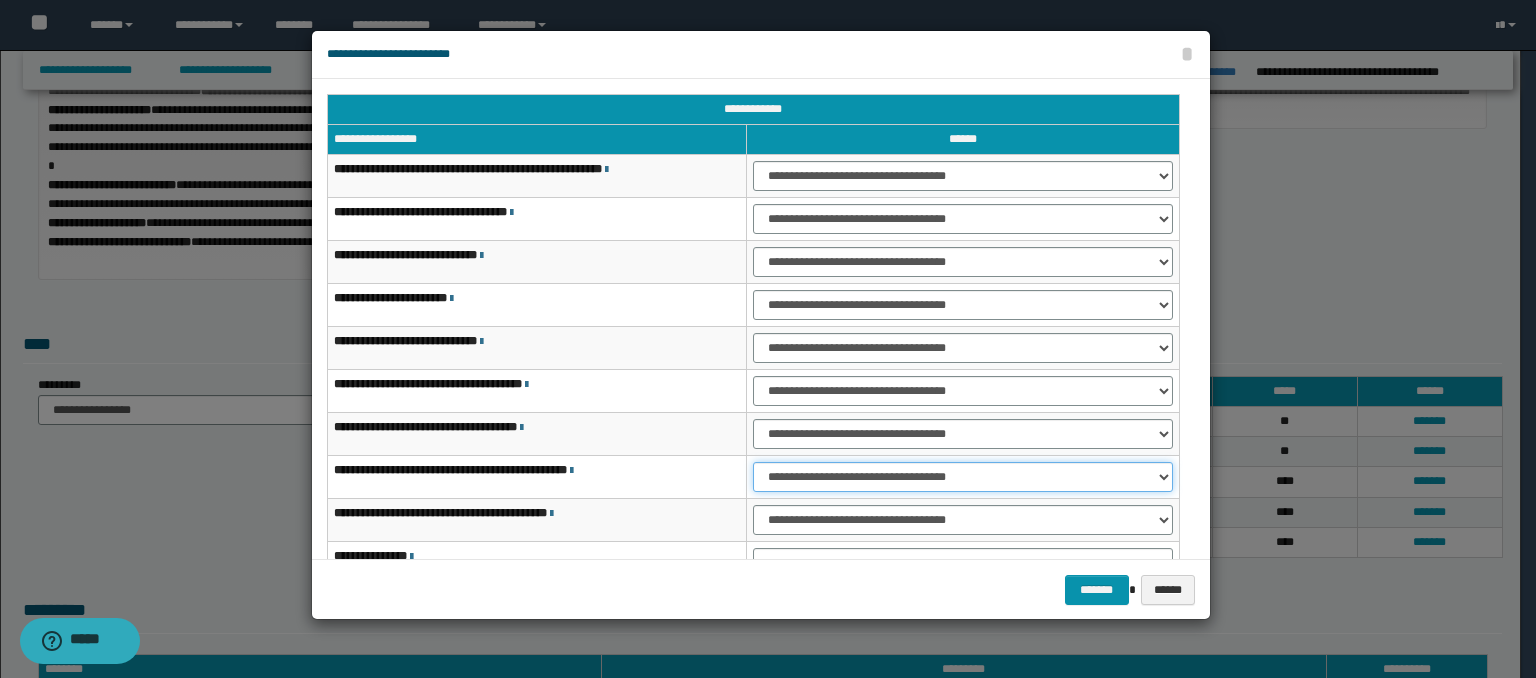 click on "**********" at bounding box center [963, 477] 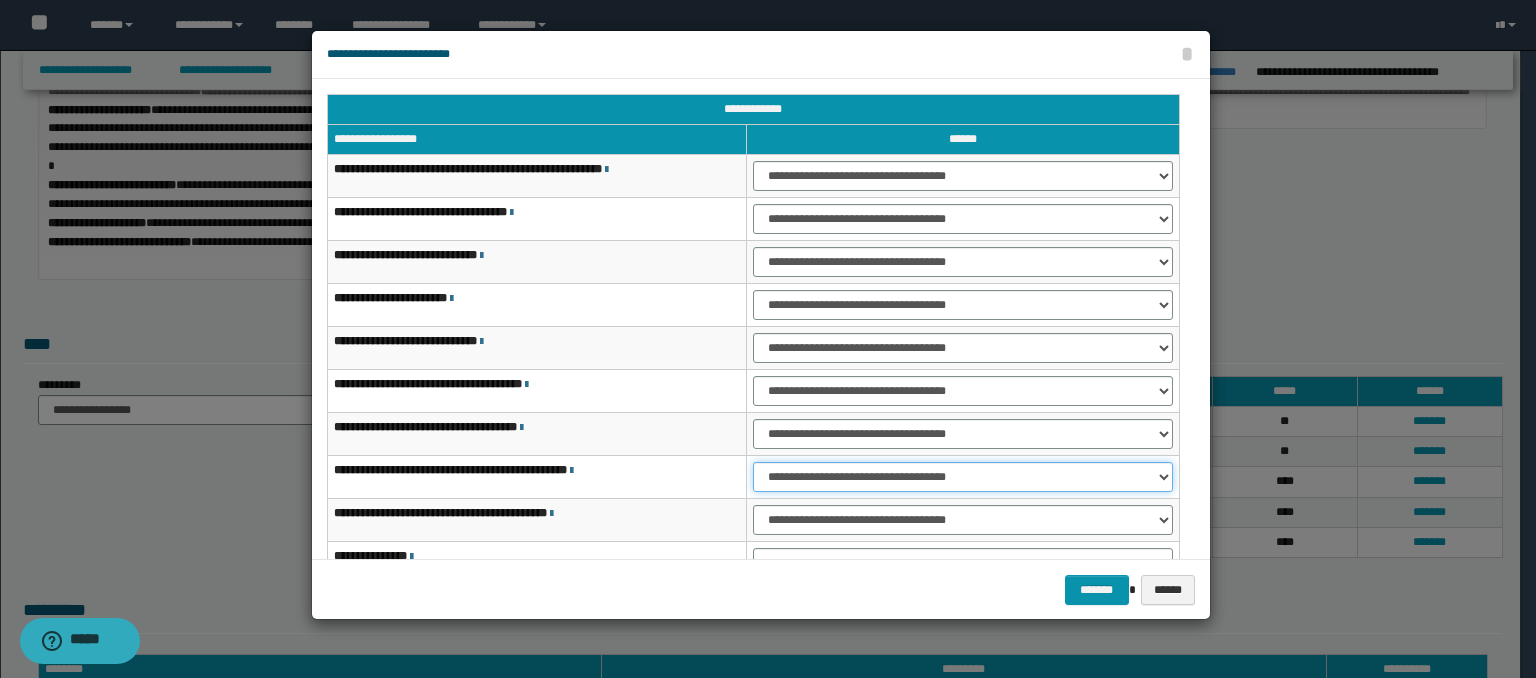 select on "***" 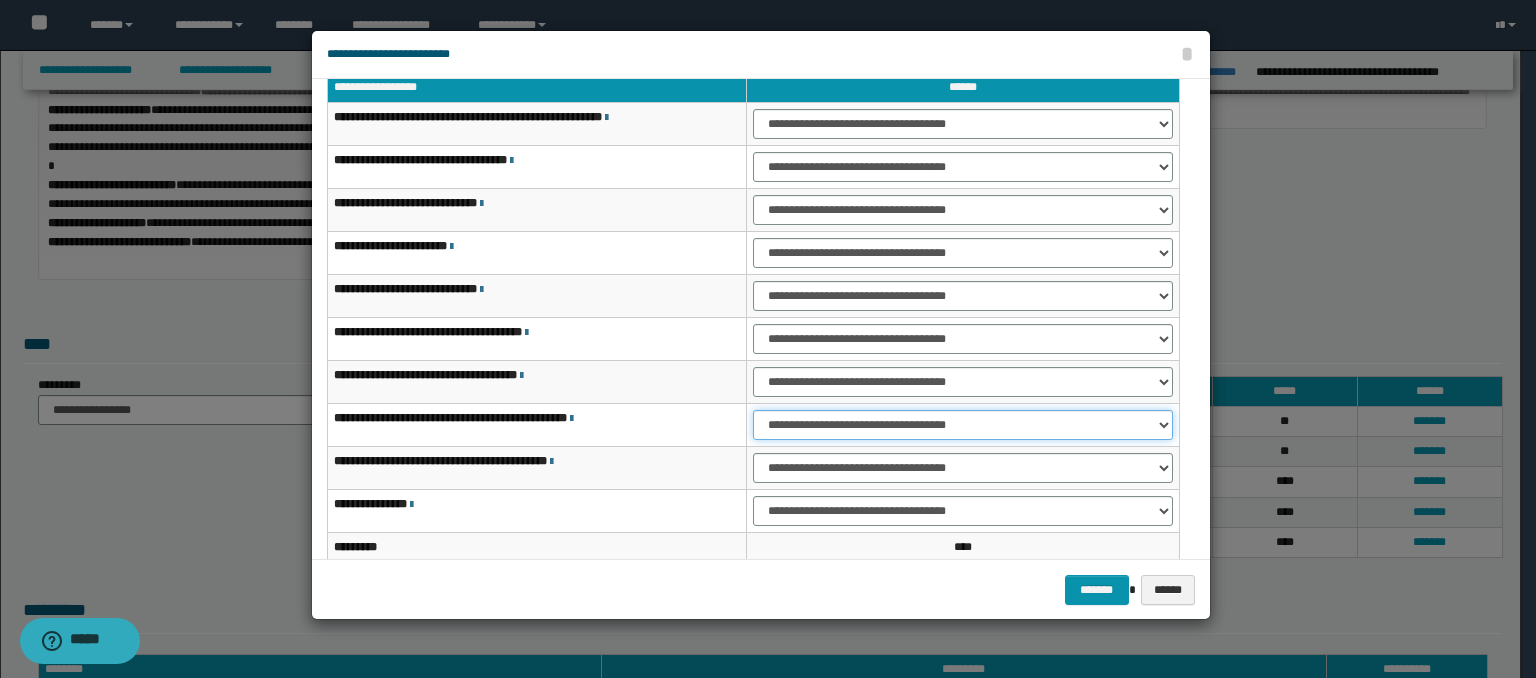 scroll, scrollTop: 118, scrollLeft: 0, axis: vertical 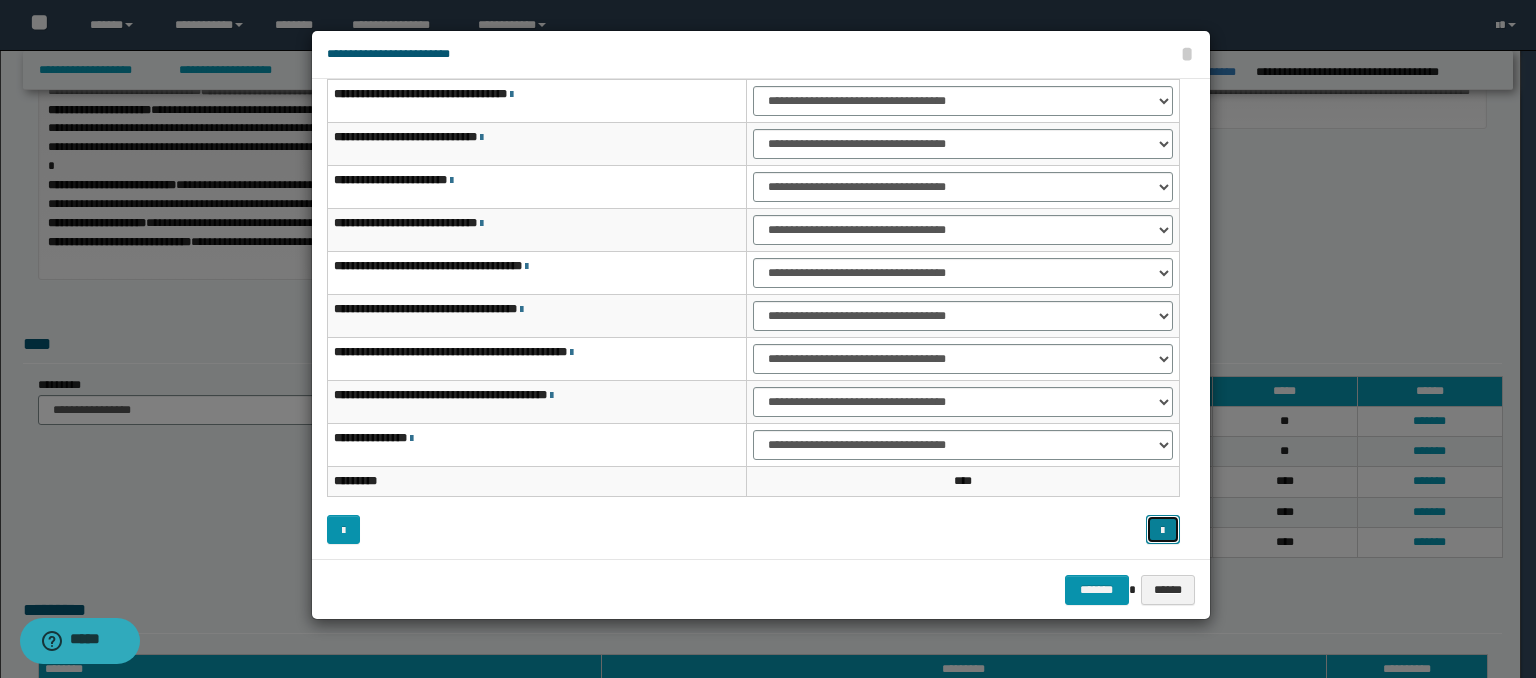 click at bounding box center [1162, 531] 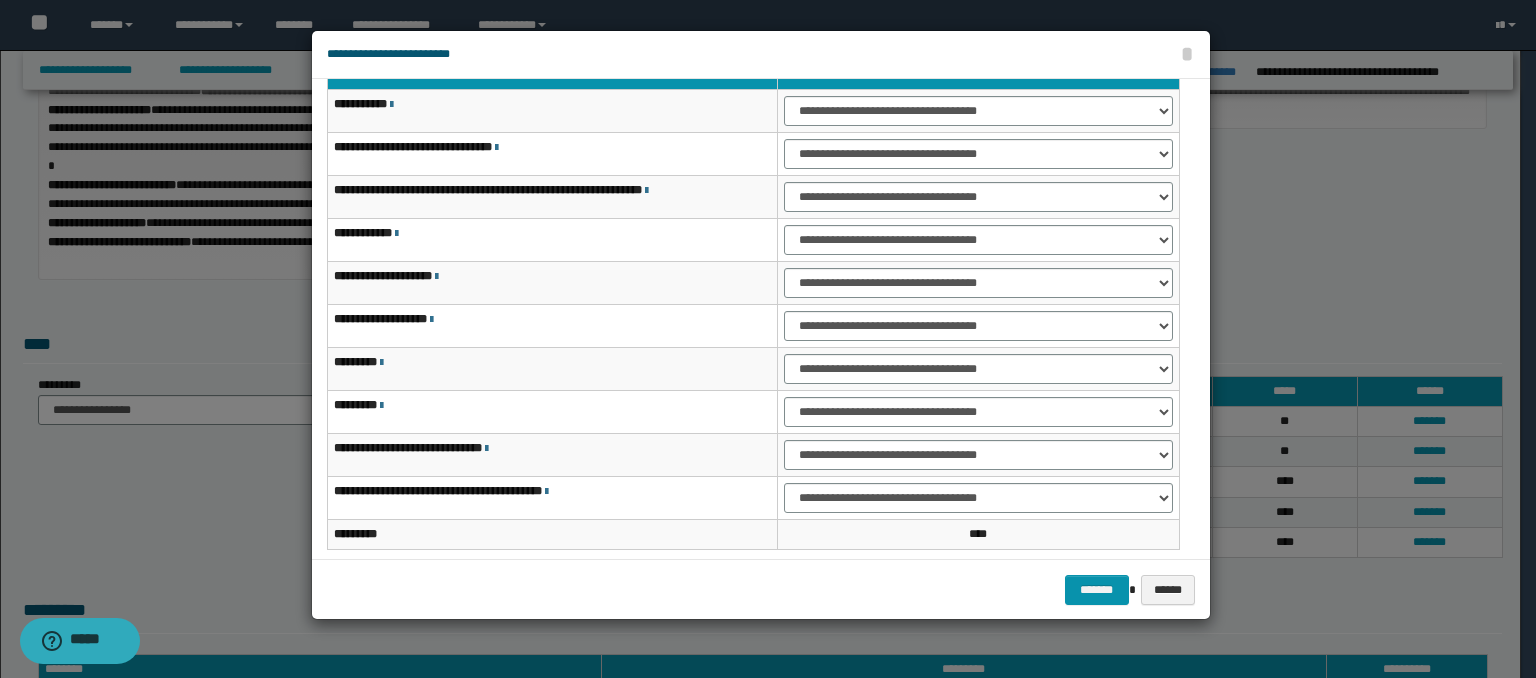scroll, scrollTop: 18, scrollLeft: 0, axis: vertical 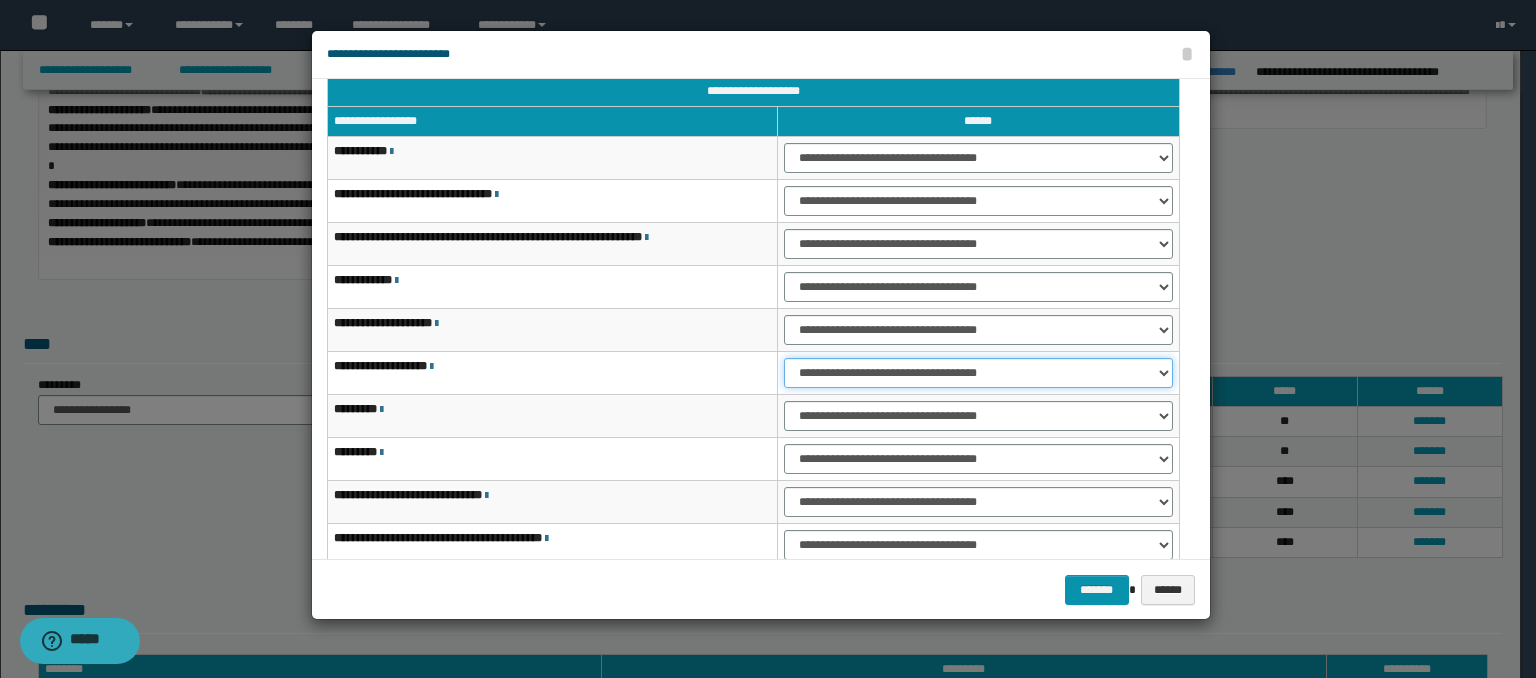 click on "**********" at bounding box center (978, 373) 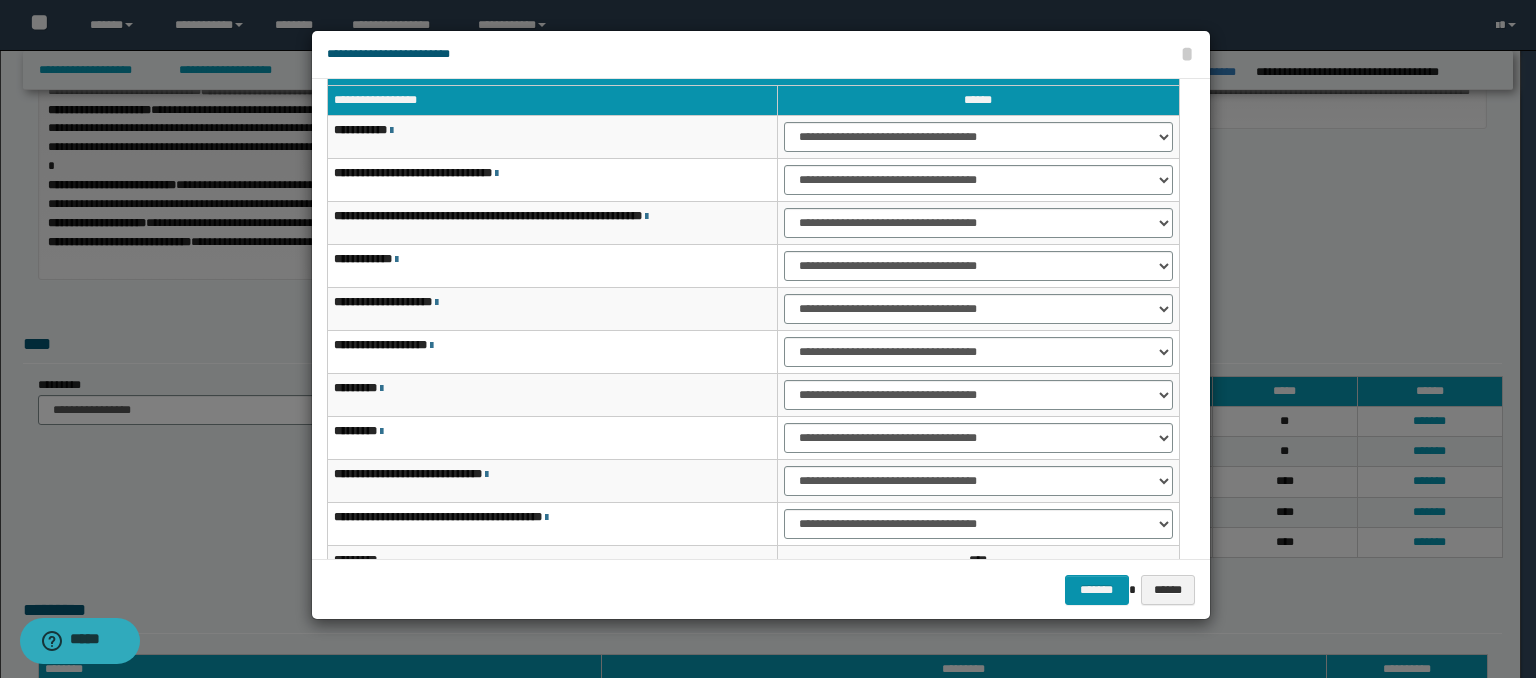 scroll, scrollTop: 118, scrollLeft: 0, axis: vertical 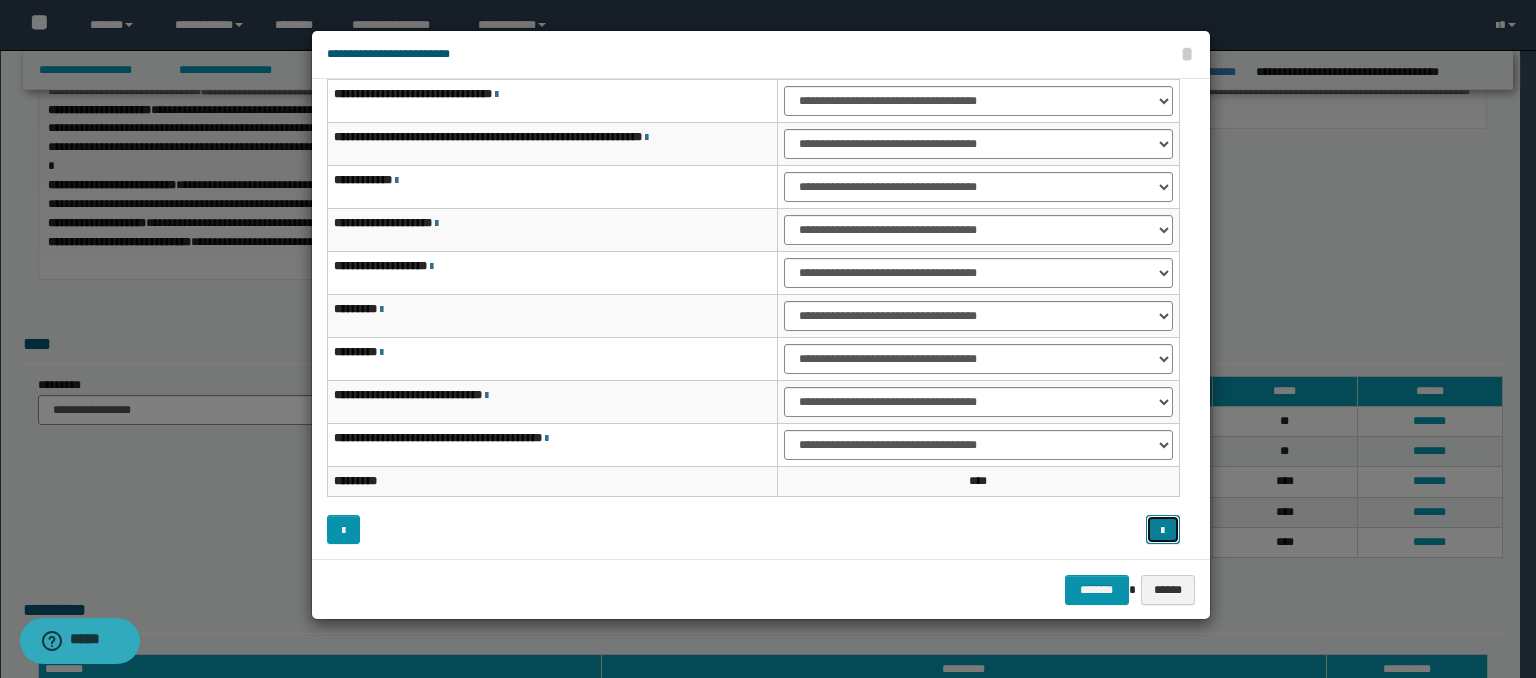 click at bounding box center (1162, 531) 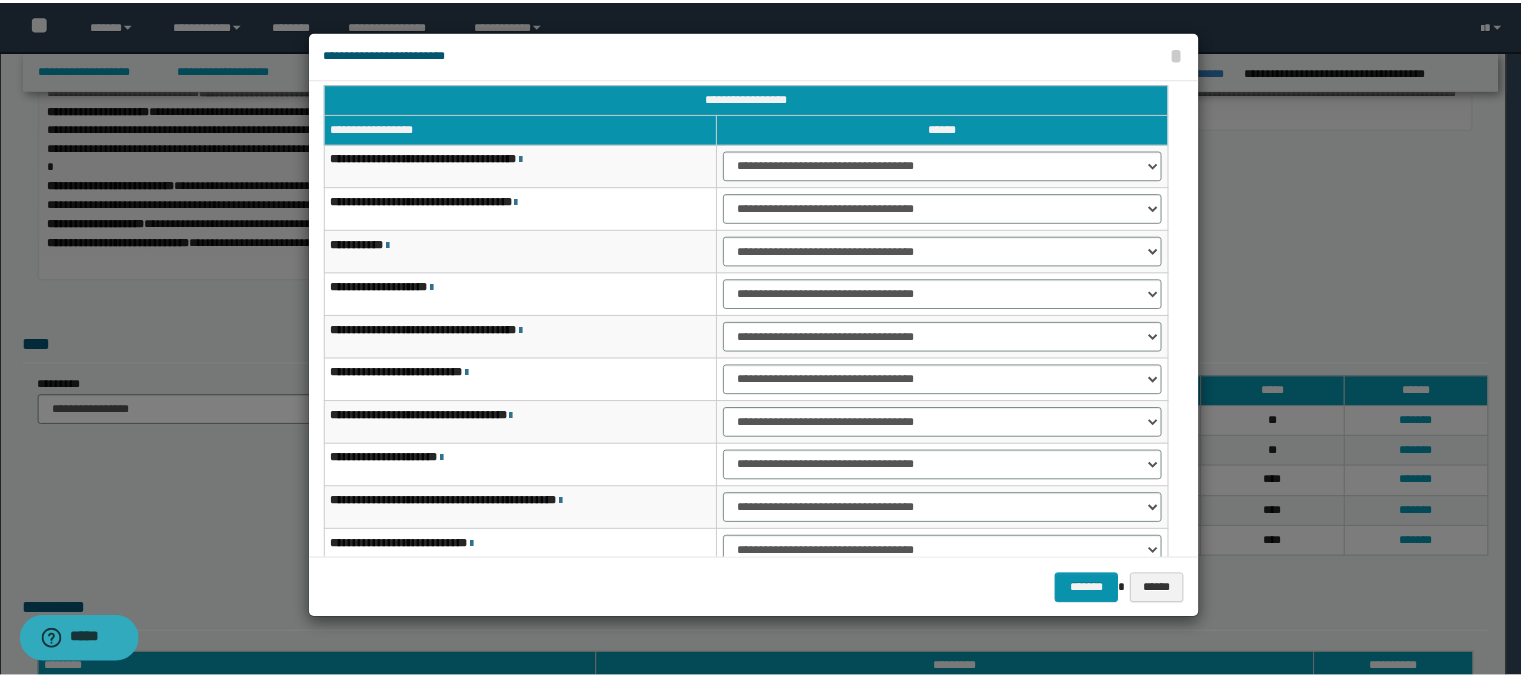 scroll, scrollTop: 0, scrollLeft: 0, axis: both 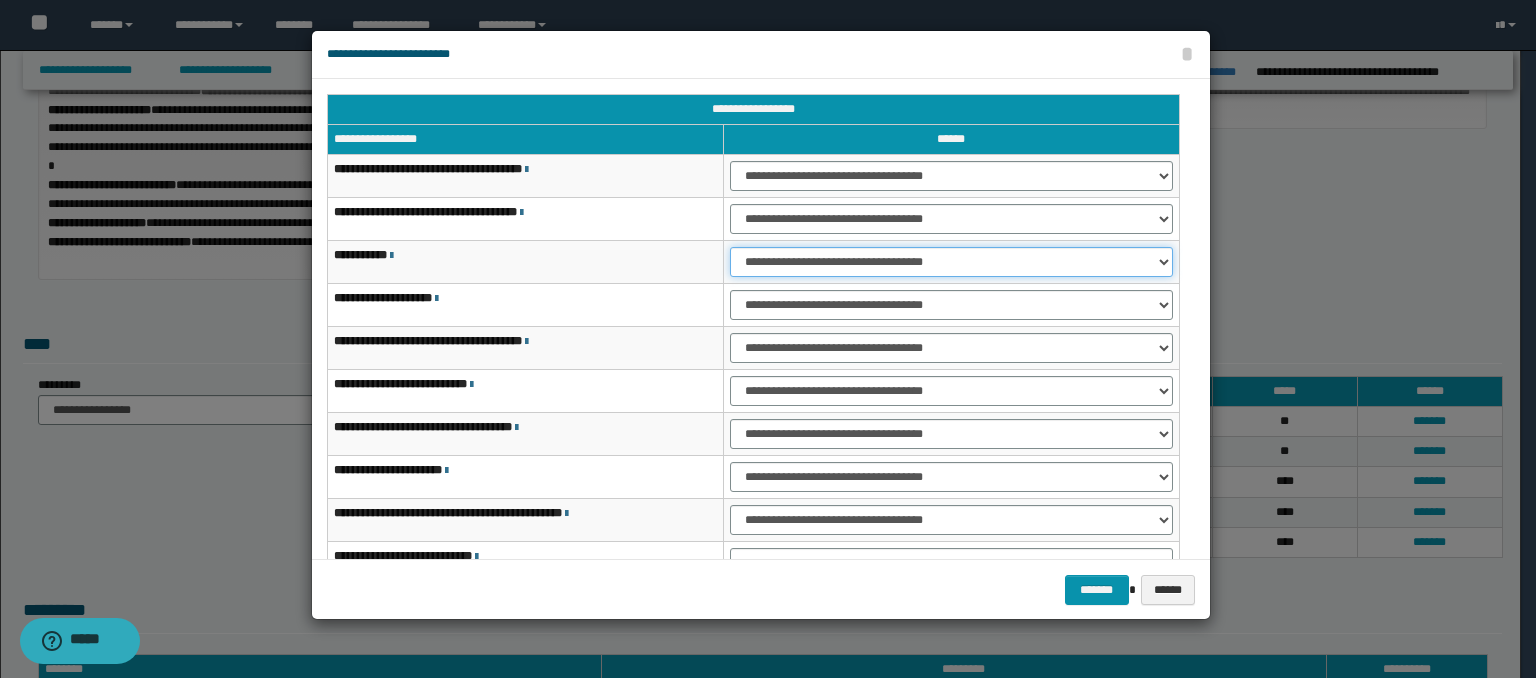 click on "**********" at bounding box center (951, 262) 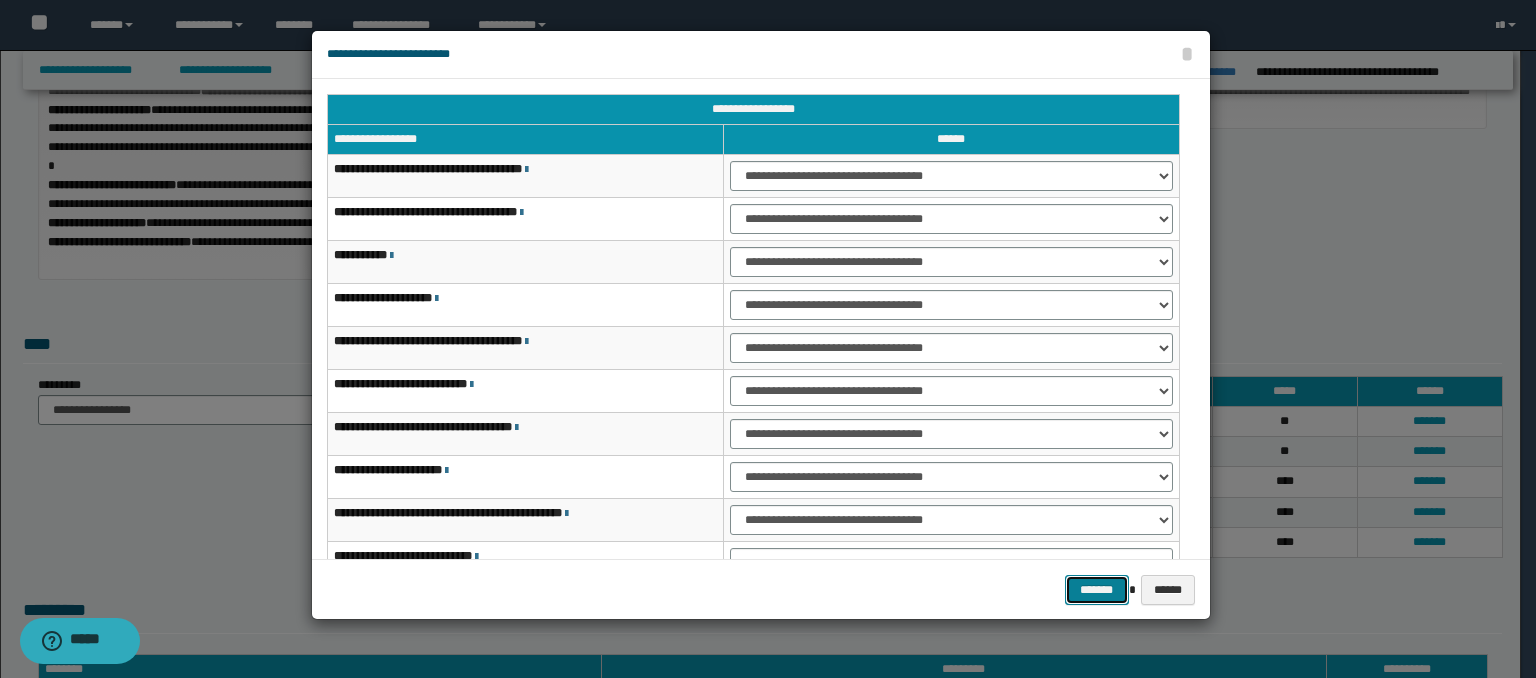 click on "*******" at bounding box center [1097, 590] 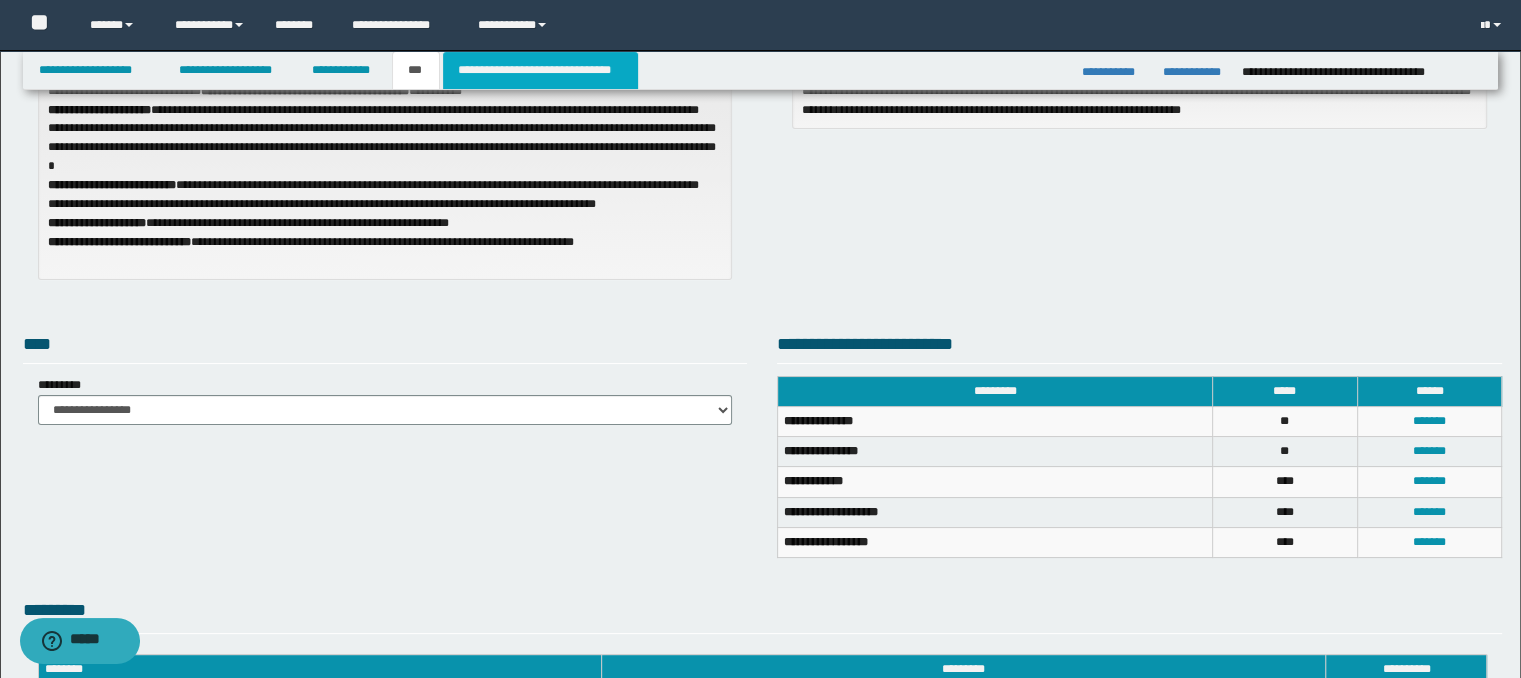 click on "**********" at bounding box center (540, 70) 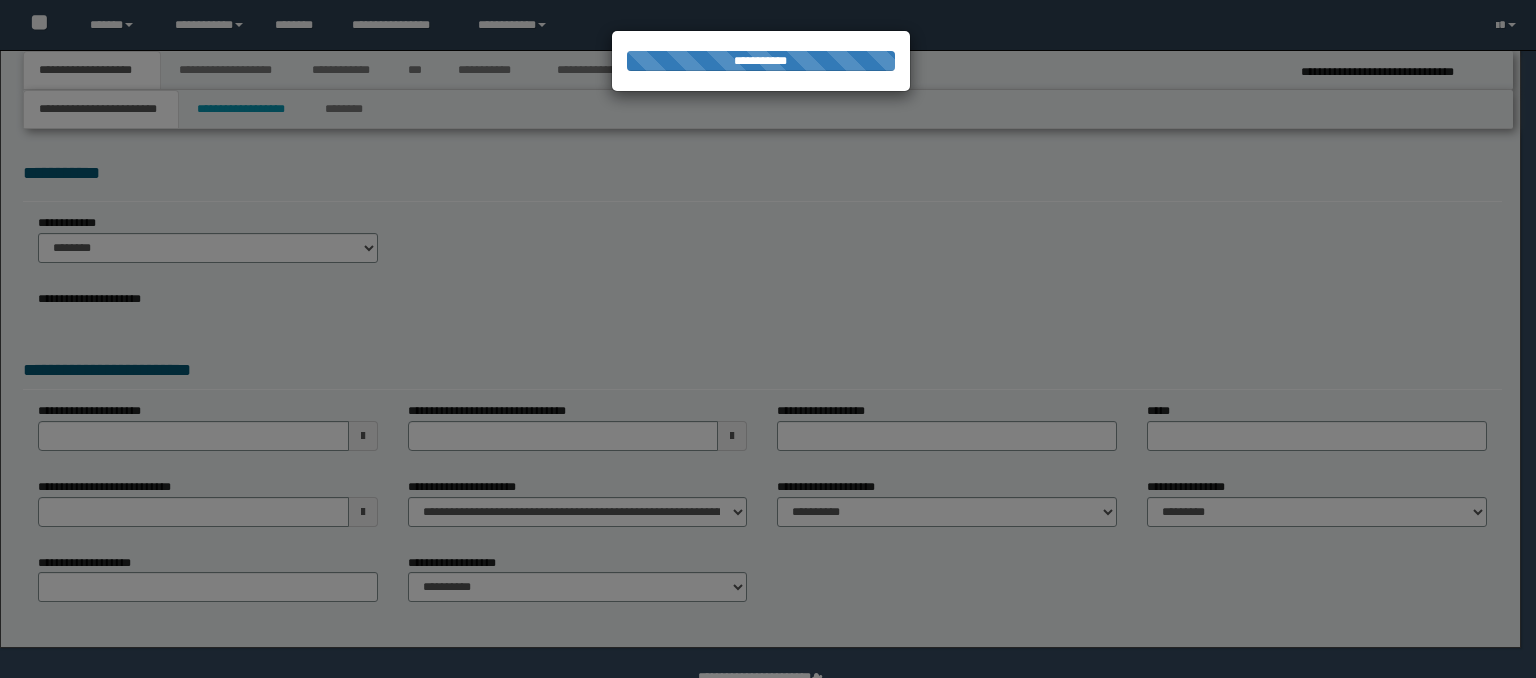 scroll, scrollTop: 0, scrollLeft: 0, axis: both 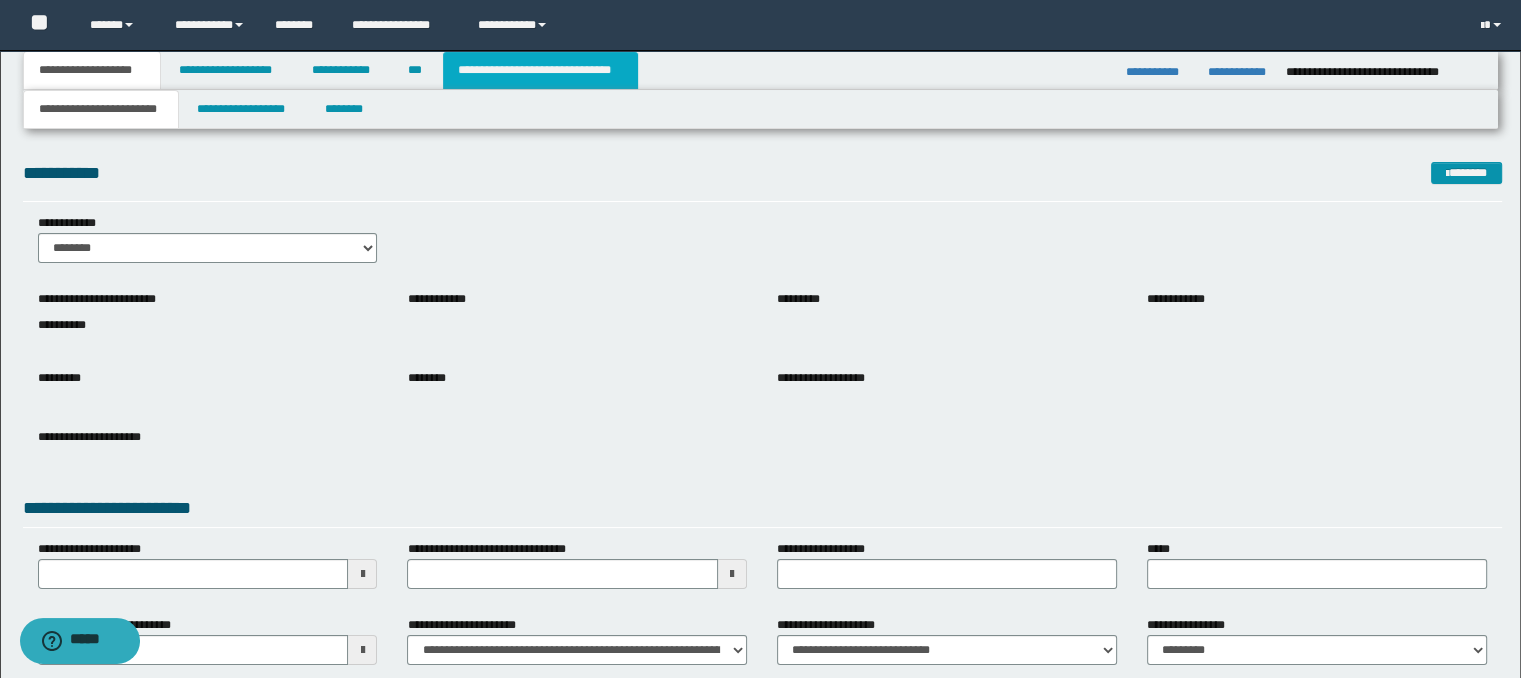 click on "**********" at bounding box center (540, 70) 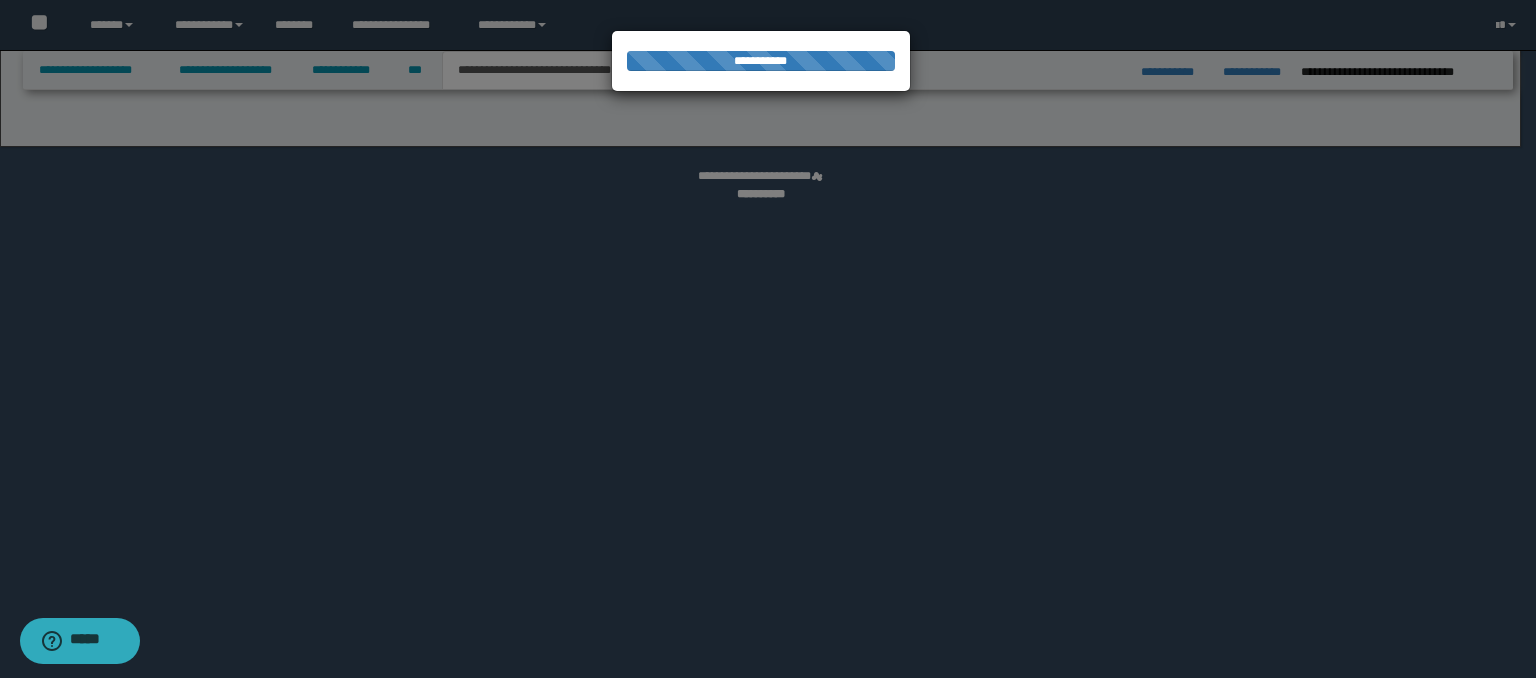 select on "*" 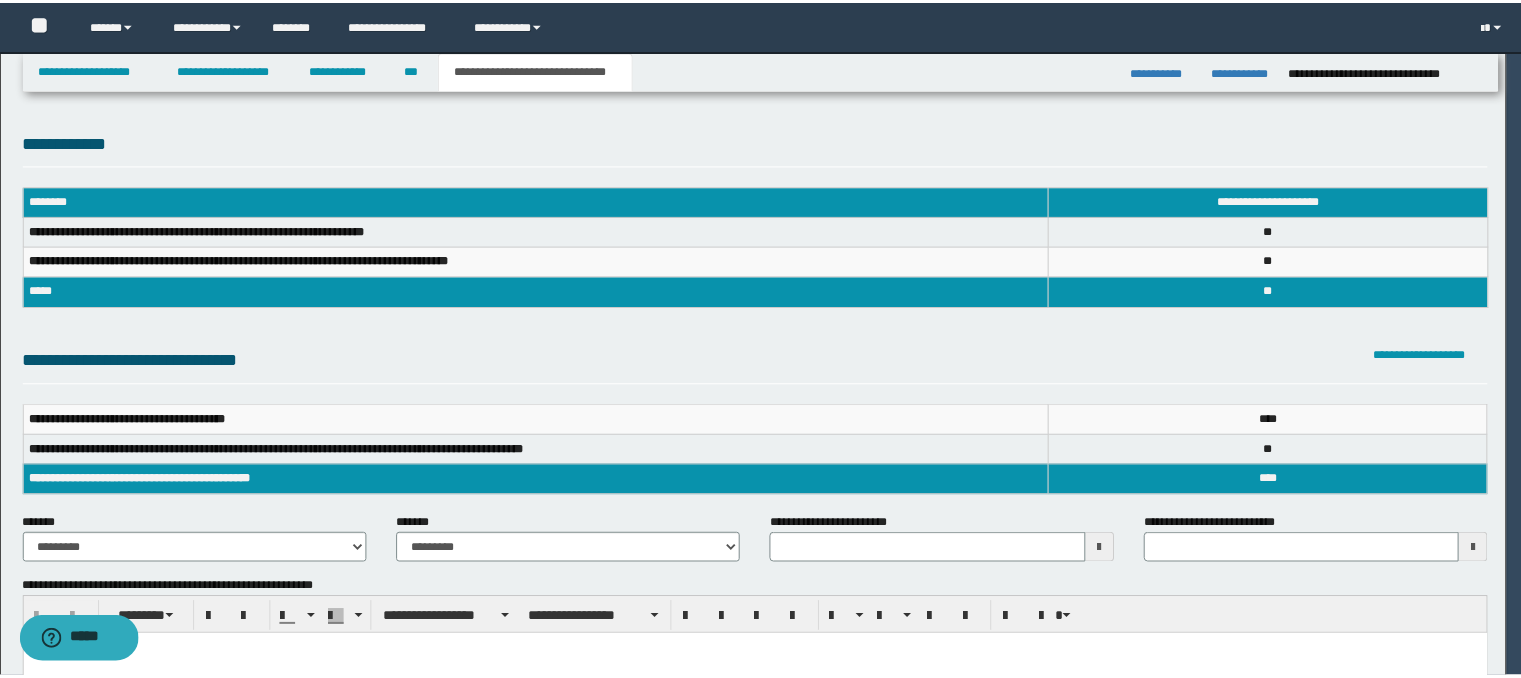 scroll, scrollTop: 0, scrollLeft: 0, axis: both 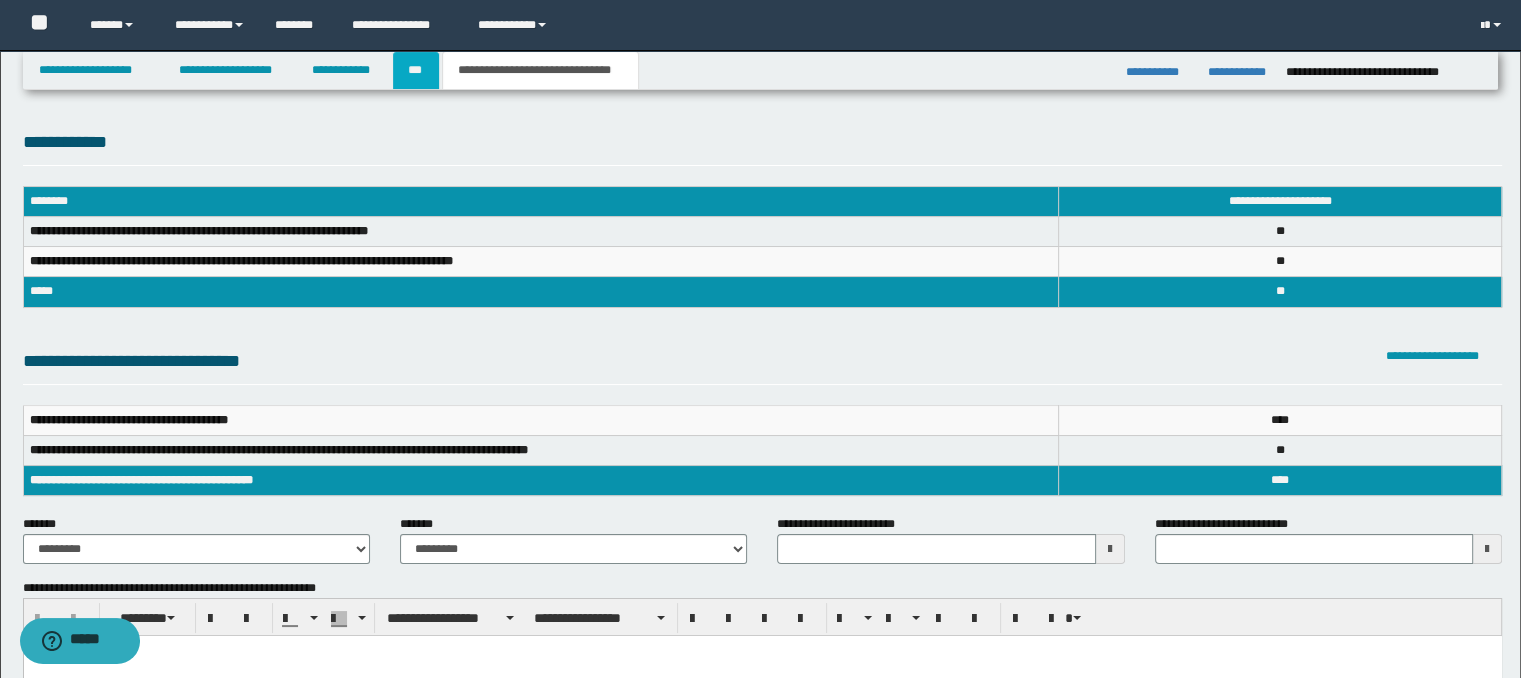 click on "***" at bounding box center [416, 70] 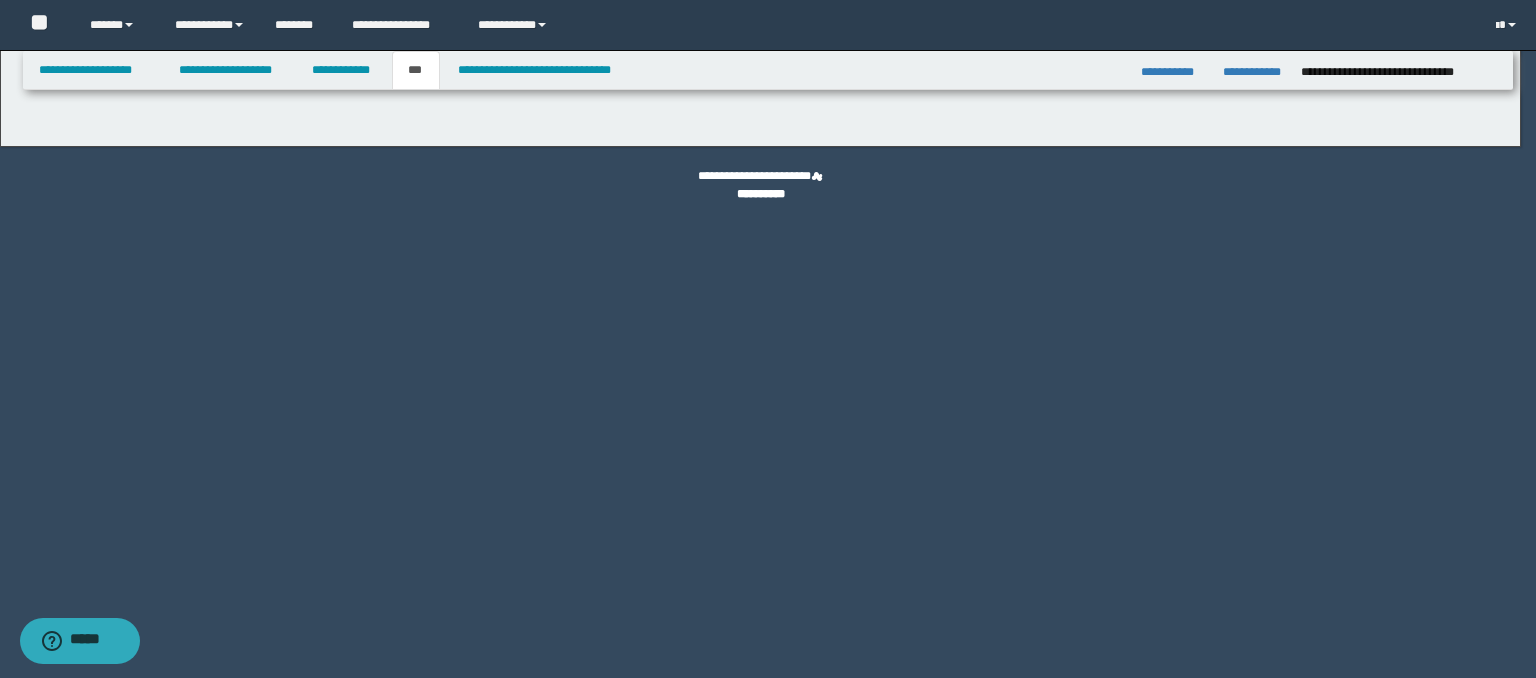 select on "***" 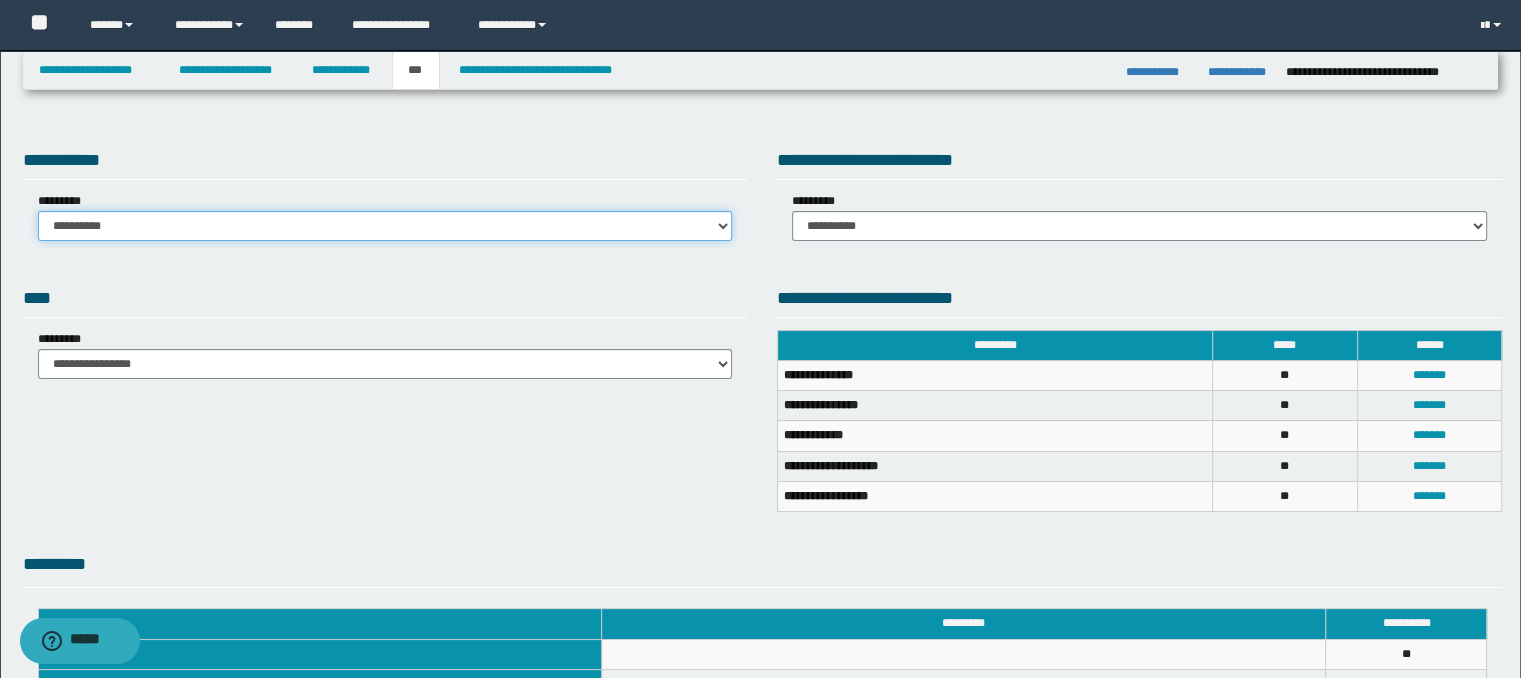 click on "**********" at bounding box center [385, 226] 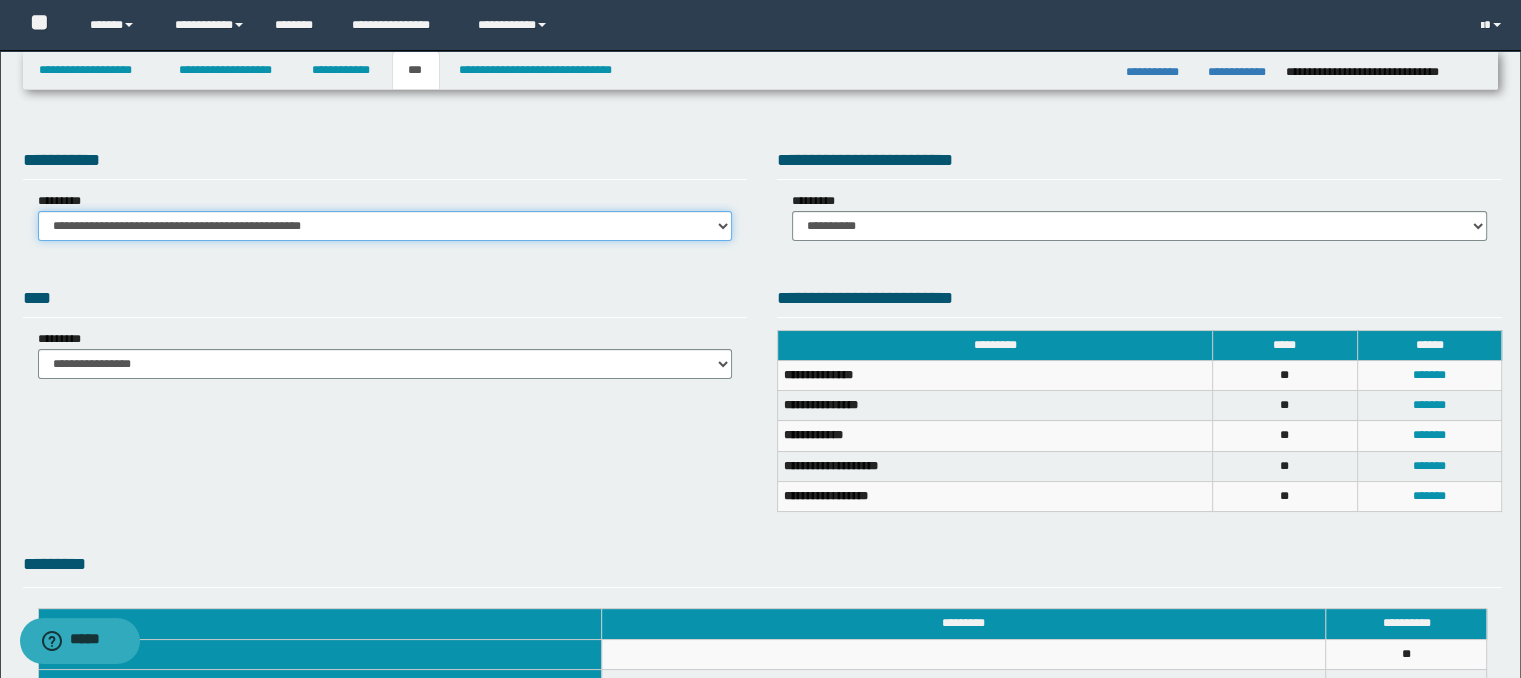 click on "**********" at bounding box center [385, 226] 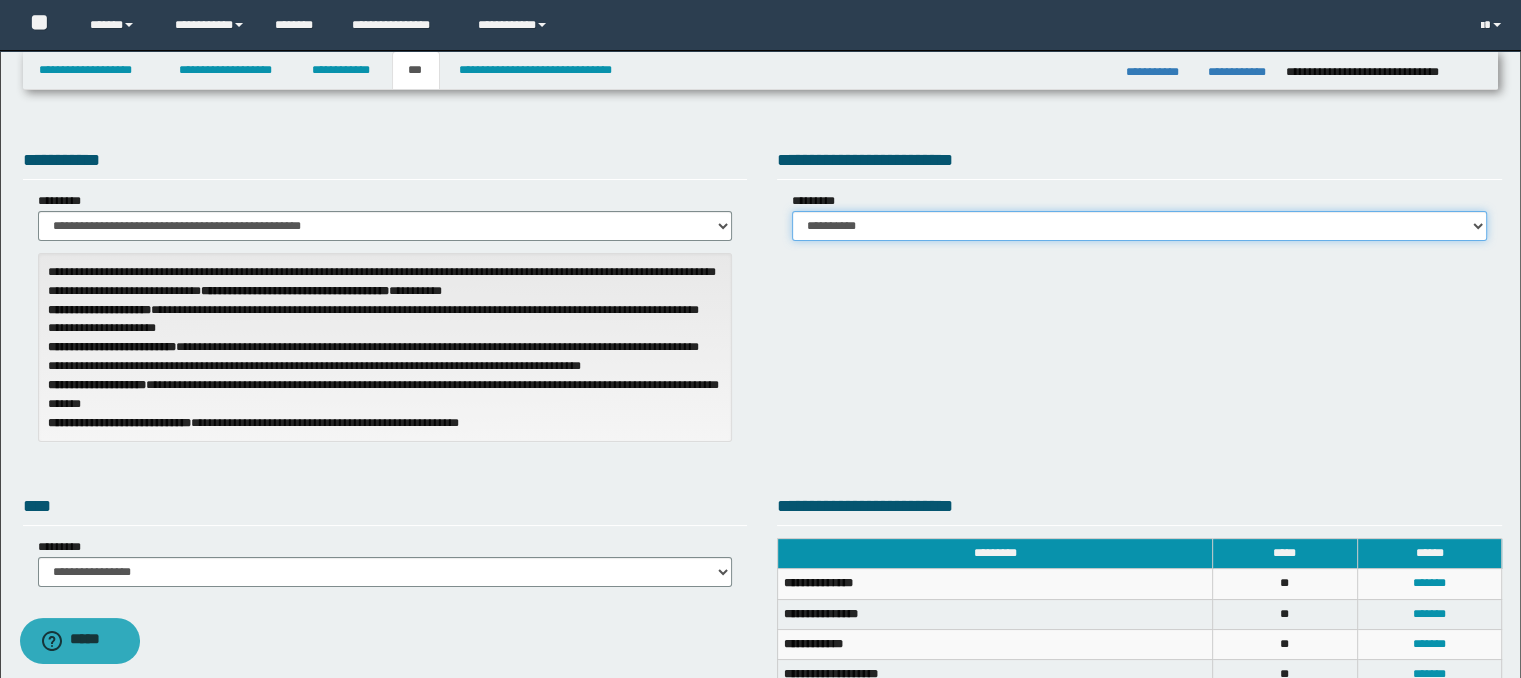 click on "**********" at bounding box center [1139, 226] 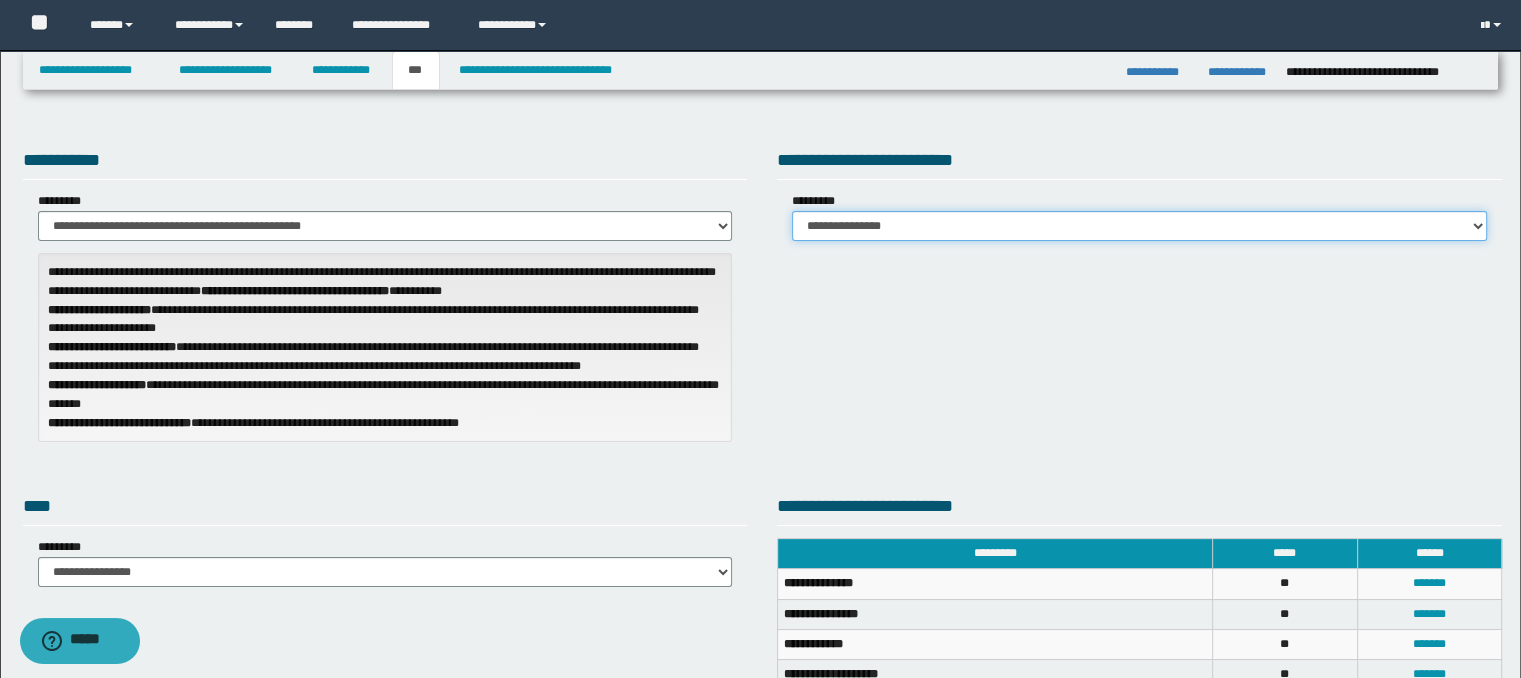 click on "**********" at bounding box center [1139, 226] 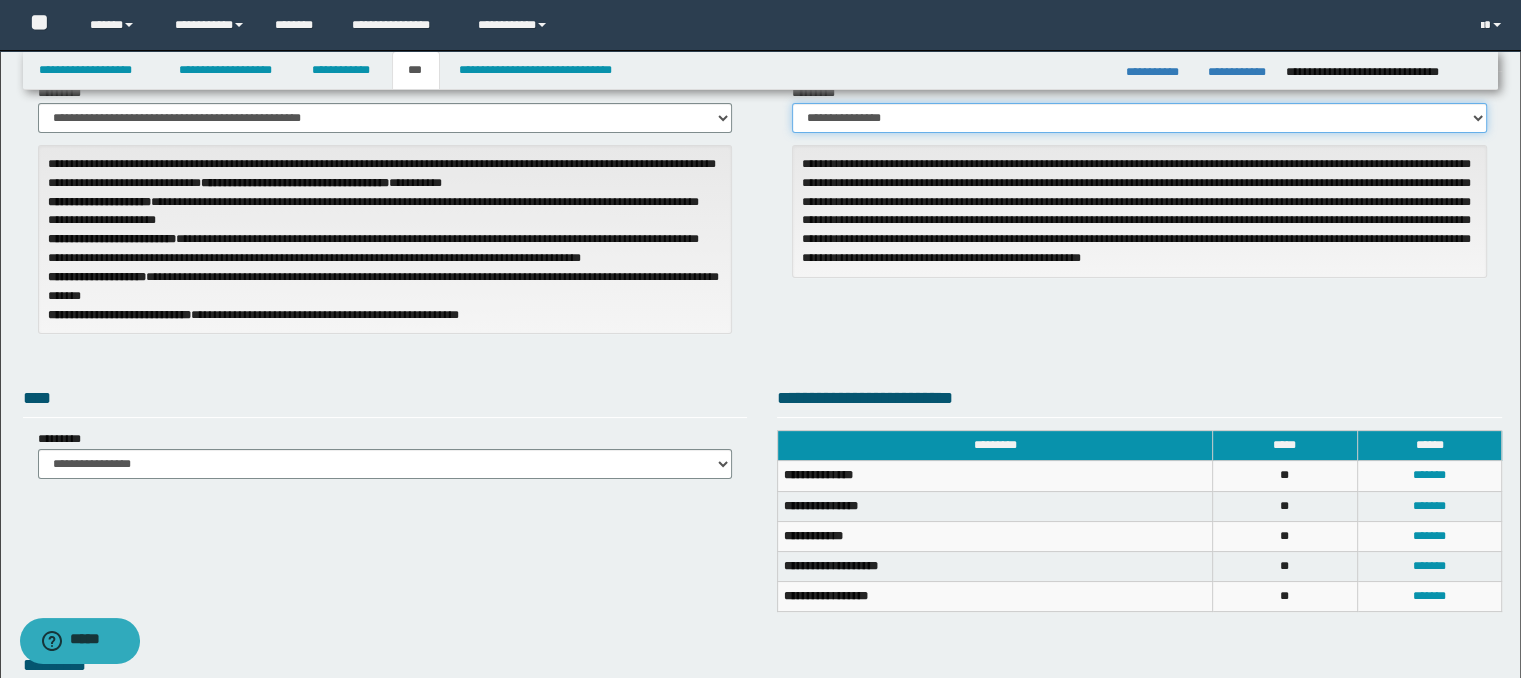 scroll, scrollTop: 0, scrollLeft: 0, axis: both 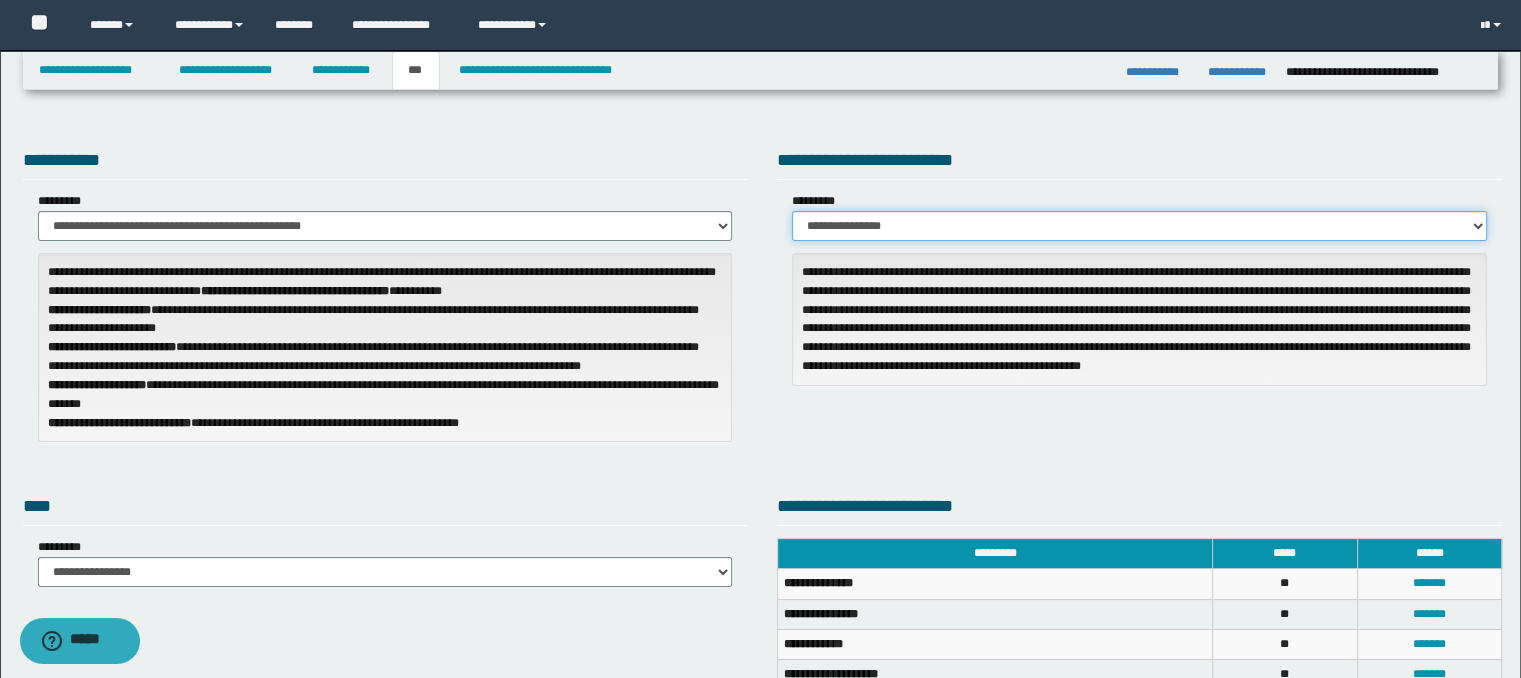 click on "**********" at bounding box center [1139, 226] 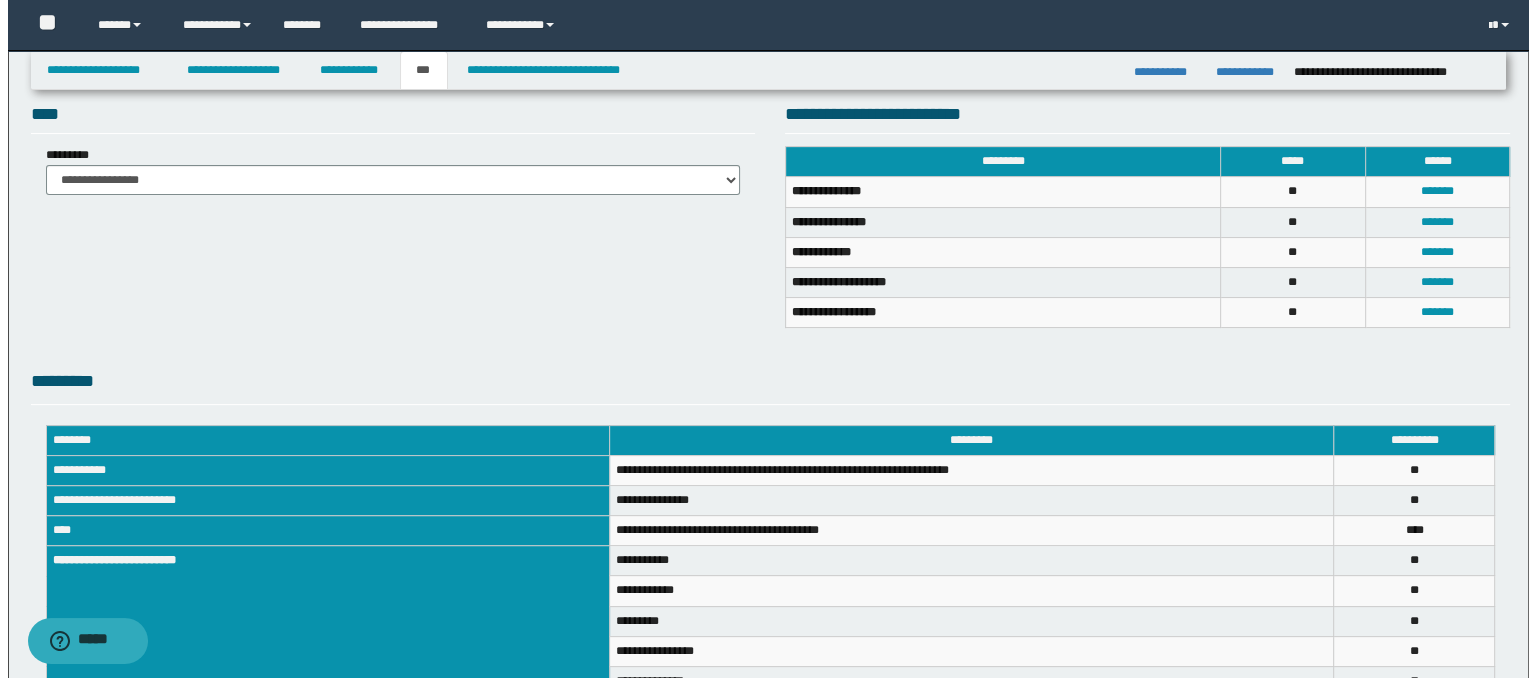 scroll, scrollTop: 268, scrollLeft: 0, axis: vertical 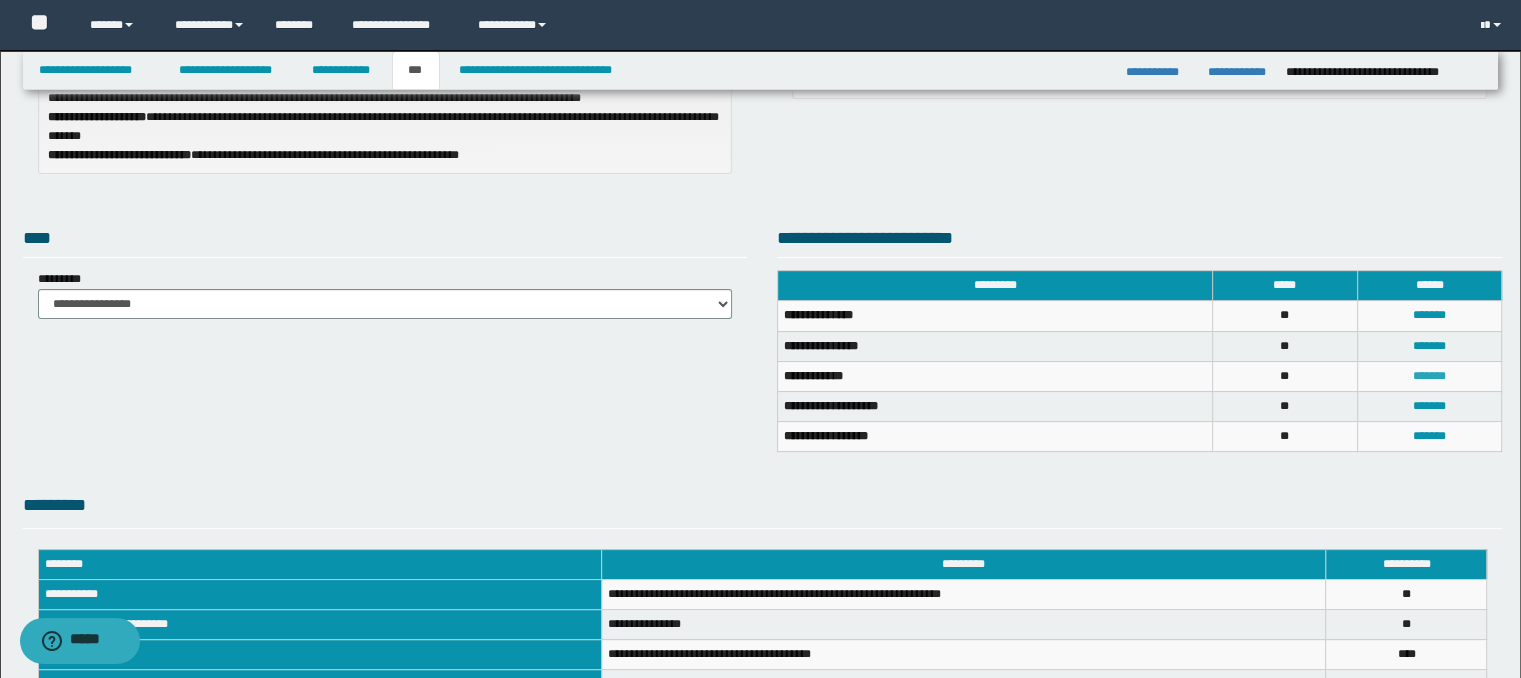 click on "*******" at bounding box center (1429, 376) 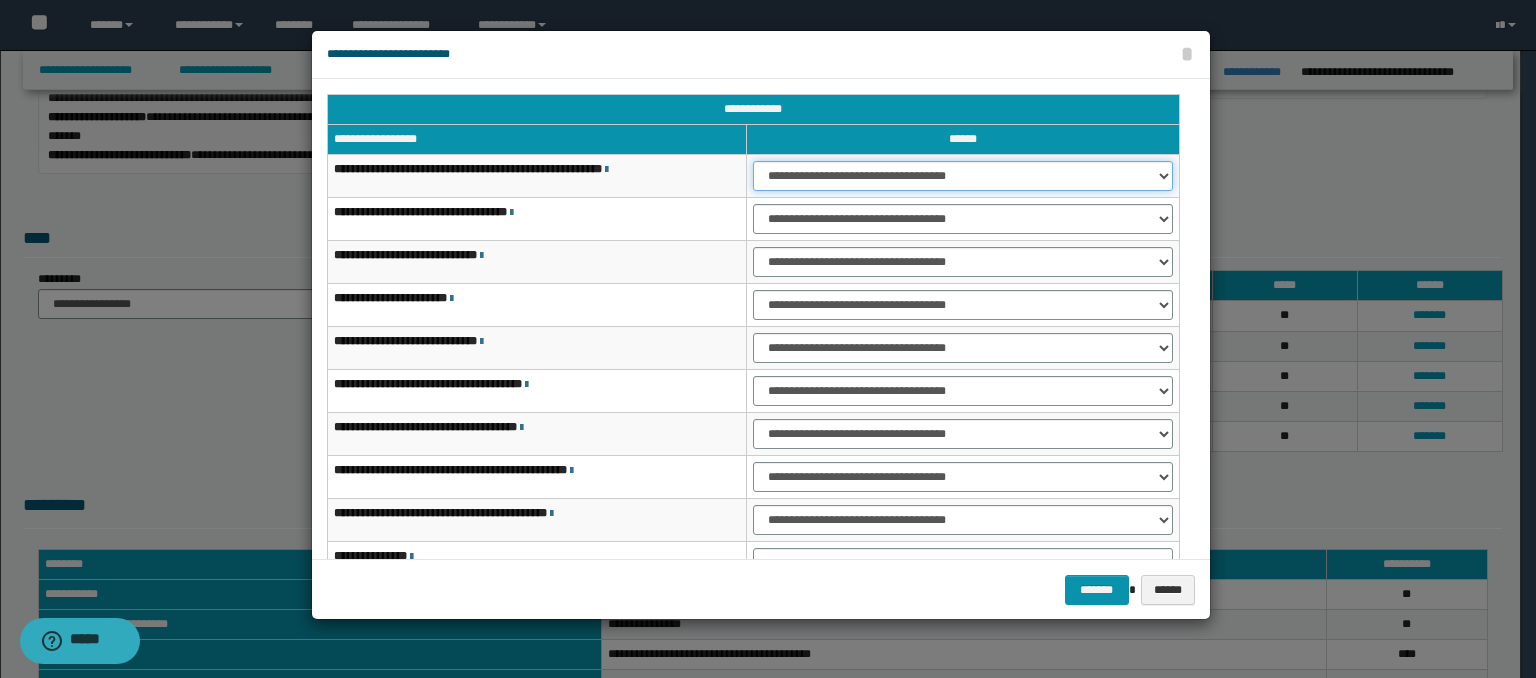 click on "**********" at bounding box center (963, 176) 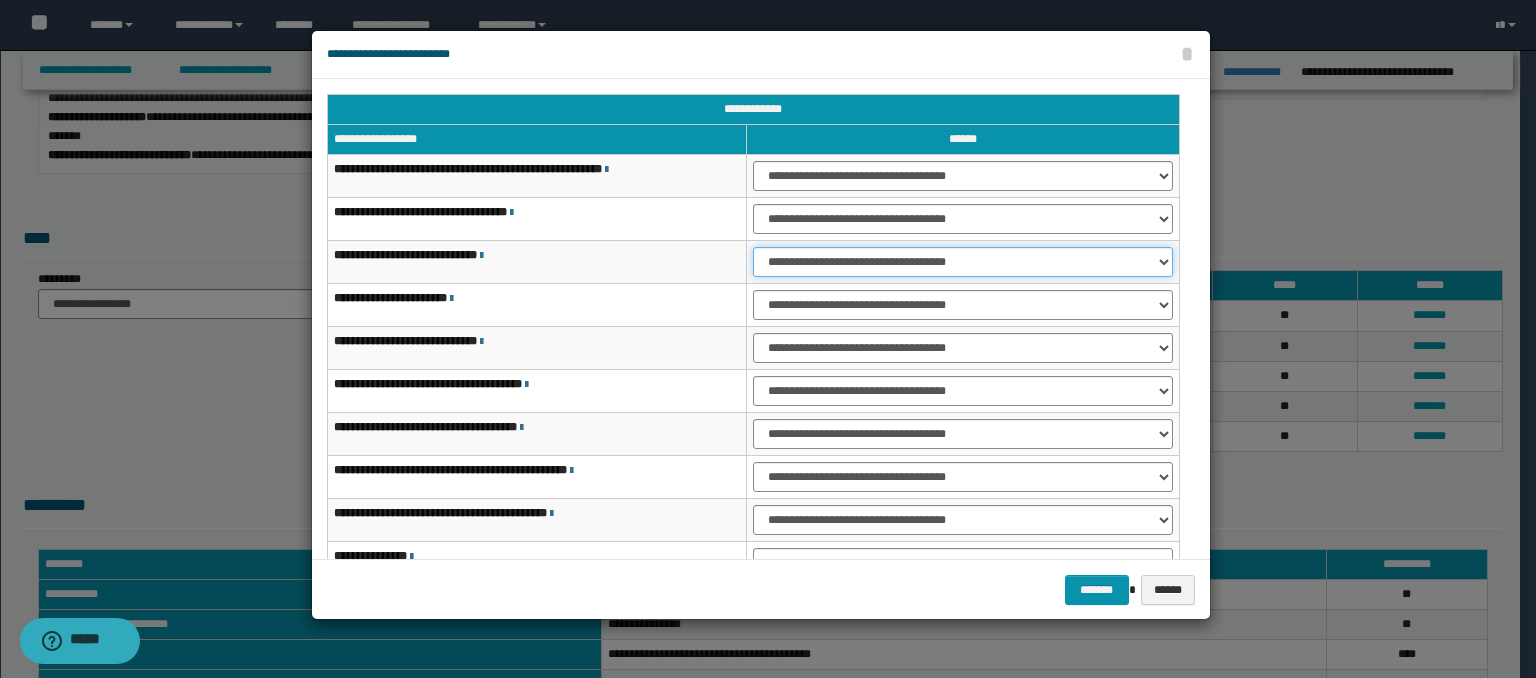 click on "**********" at bounding box center [963, 262] 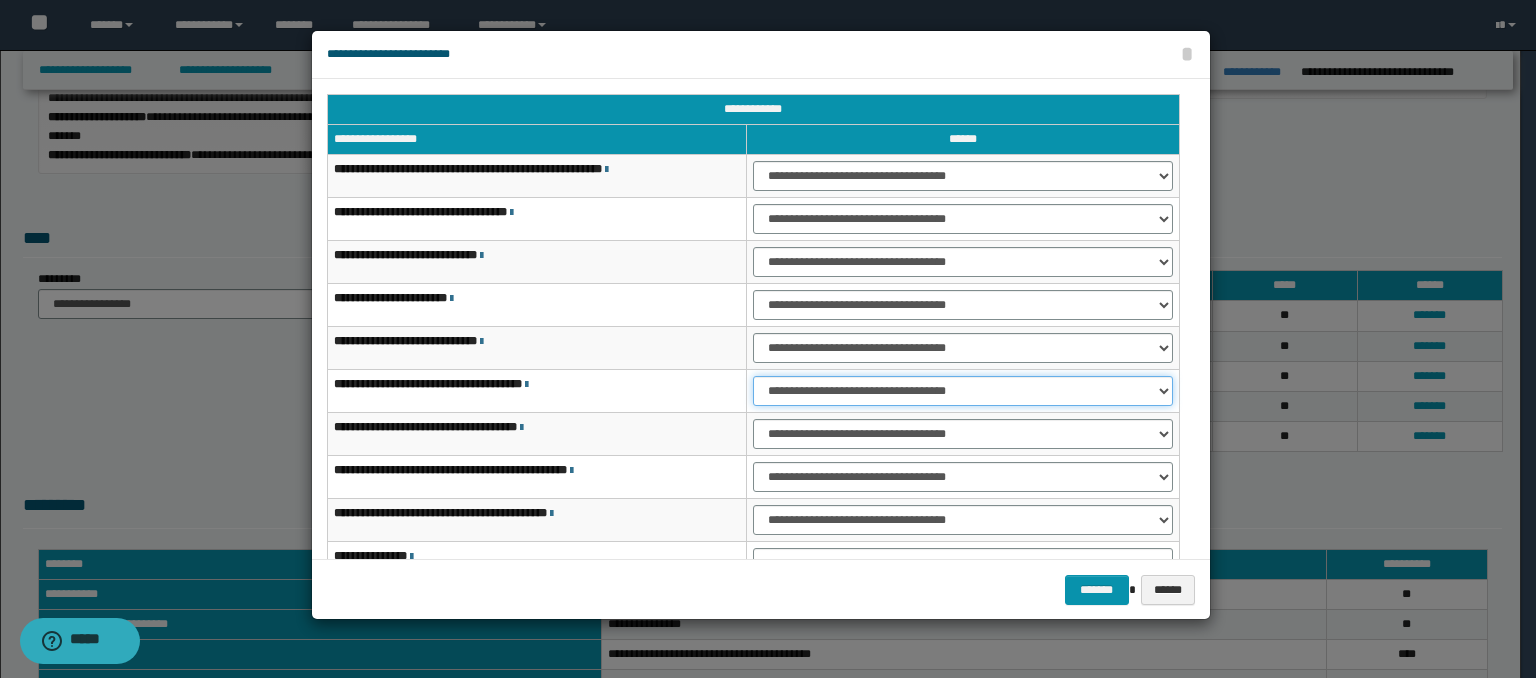 click on "**********" at bounding box center (963, 391) 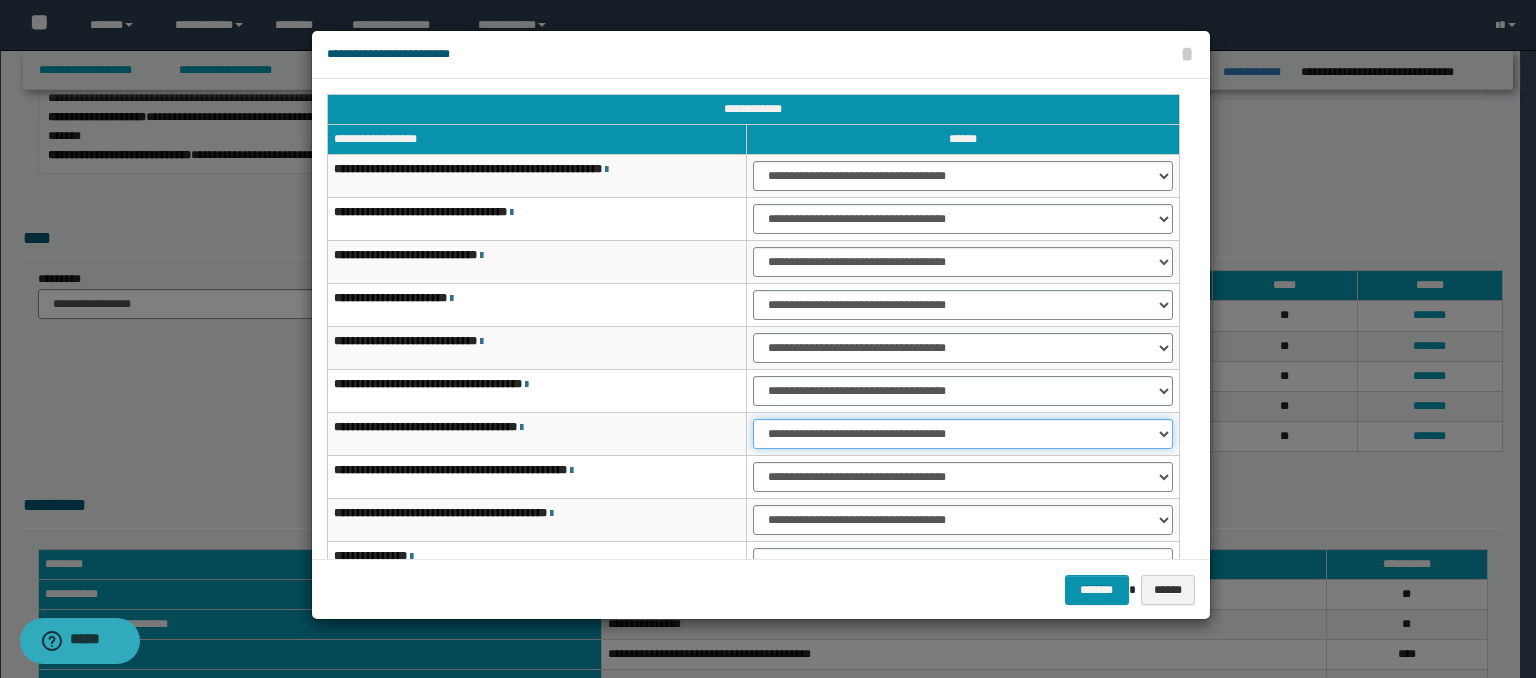 click on "**********" at bounding box center (963, 434) 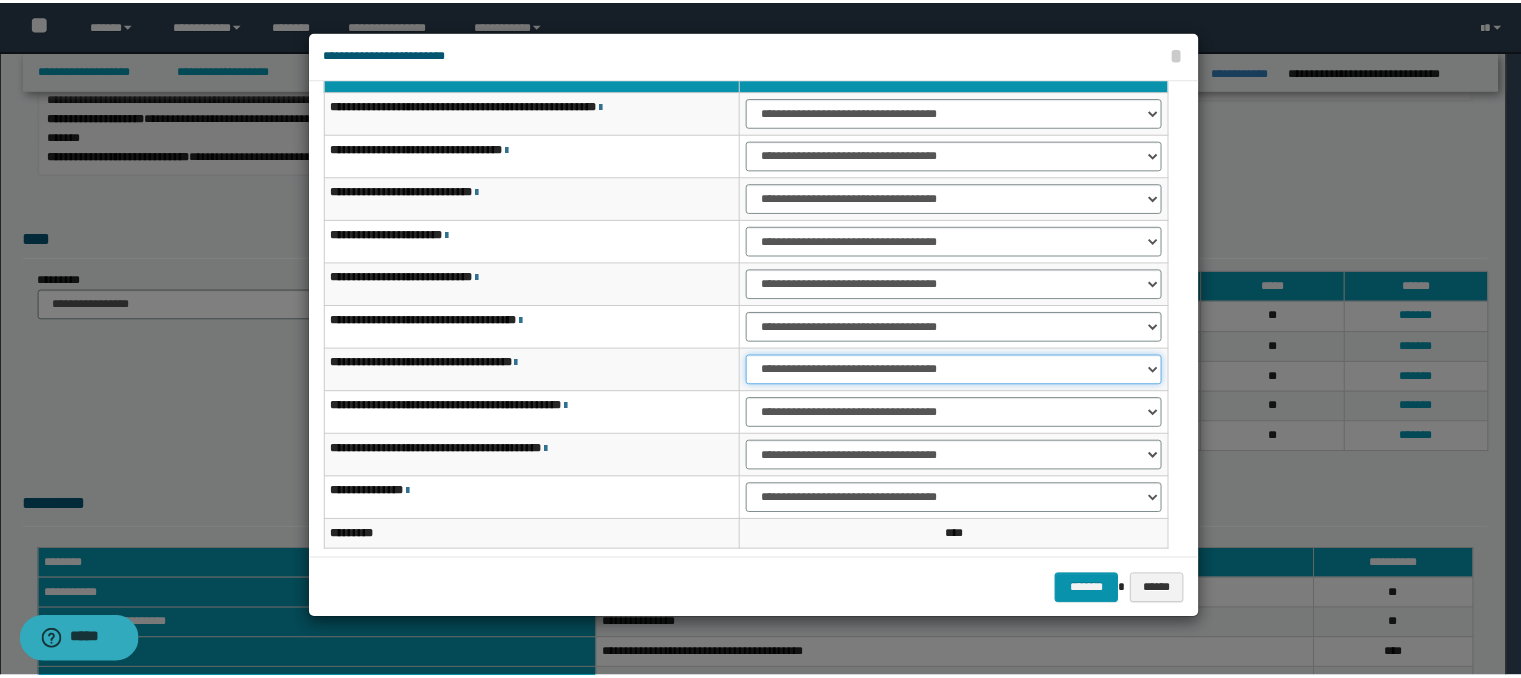 scroll, scrollTop: 118, scrollLeft: 0, axis: vertical 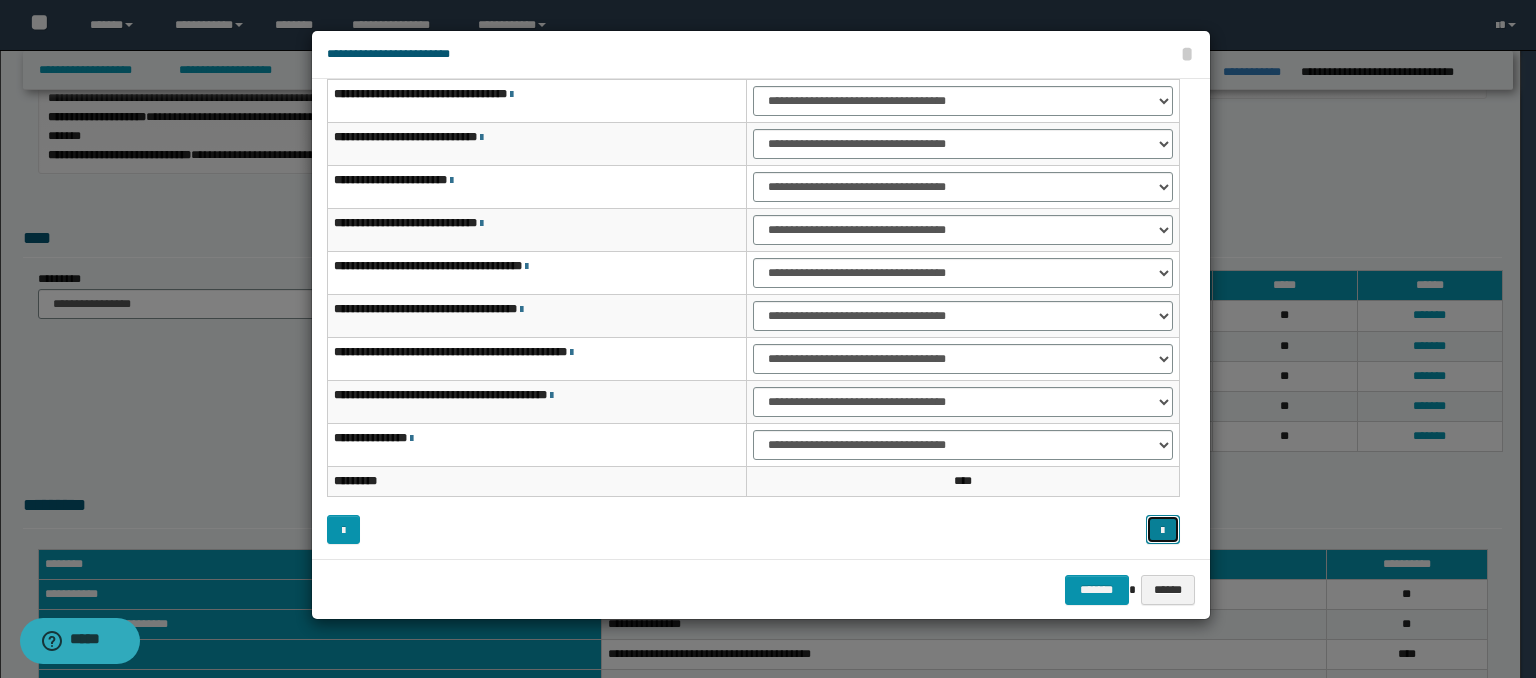 click at bounding box center (1162, 531) 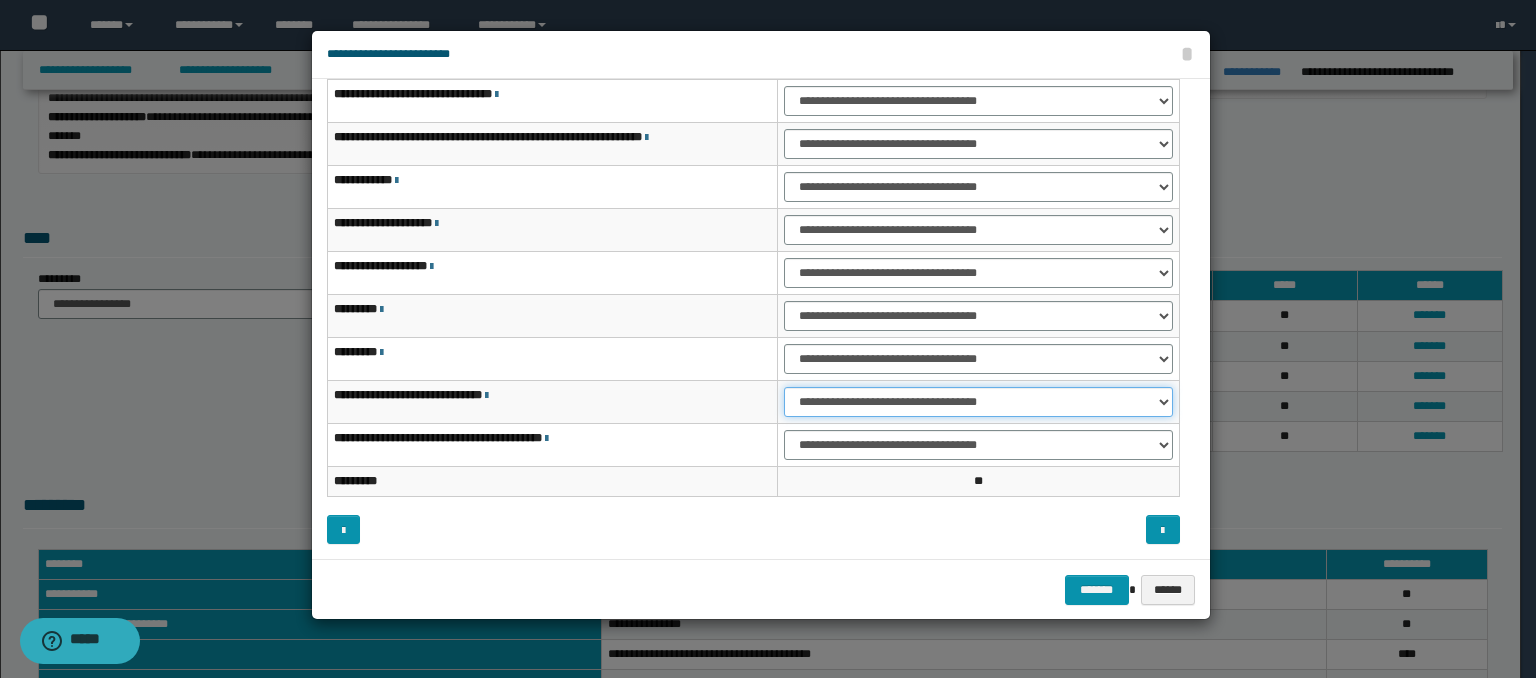 click on "**********" at bounding box center [978, 402] 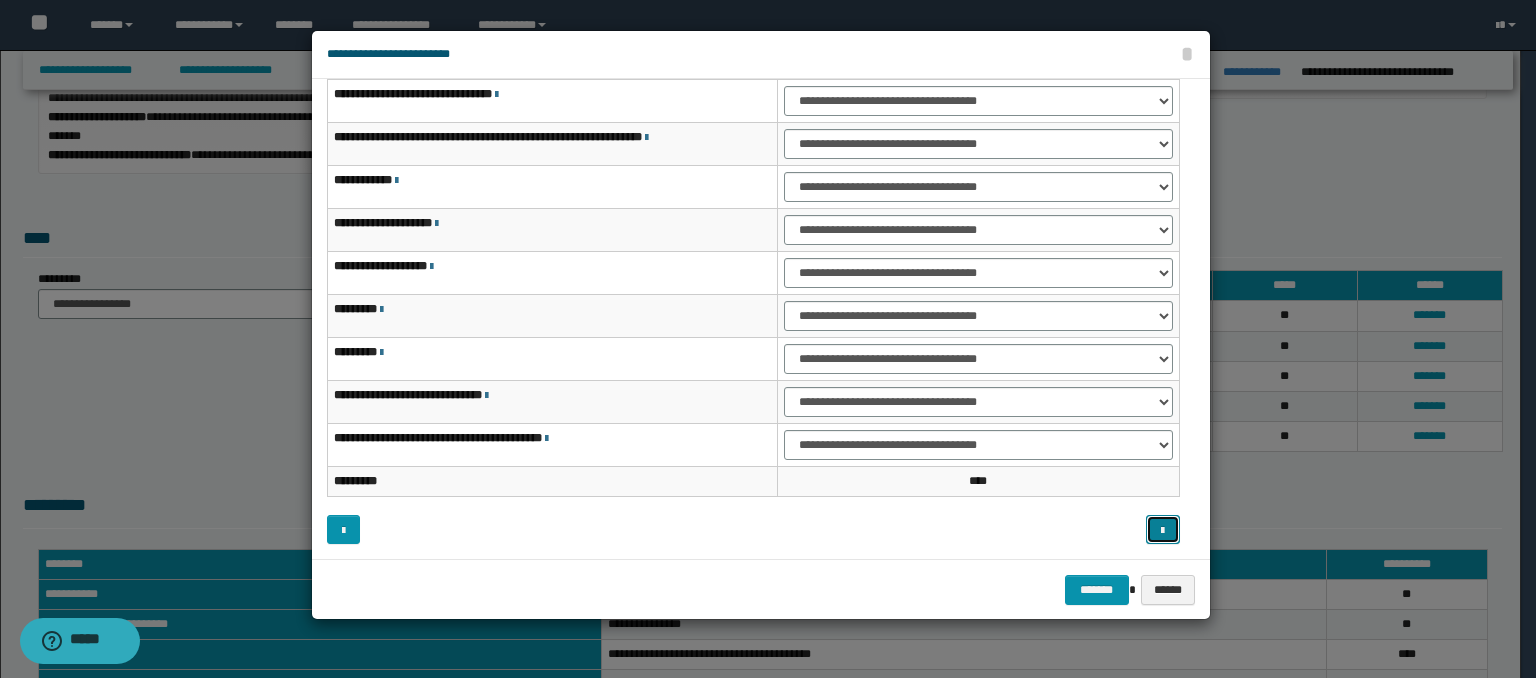 click at bounding box center [1162, 531] 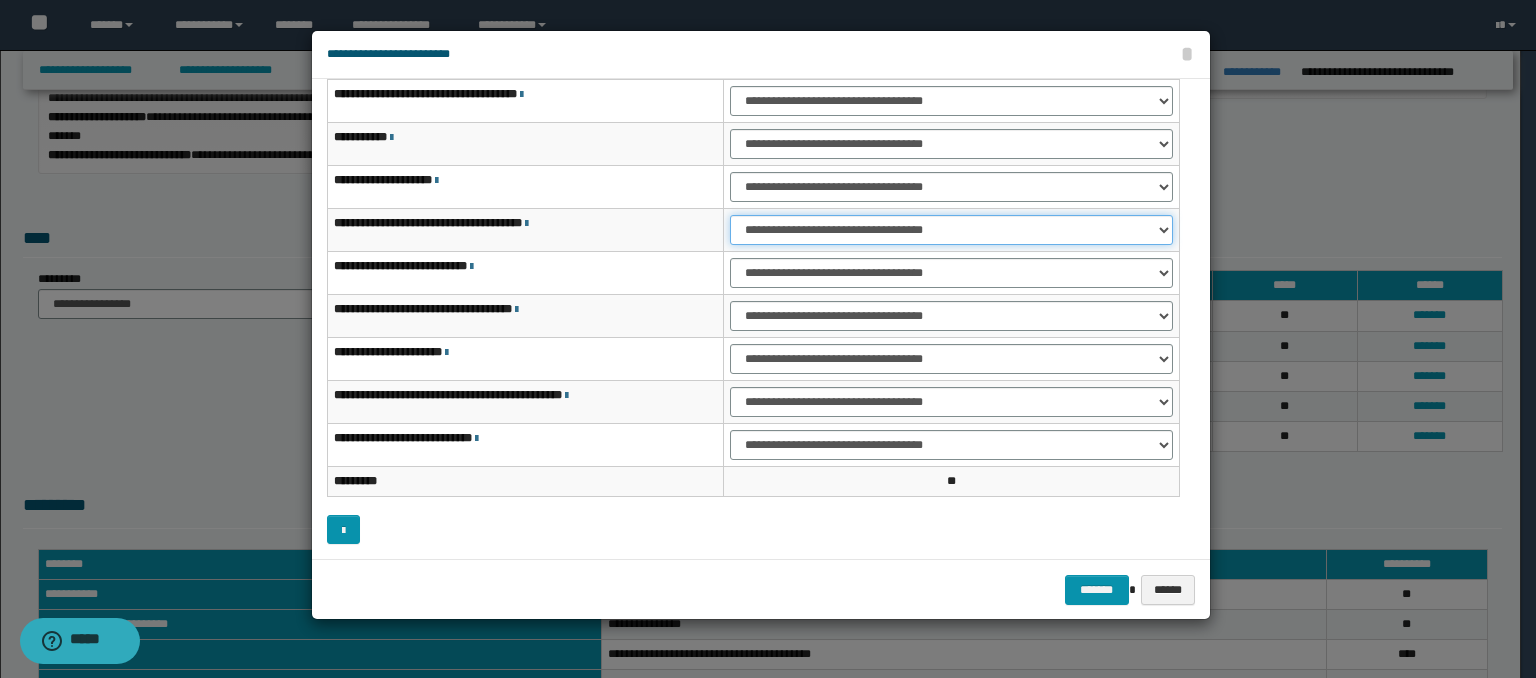 drag, startPoint x: 786, startPoint y: 229, endPoint x: 784, endPoint y: 241, distance: 12.165525 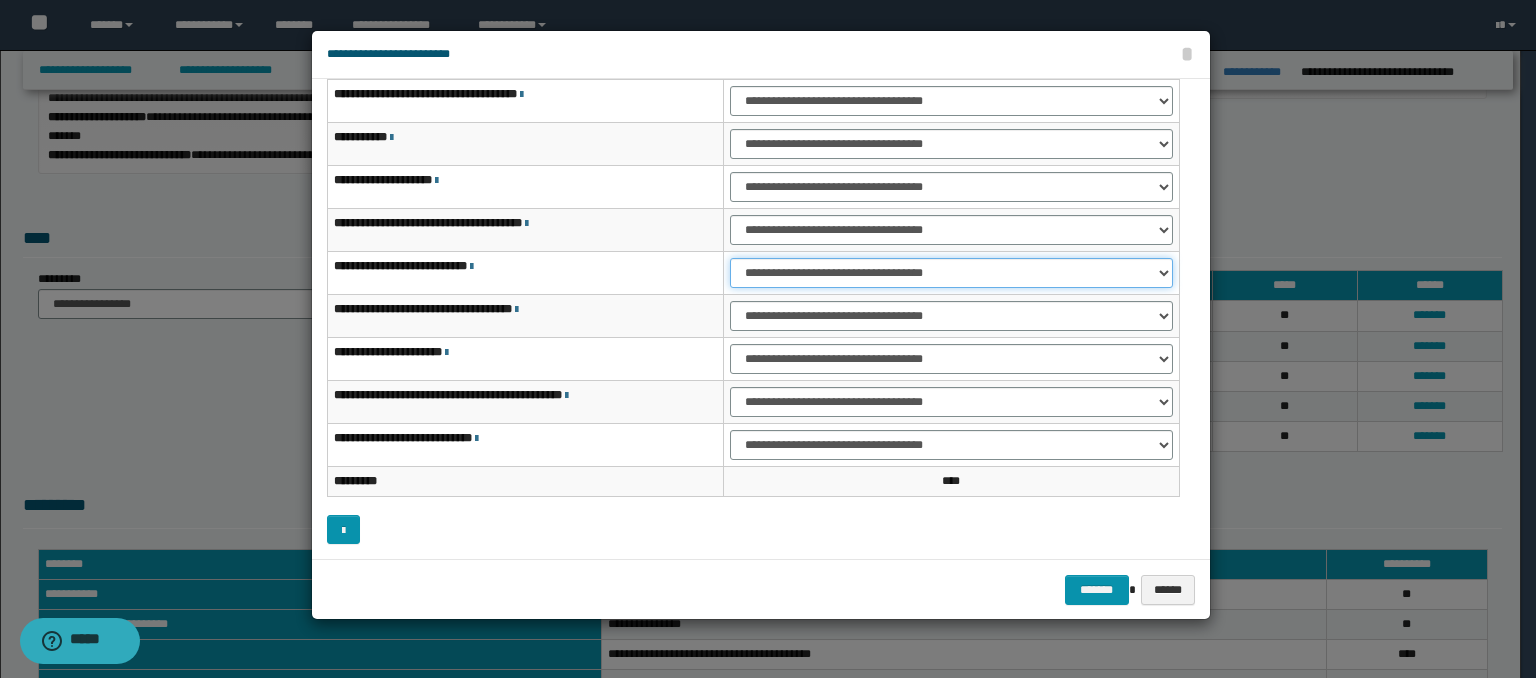 click on "**********" at bounding box center (951, 273) 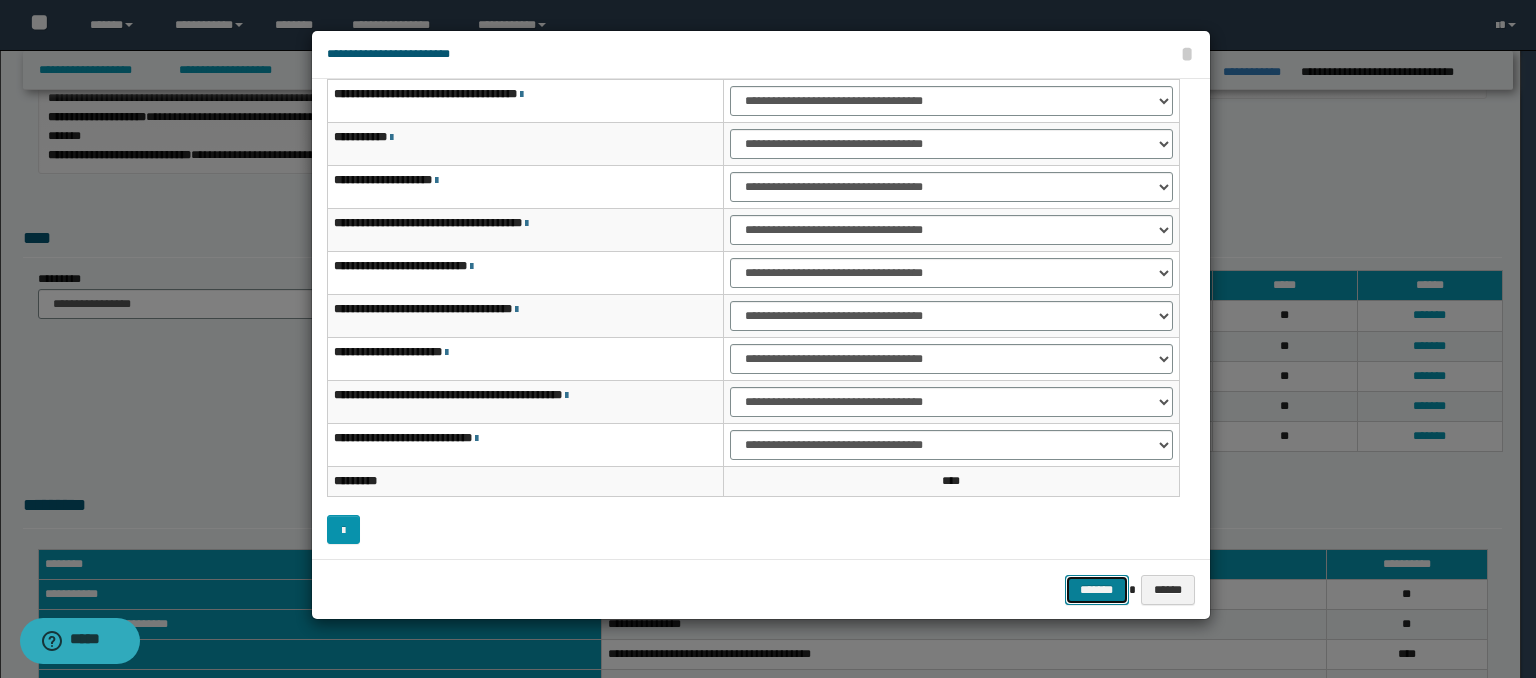 click on "*******" at bounding box center (1097, 590) 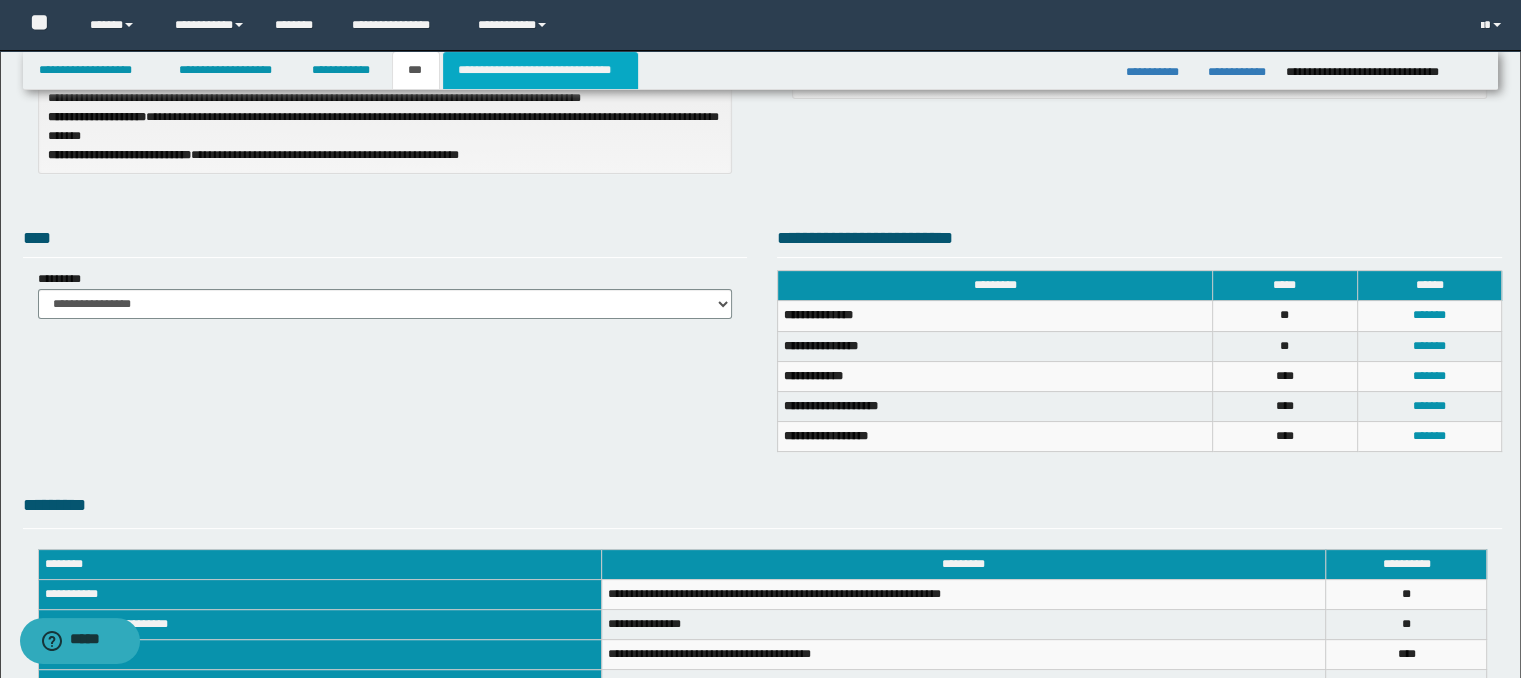 click on "**********" at bounding box center [540, 70] 